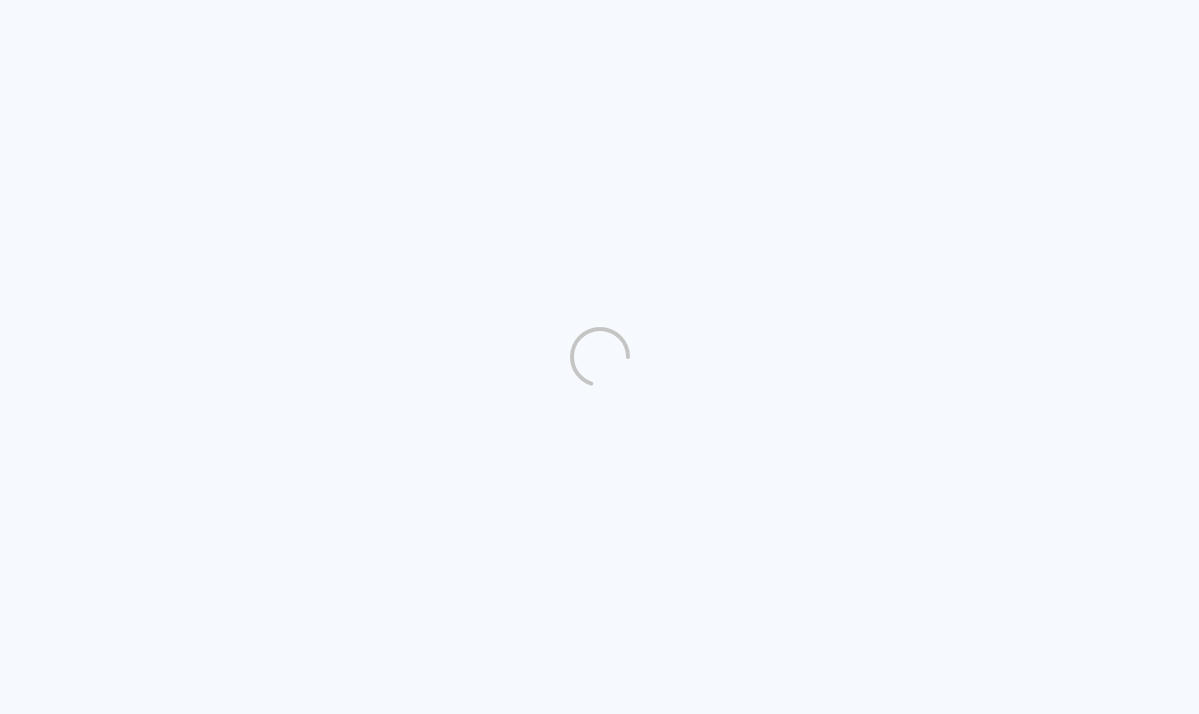 scroll, scrollTop: 0, scrollLeft: 0, axis: both 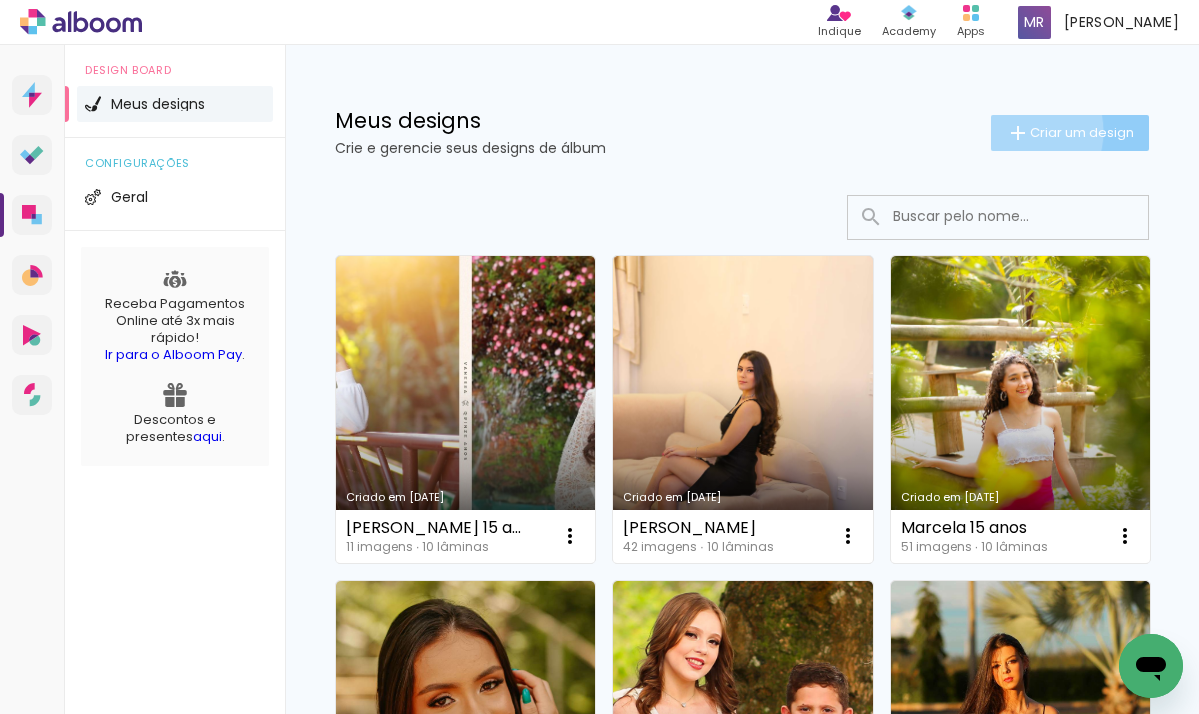 click 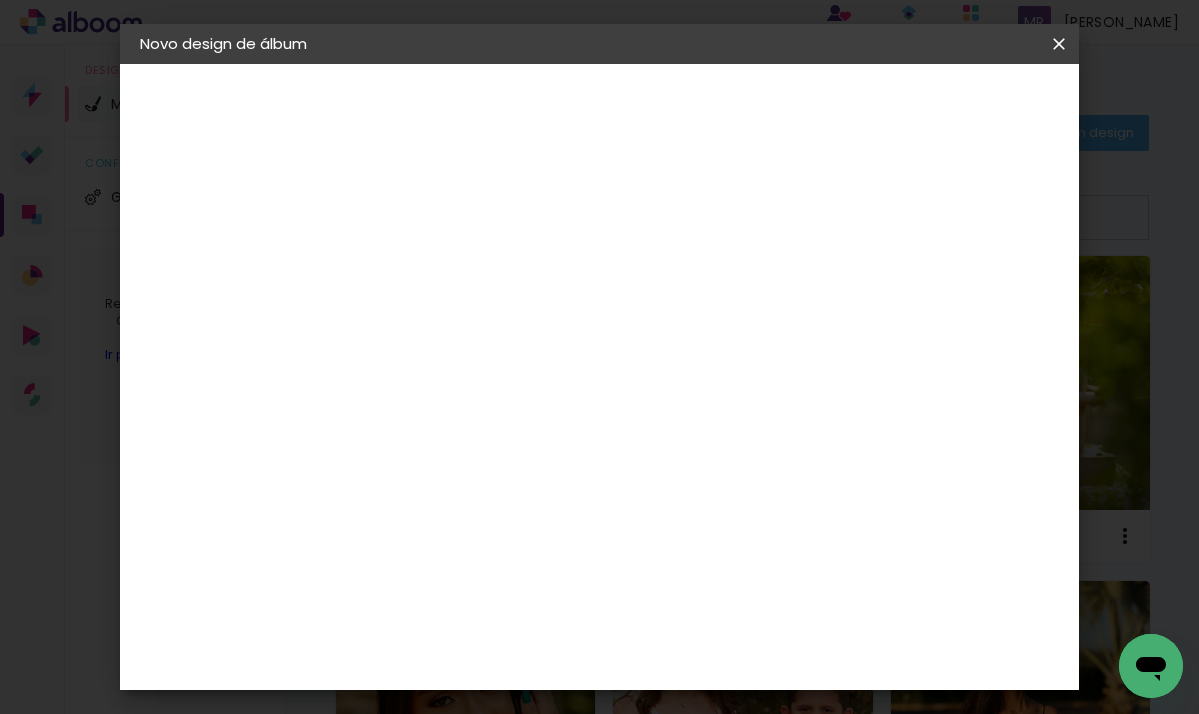 click at bounding box center (467, 268) 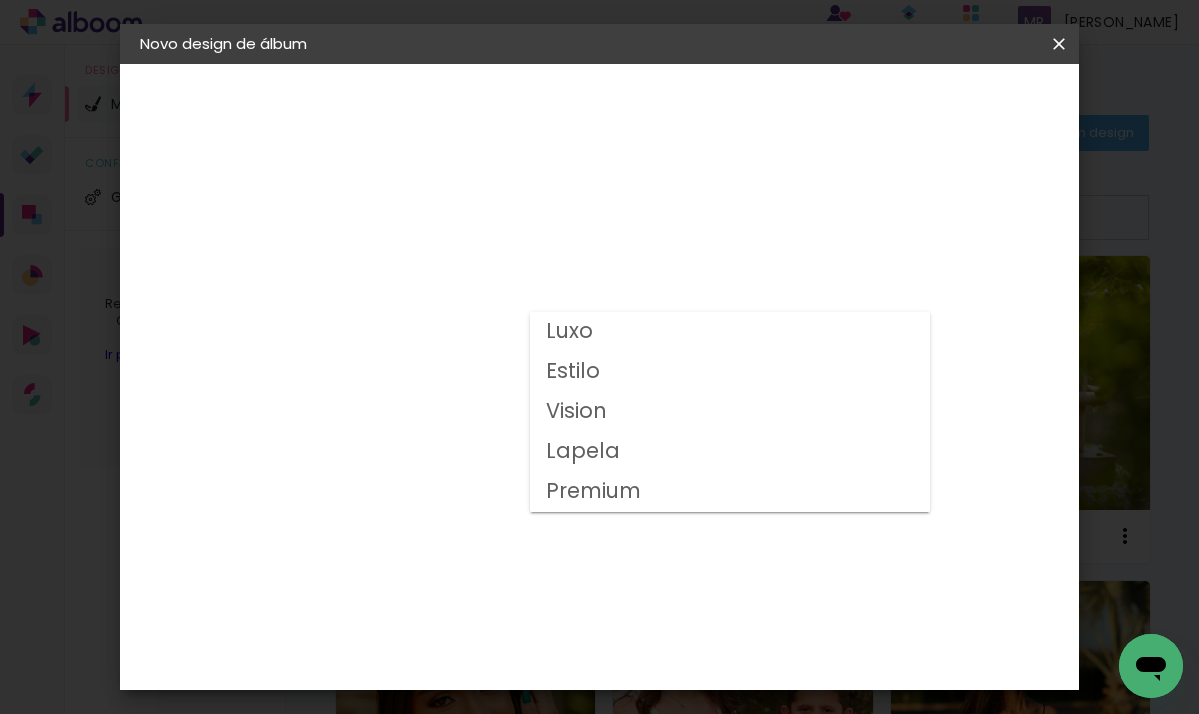 click on "Luxo" at bounding box center [0, 0] 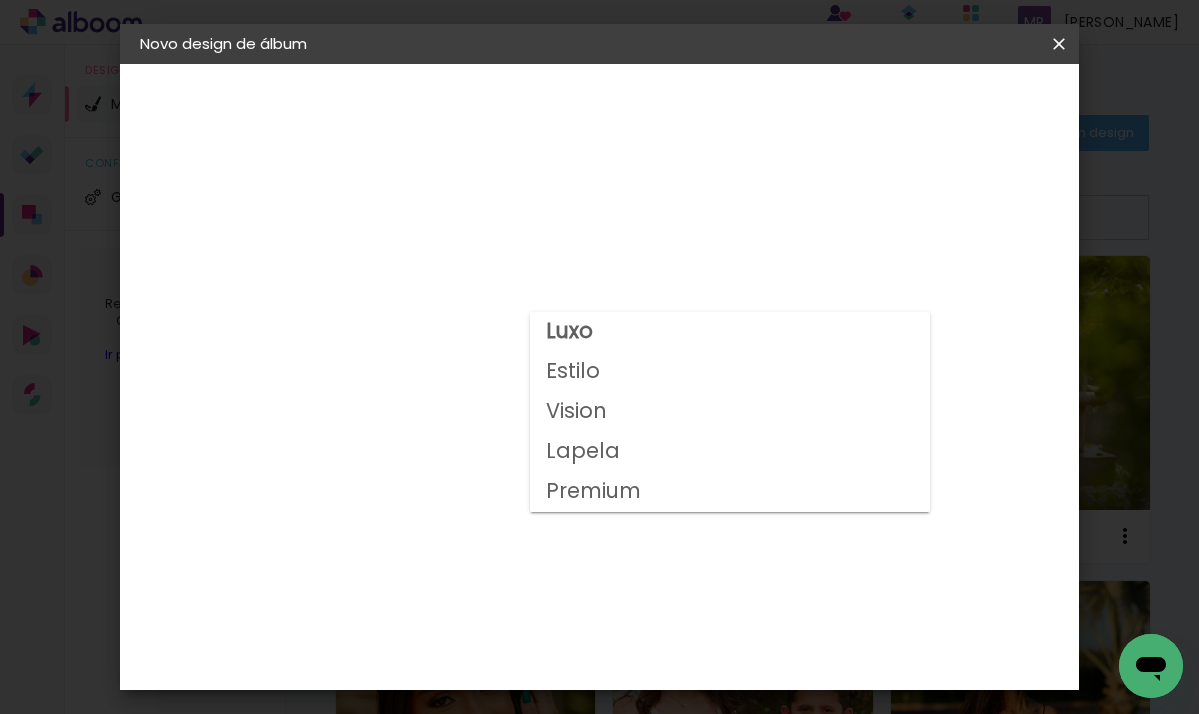 type on "Luxo" 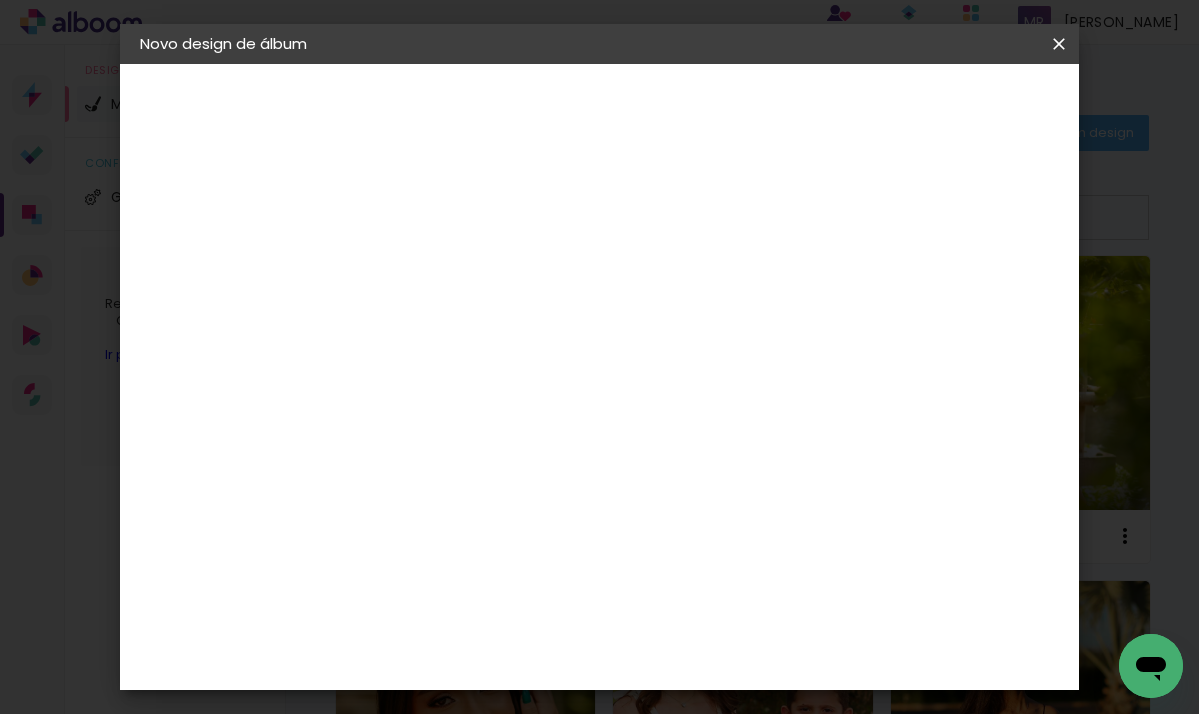 scroll, scrollTop: 233, scrollLeft: 0, axis: vertical 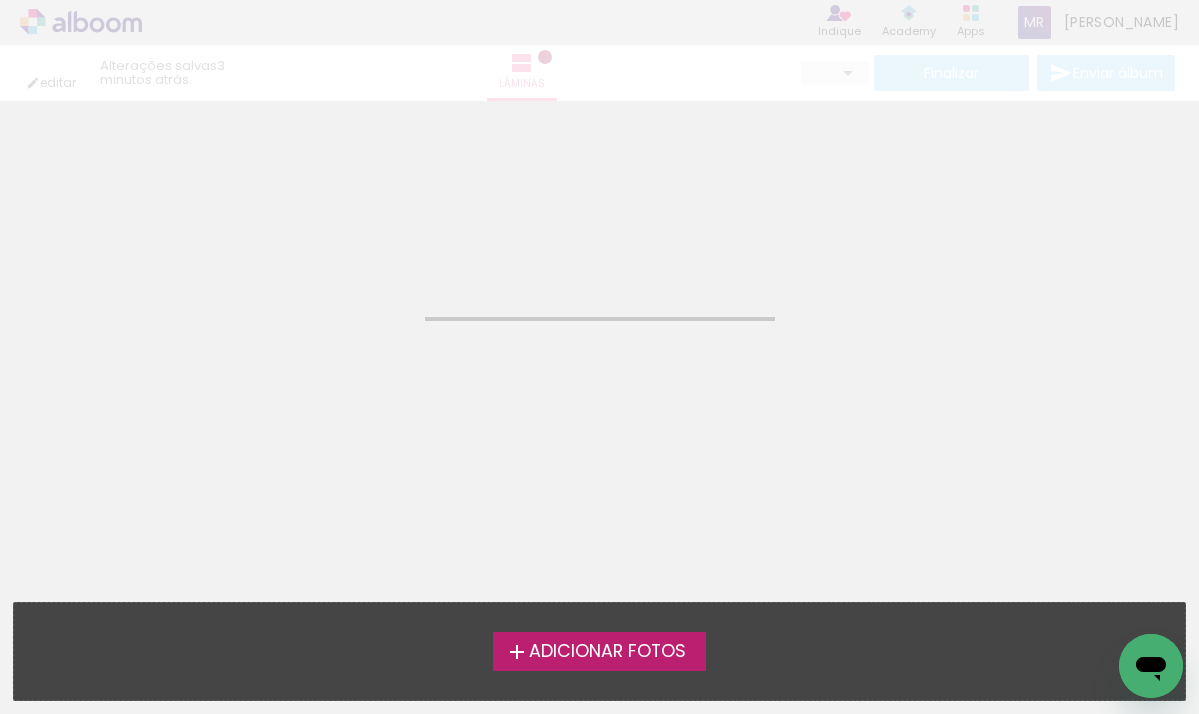 click on "Adicionar Fotos" at bounding box center [607, 652] 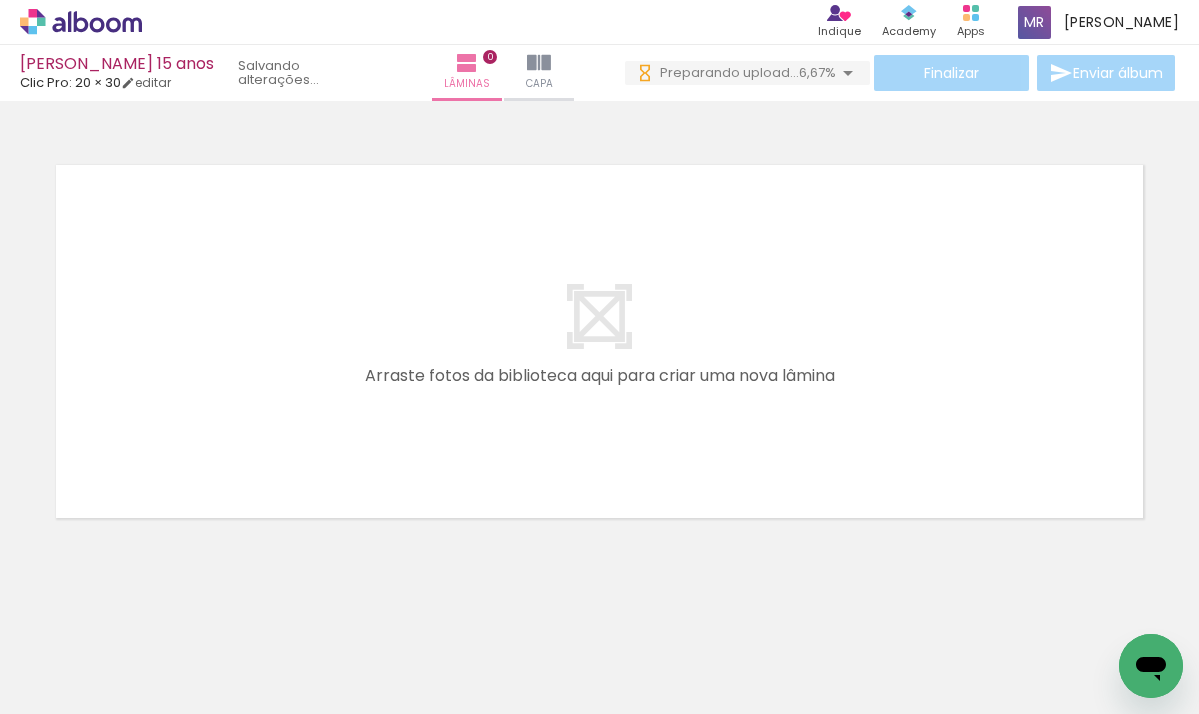 scroll, scrollTop: 0, scrollLeft: 0, axis: both 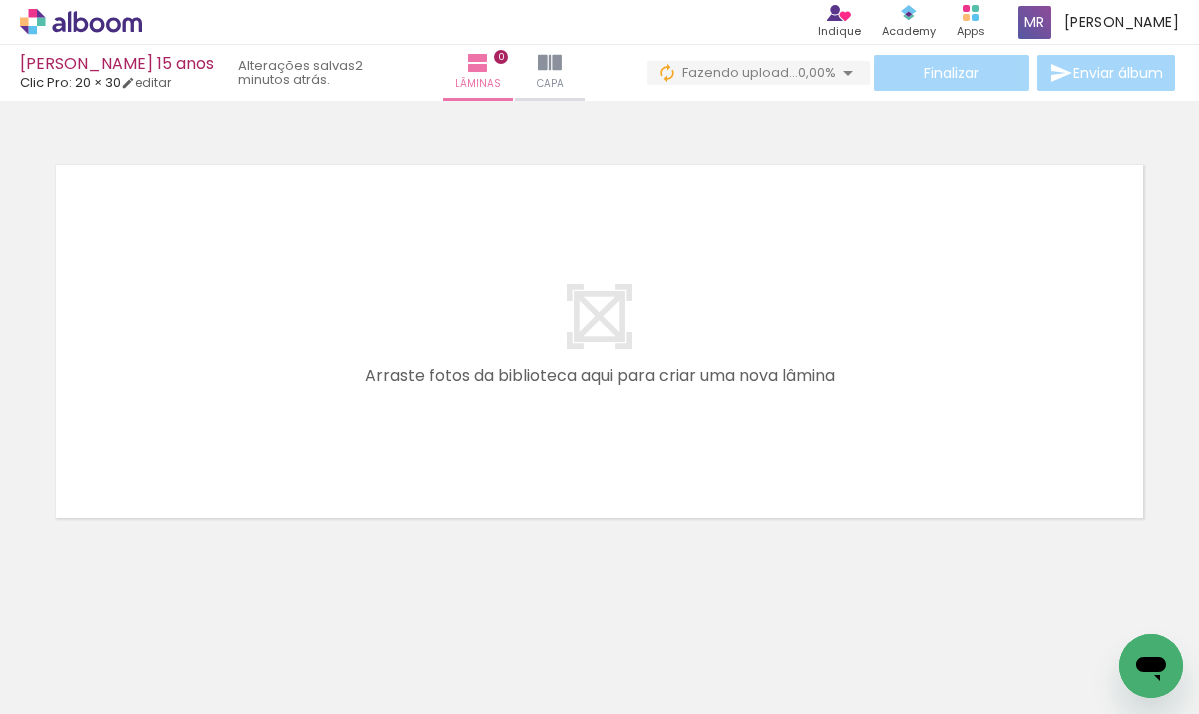click on "Adicionar
Fotos" at bounding box center [71, 687] 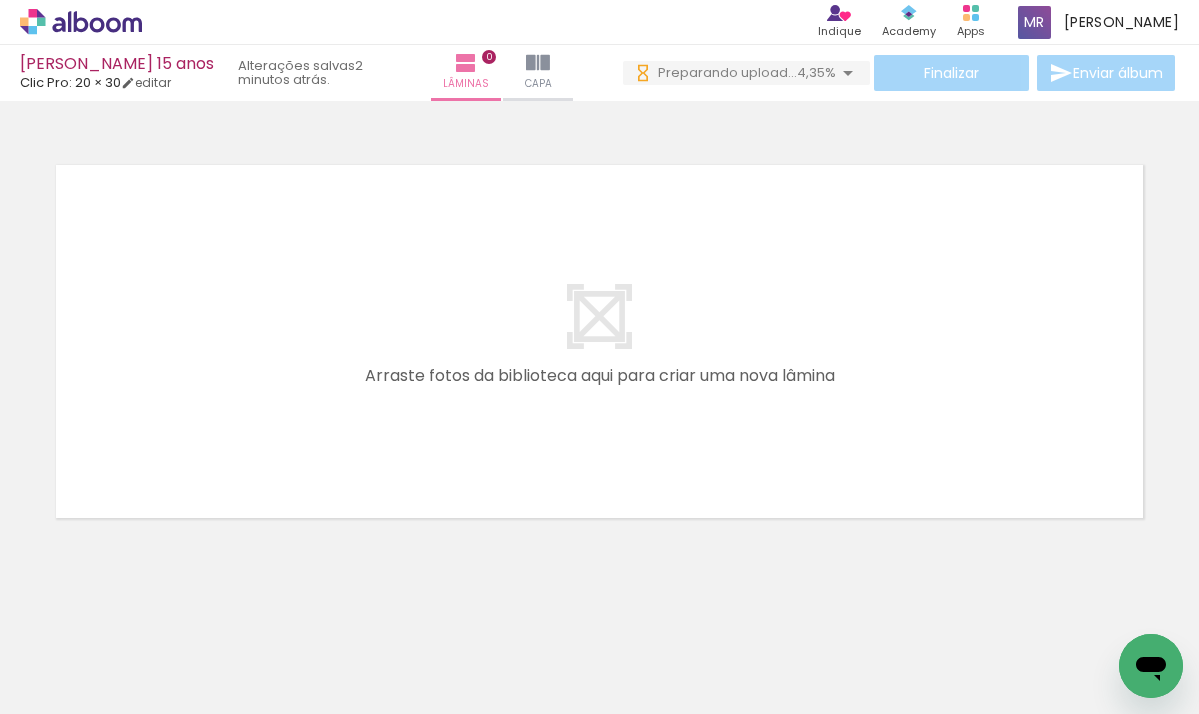 scroll, scrollTop: 0, scrollLeft: 0, axis: both 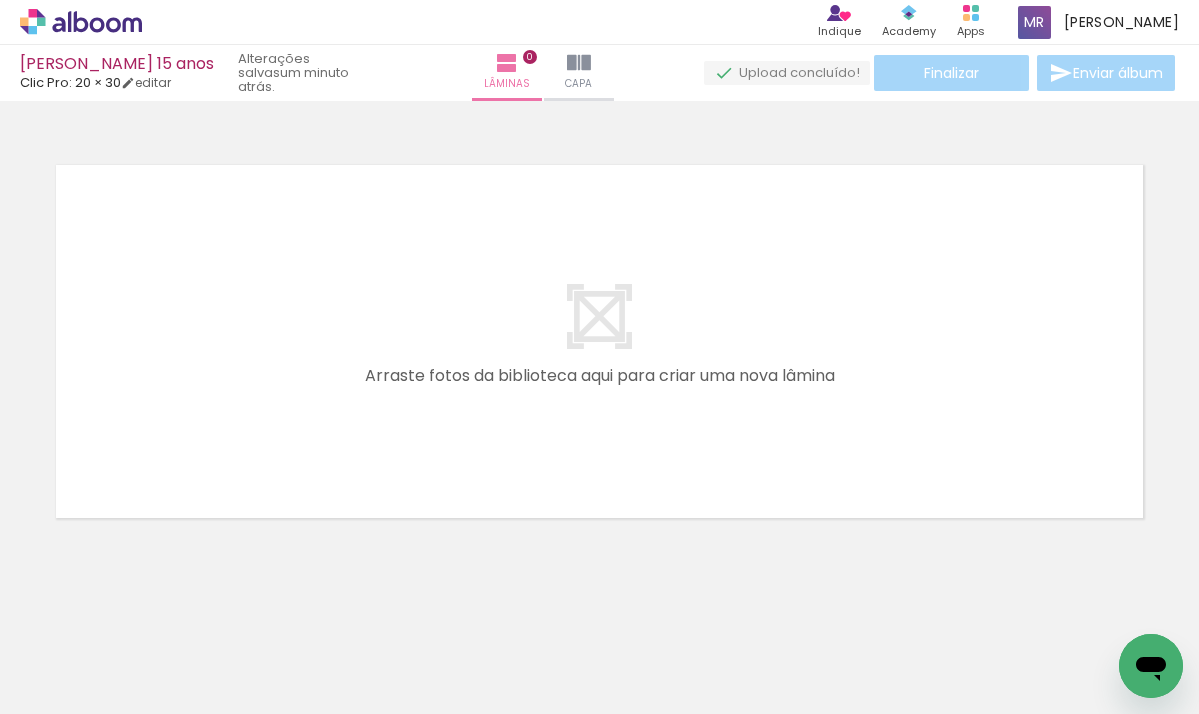 click on "Adicionar
Fotos" at bounding box center [71, 687] 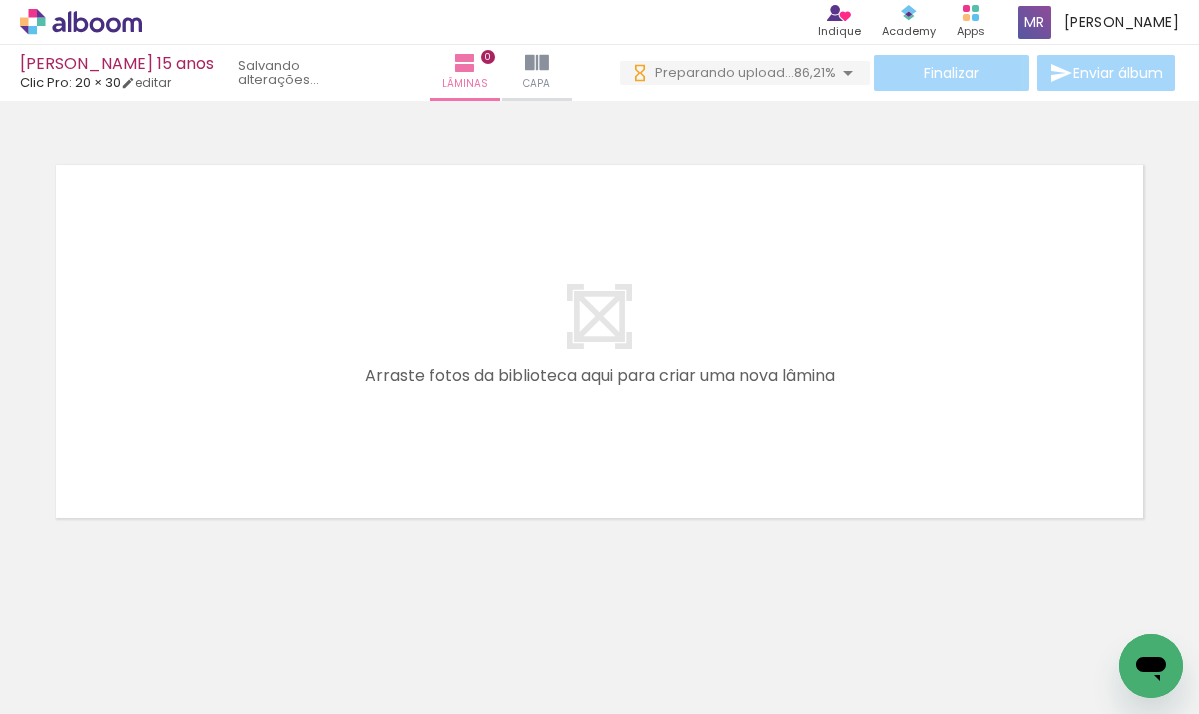 scroll, scrollTop: 0, scrollLeft: 0, axis: both 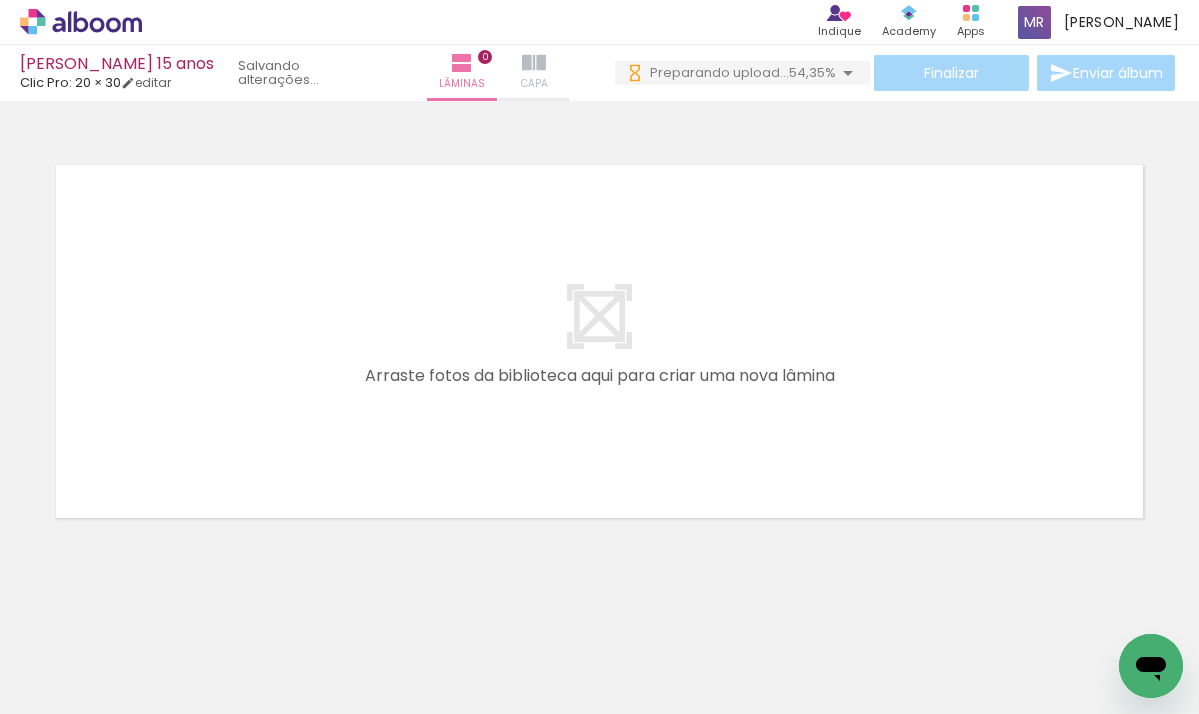 click at bounding box center (534, 63) 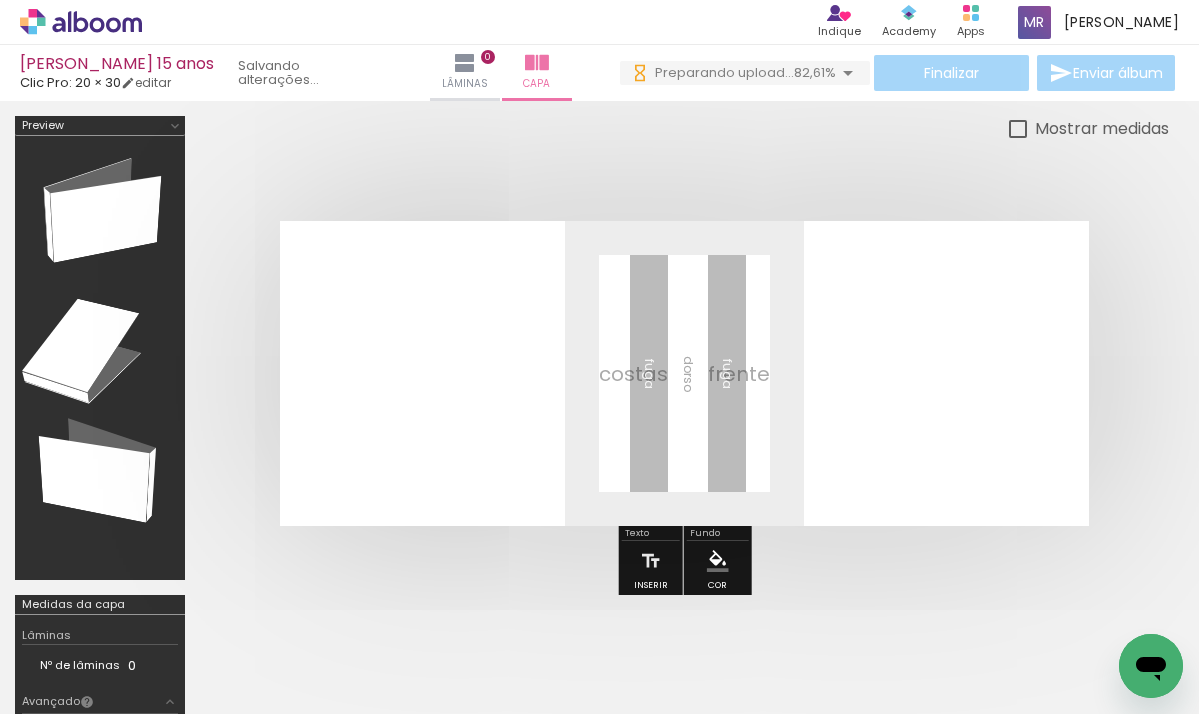 scroll, scrollTop: 0, scrollLeft: 0, axis: both 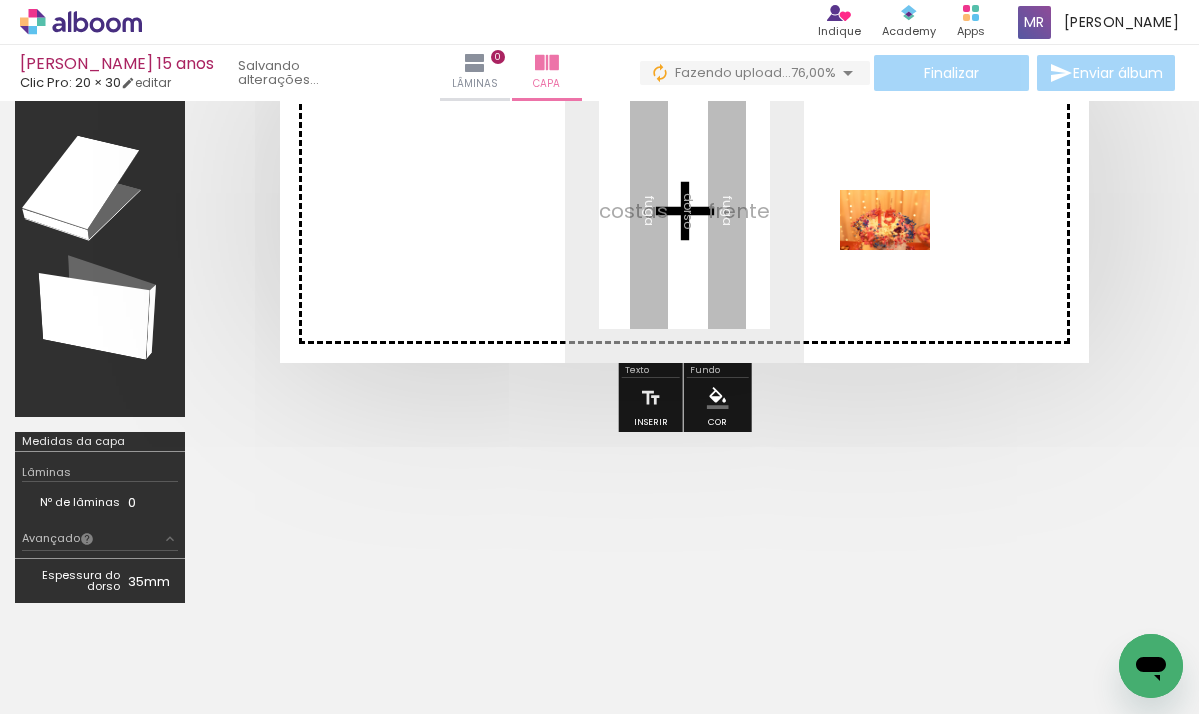 drag, startPoint x: 854, startPoint y: 646, endPoint x: 900, endPoint y: 250, distance: 398.66275 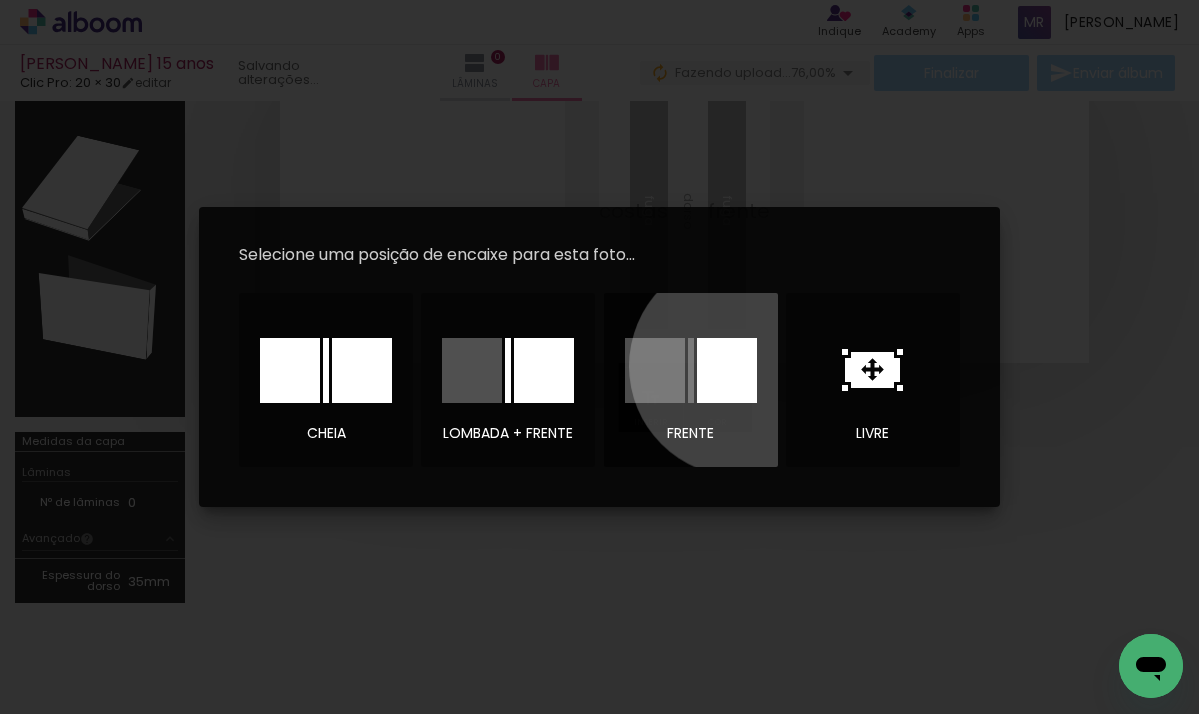 click at bounding box center (727, 370) 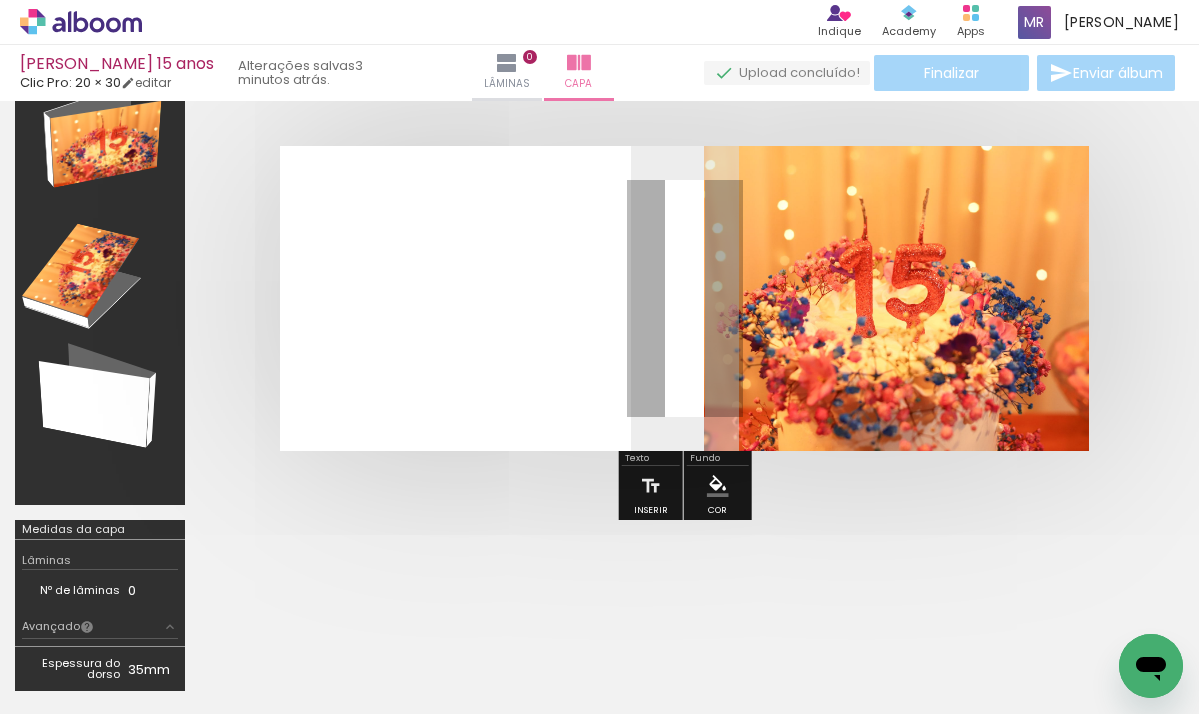 drag, startPoint x: 844, startPoint y: 304, endPoint x: 841, endPoint y: 294, distance: 10.440307 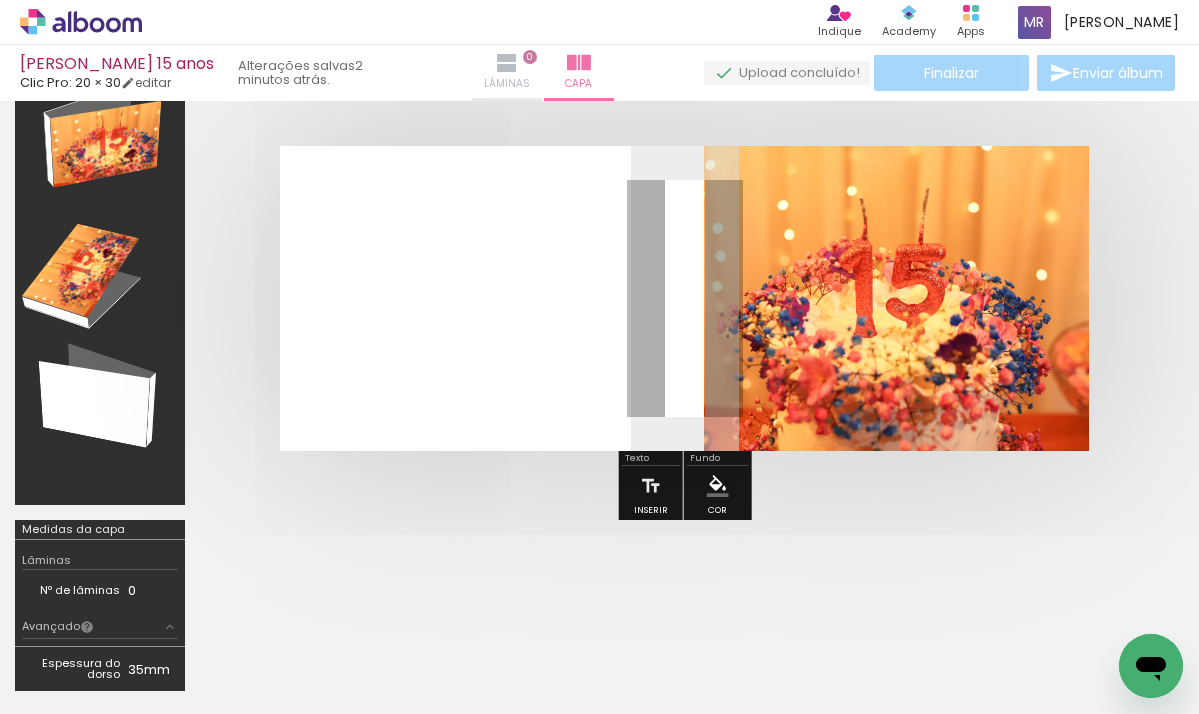 click at bounding box center (507, 63) 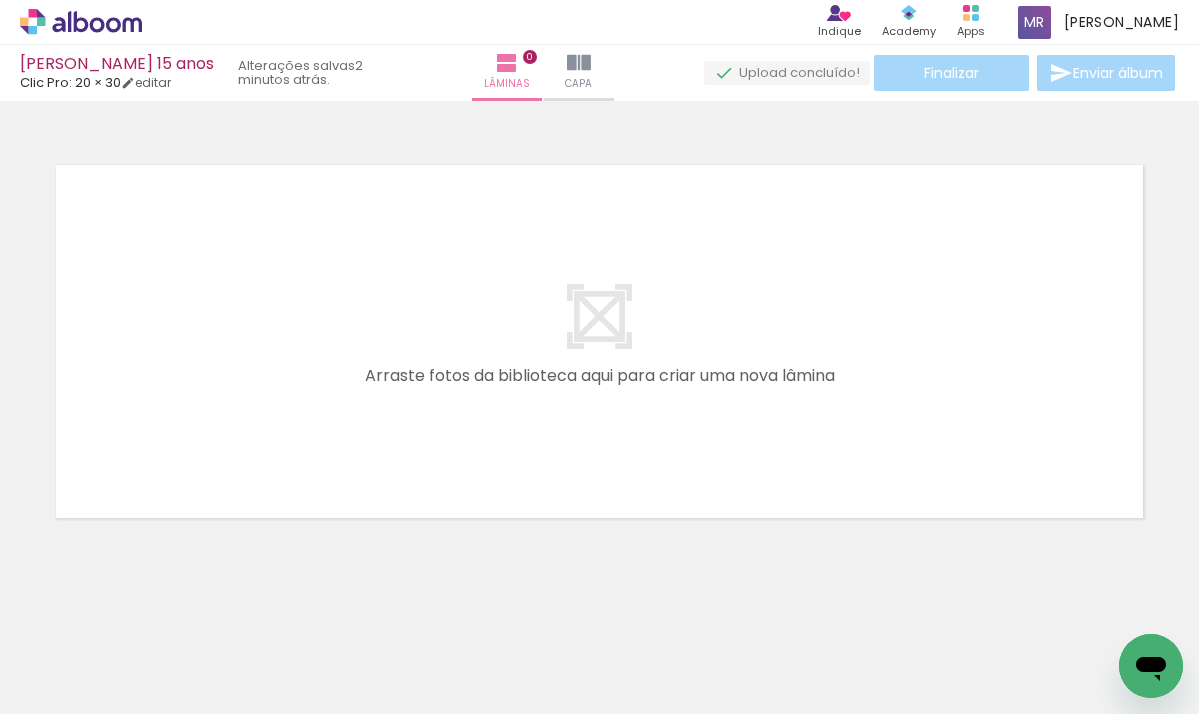 scroll, scrollTop: 0, scrollLeft: 0, axis: both 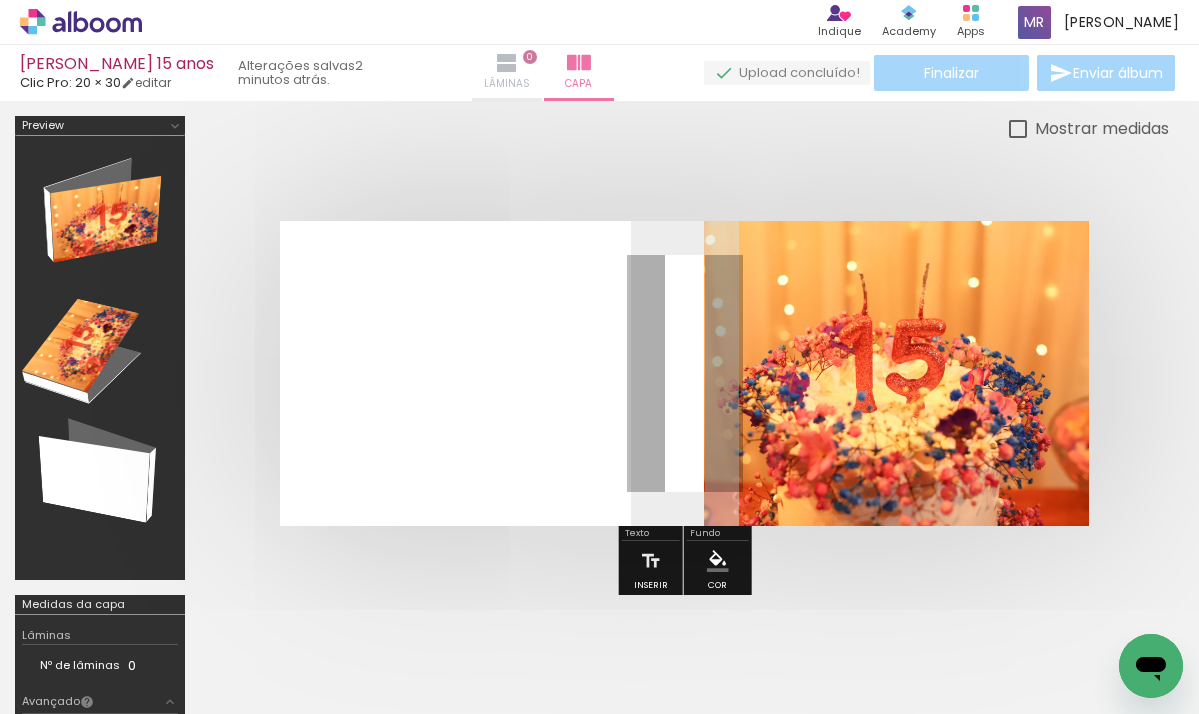 click at bounding box center [507, 63] 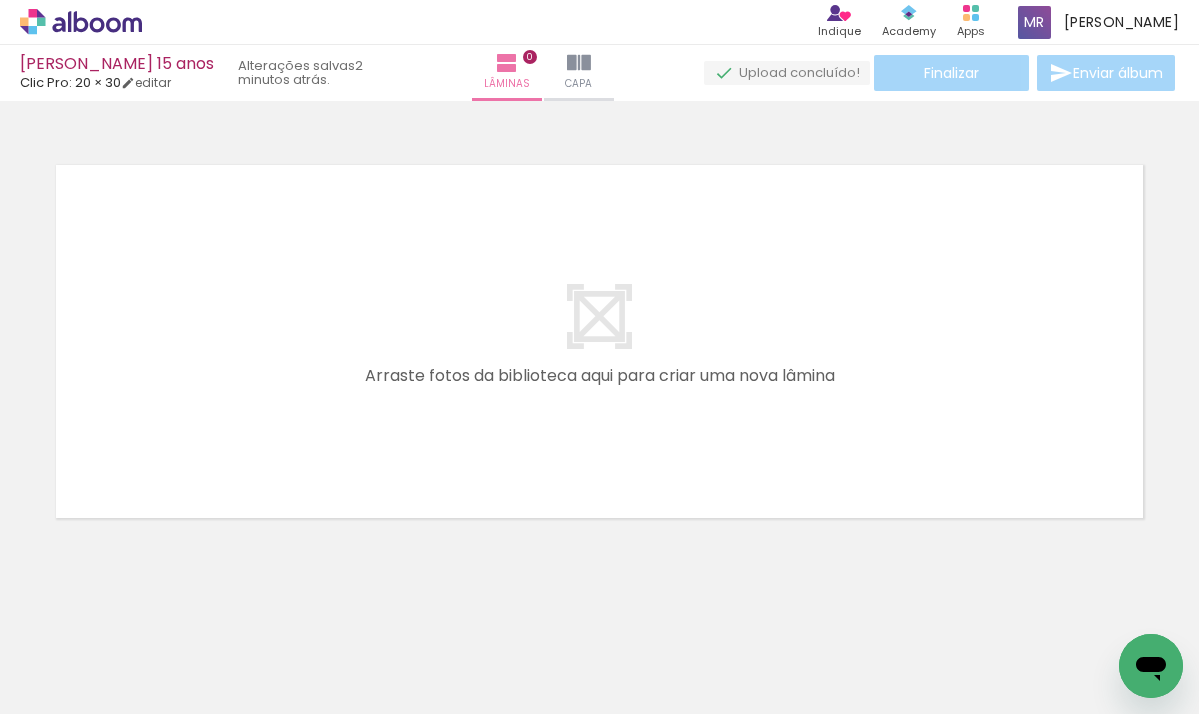 scroll, scrollTop: 0, scrollLeft: 2018, axis: horizontal 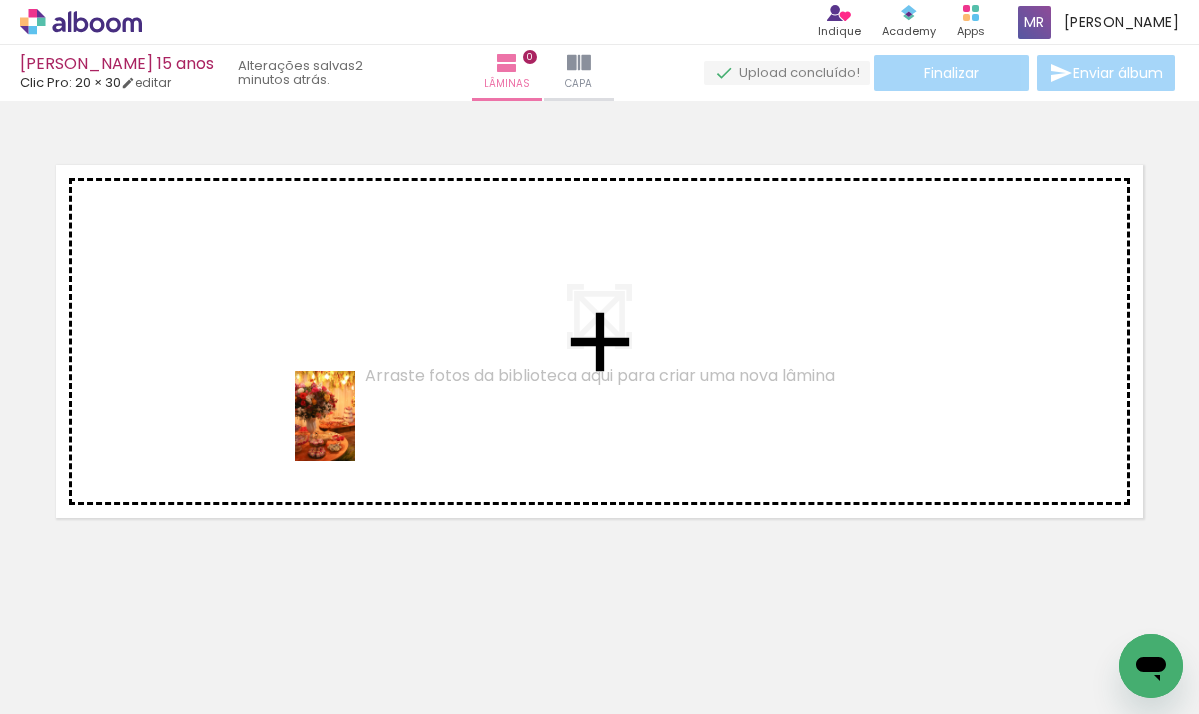 drag, startPoint x: 959, startPoint y: 661, endPoint x: 355, endPoint y: 431, distance: 646.3095 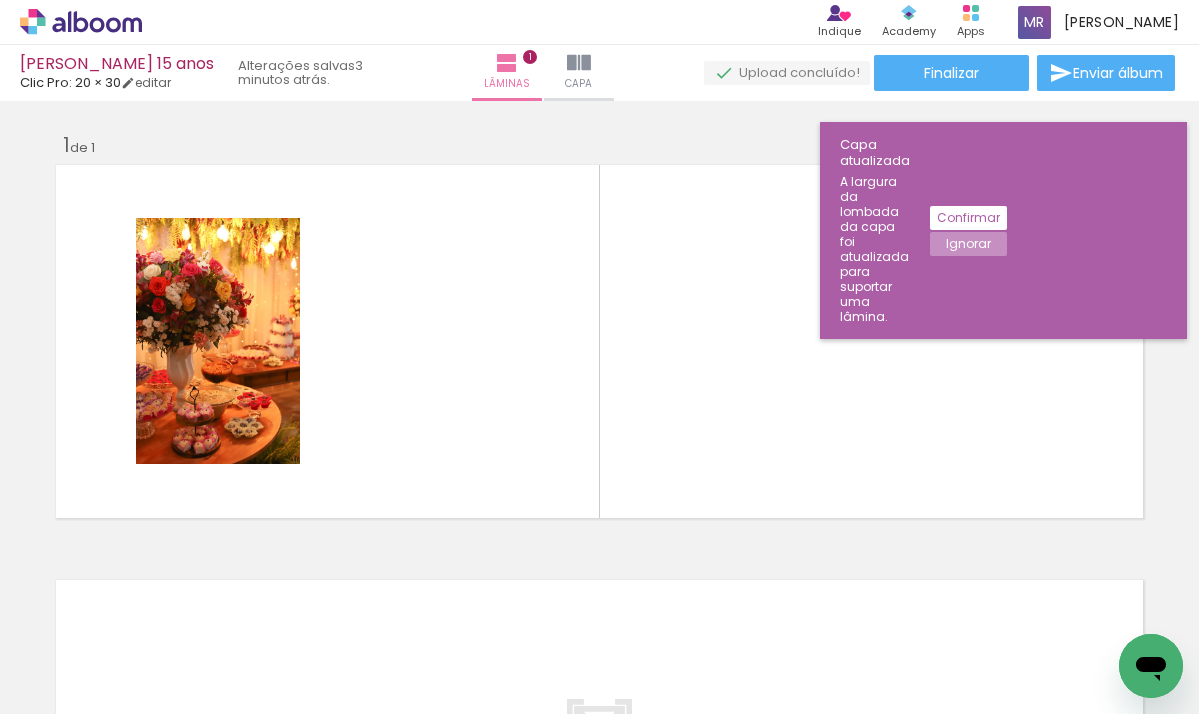 scroll, scrollTop: 0, scrollLeft: 3453, axis: horizontal 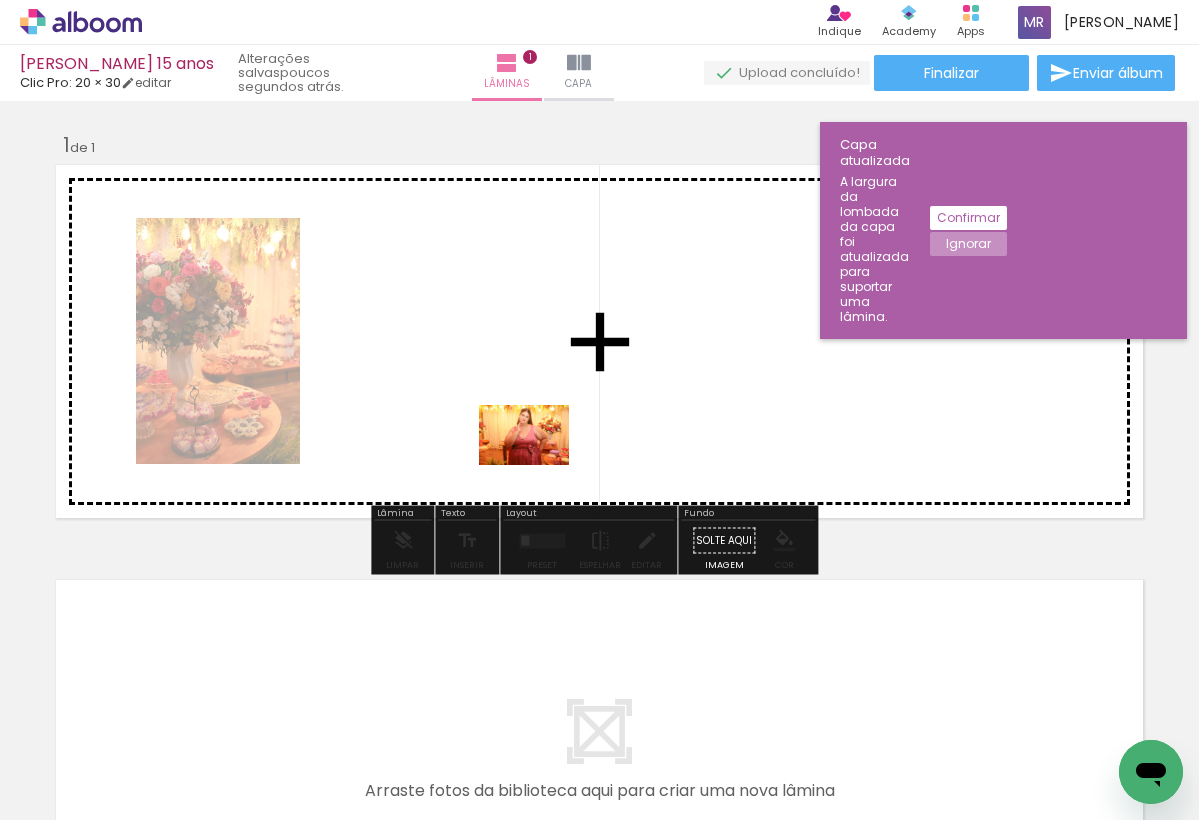 drag, startPoint x: 989, startPoint y: 779, endPoint x: 540, endPoint y: 465, distance: 547.90234 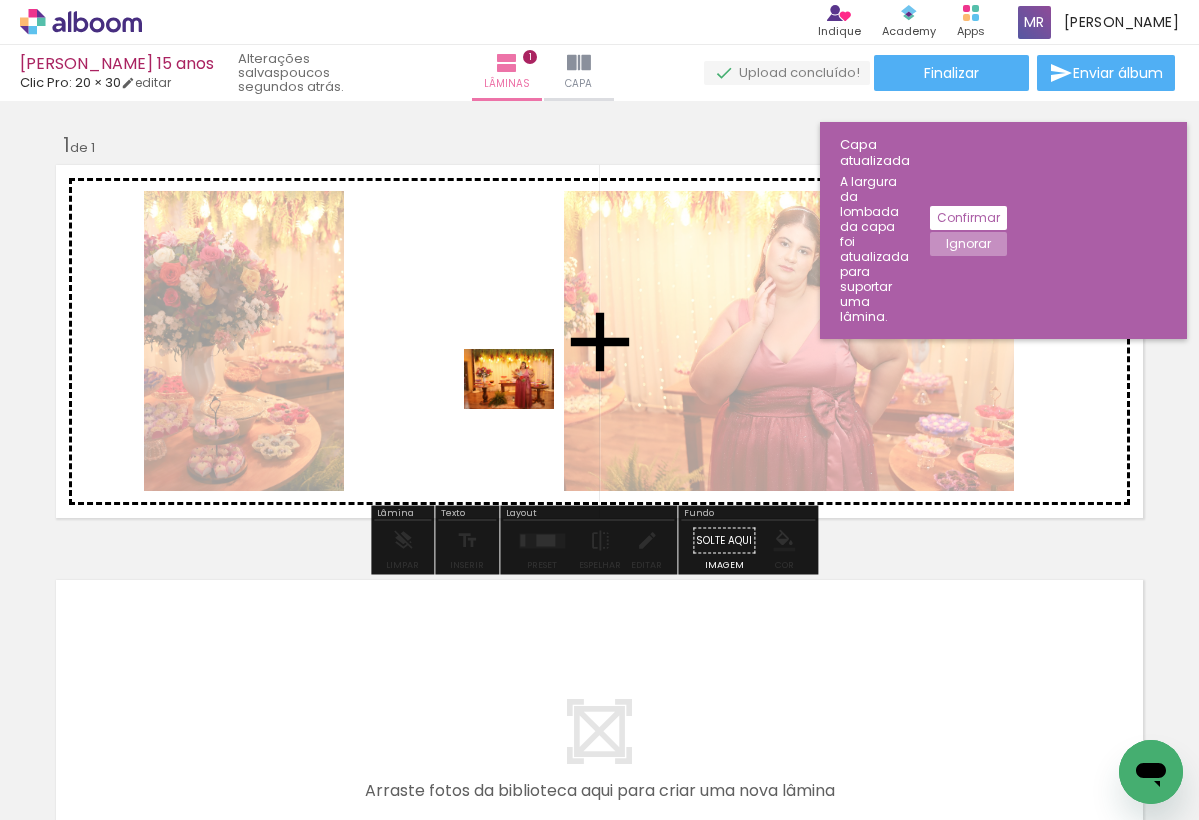 drag, startPoint x: 895, startPoint y: 766, endPoint x: 520, endPoint y: 408, distance: 518.44867 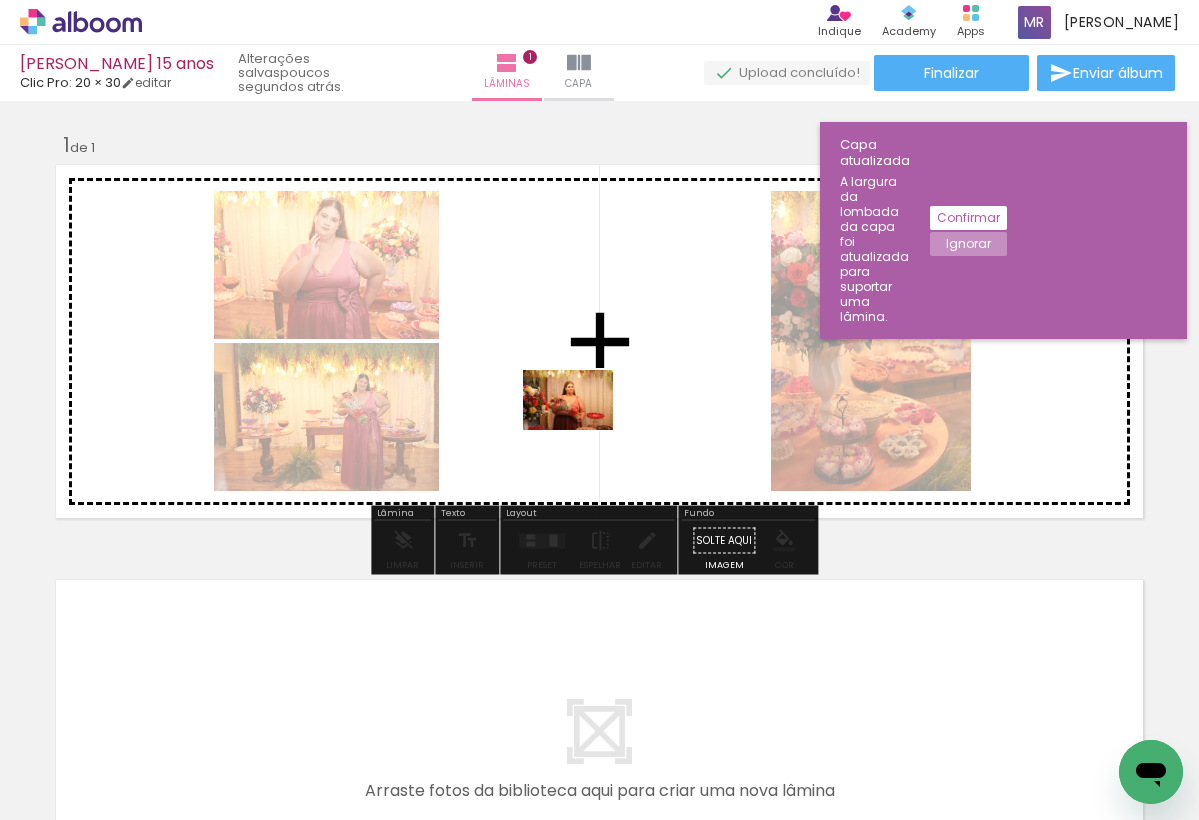drag, startPoint x: 760, startPoint y: 762, endPoint x: 579, endPoint y: 415, distance: 391.3694 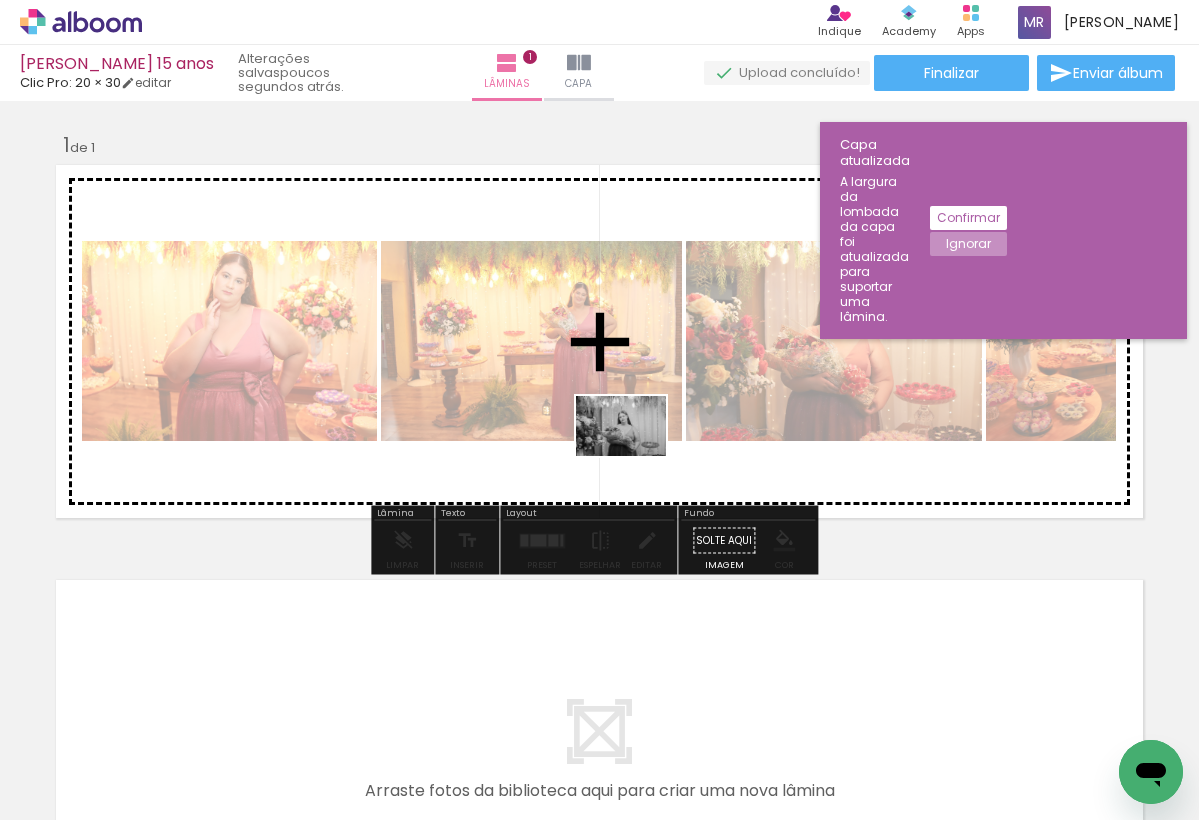 drag, startPoint x: 660, startPoint y: 762, endPoint x: 636, endPoint y: 456, distance: 306.93973 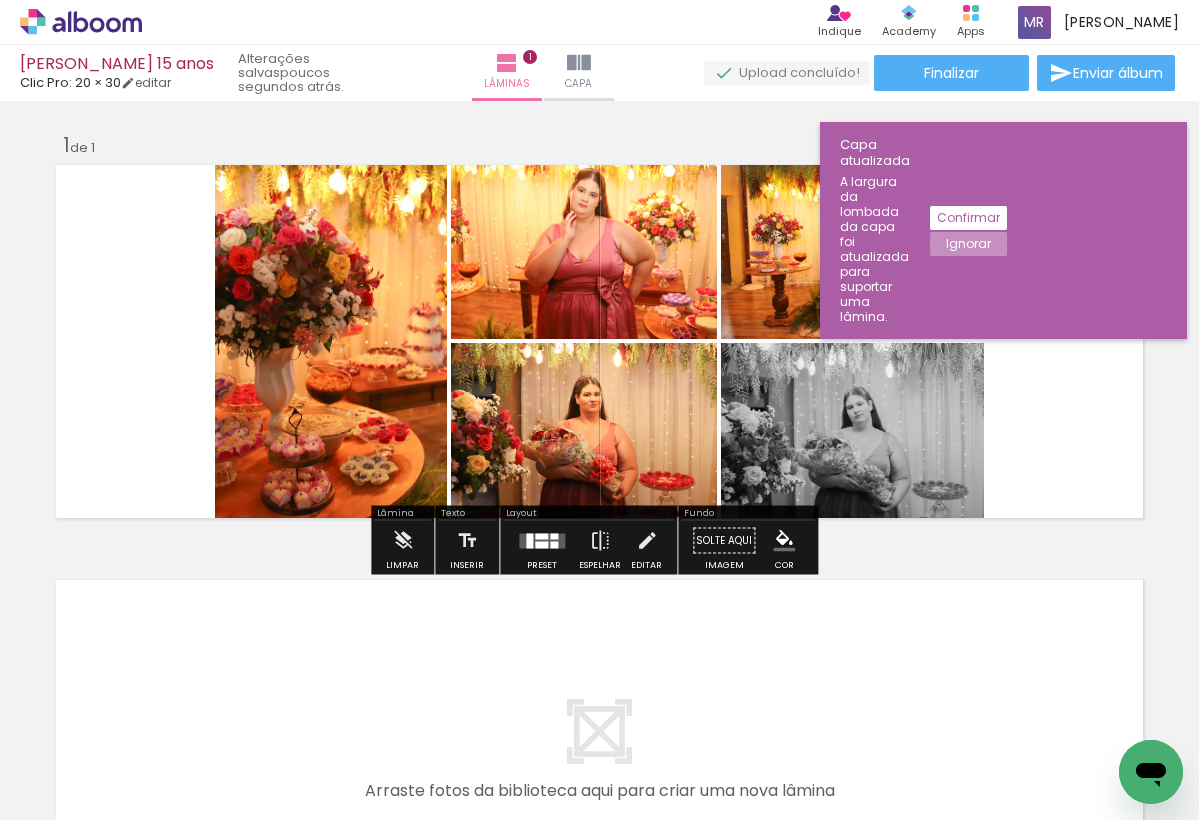 scroll, scrollTop: 0, scrollLeft: 0, axis: both 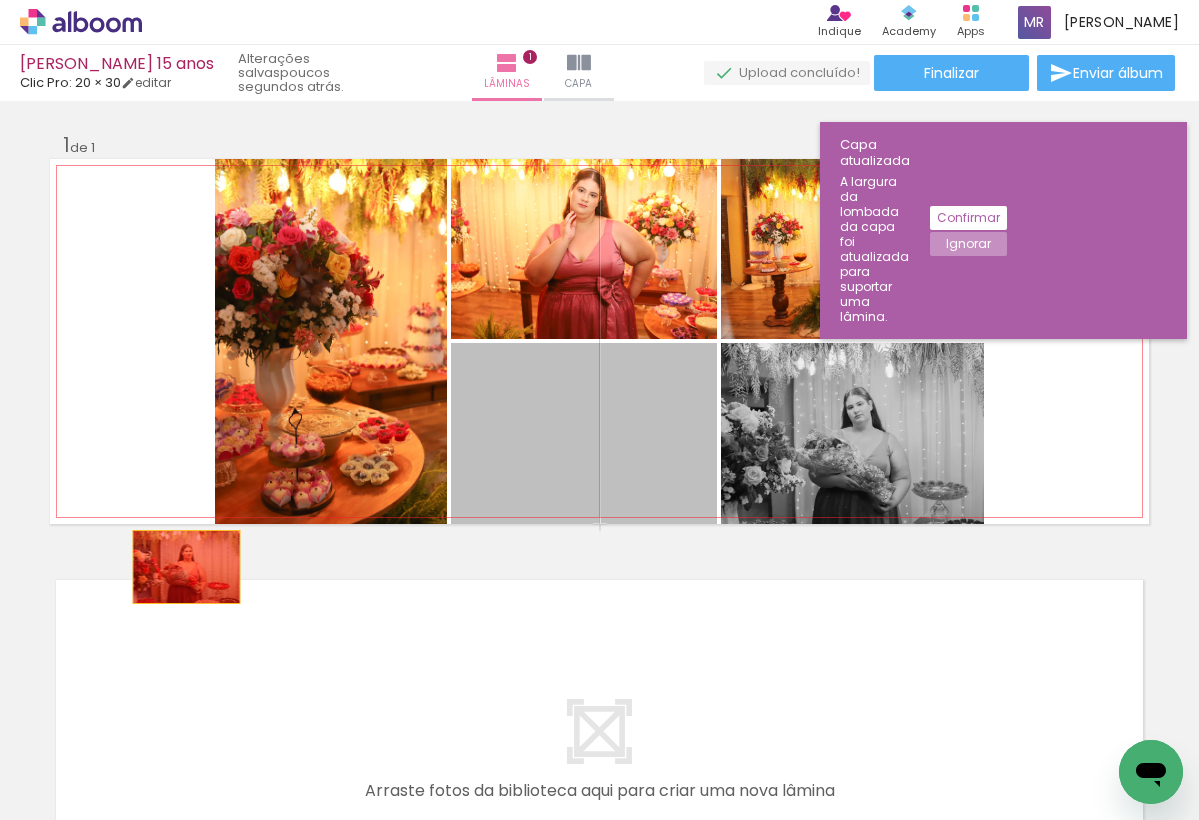 drag, startPoint x: 538, startPoint y: 424, endPoint x: 178, endPoint y: 556, distance: 383.43707 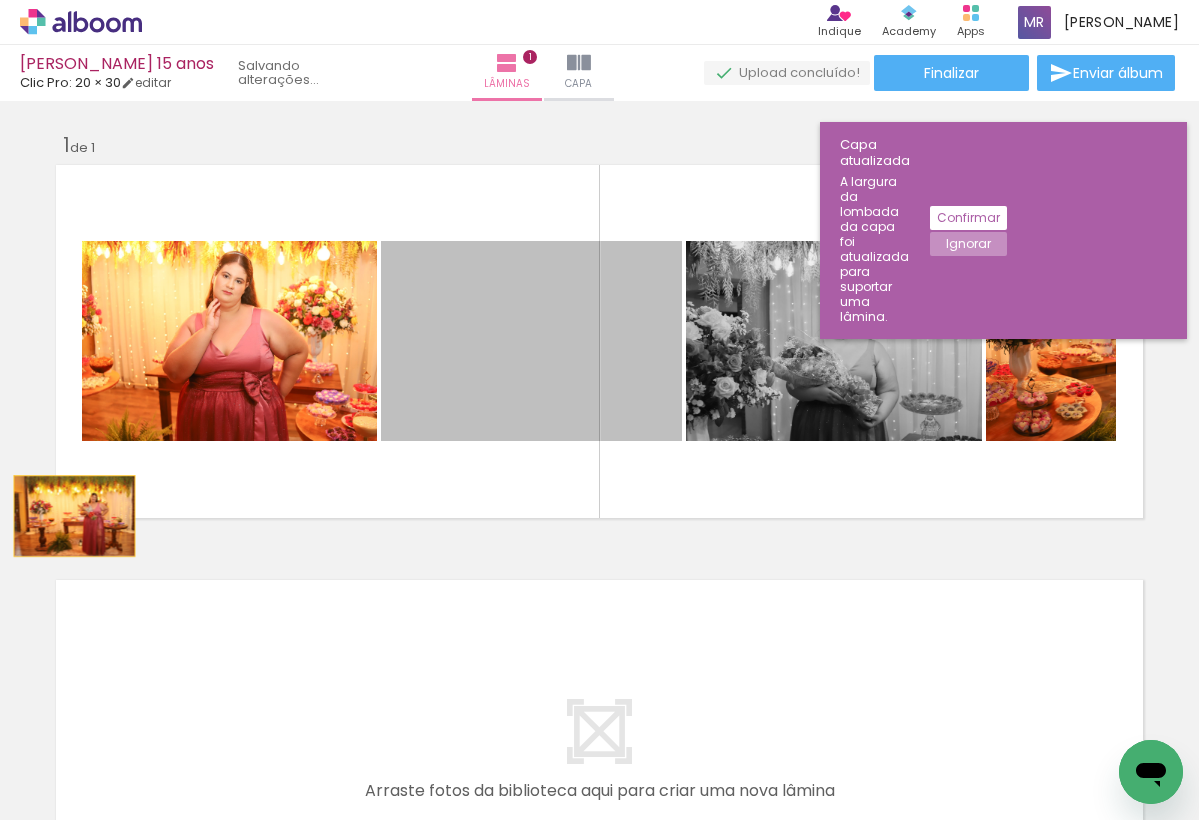 drag, startPoint x: 465, startPoint y: 350, endPoint x: 67, endPoint y: 509, distance: 428.58487 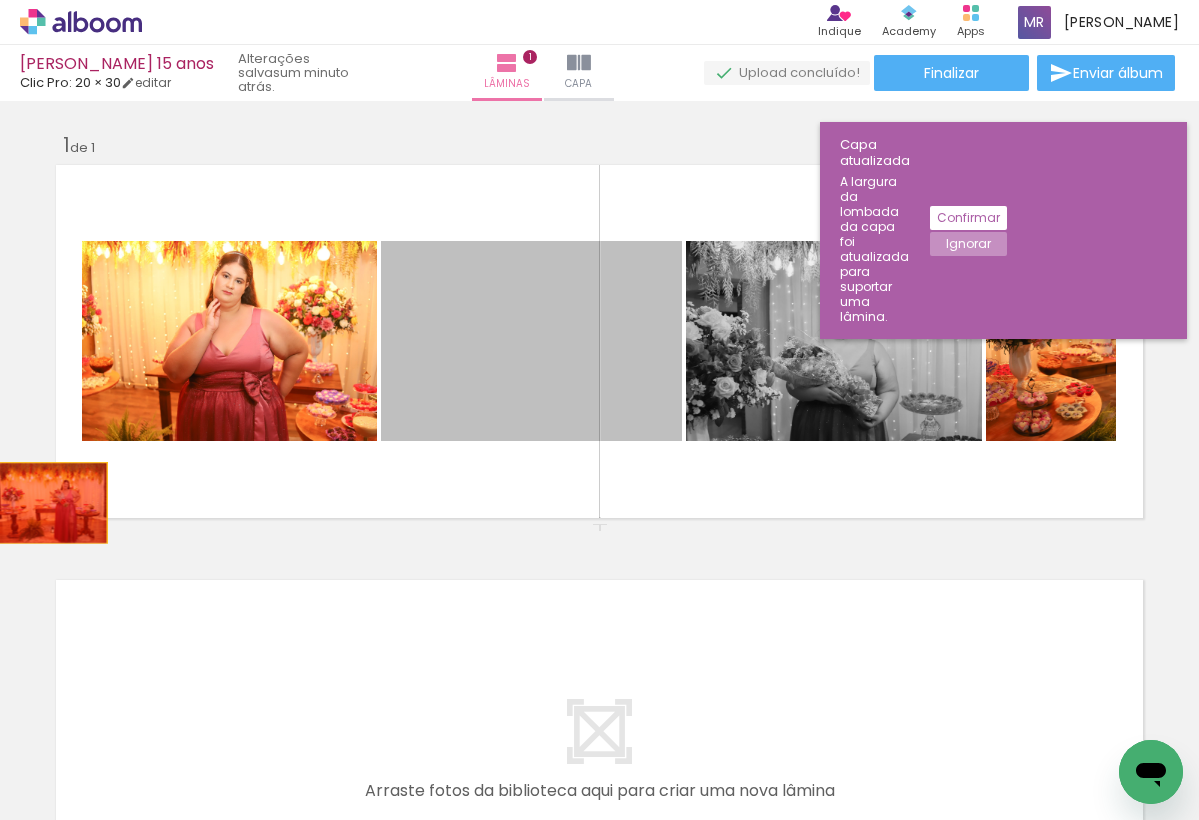 drag, startPoint x: 490, startPoint y: 353, endPoint x: 40, endPoint y: 503, distance: 474.34164 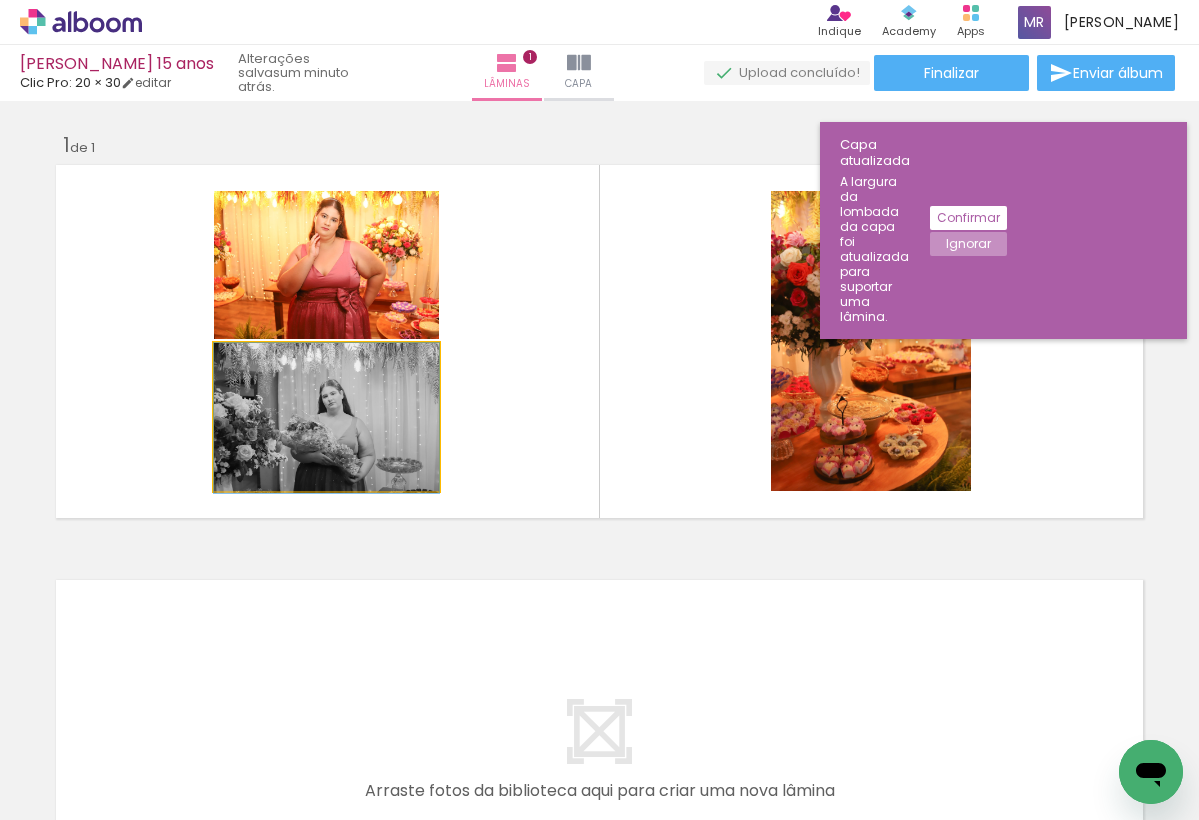 drag, startPoint x: 297, startPoint y: 439, endPoint x: 197, endPoint y: 467, distance: 103.84604 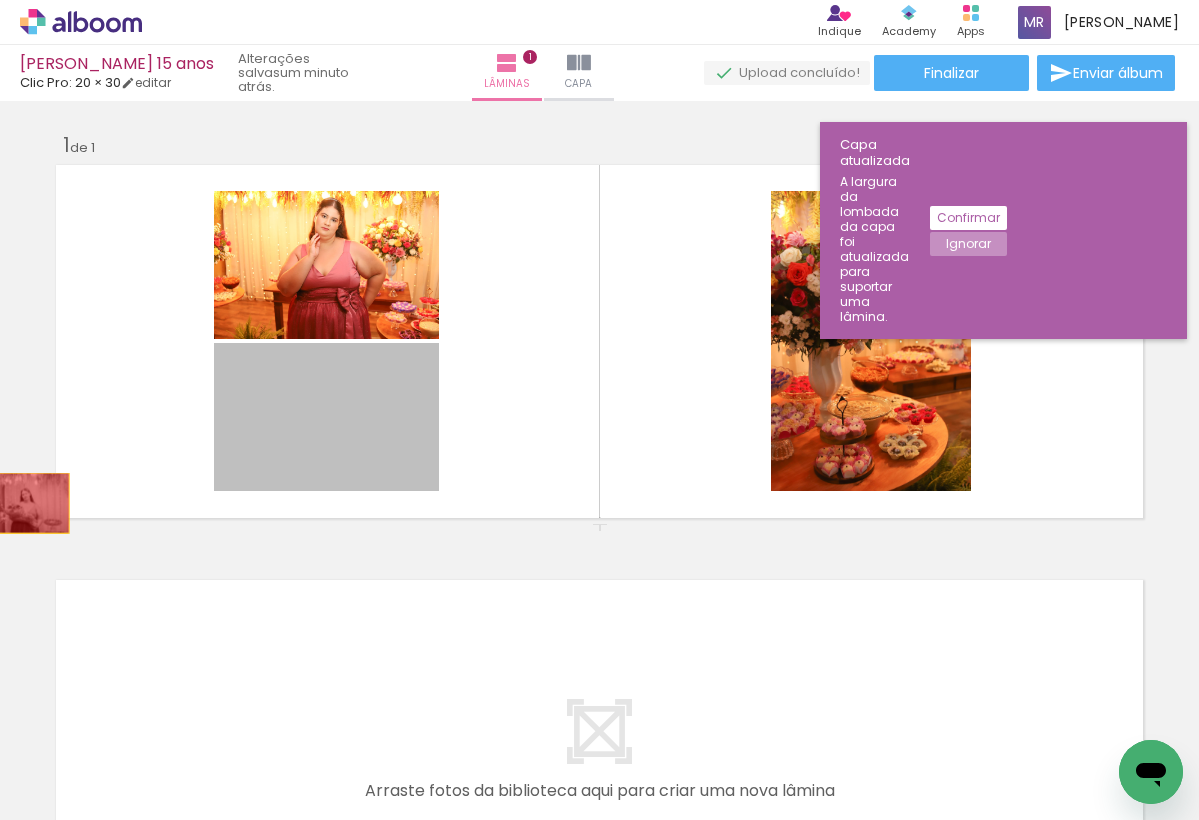 drag, startPoint x: 284, startPoint y: 420, endPoint x: 13, endPoint y: 505, distance: 284.0176 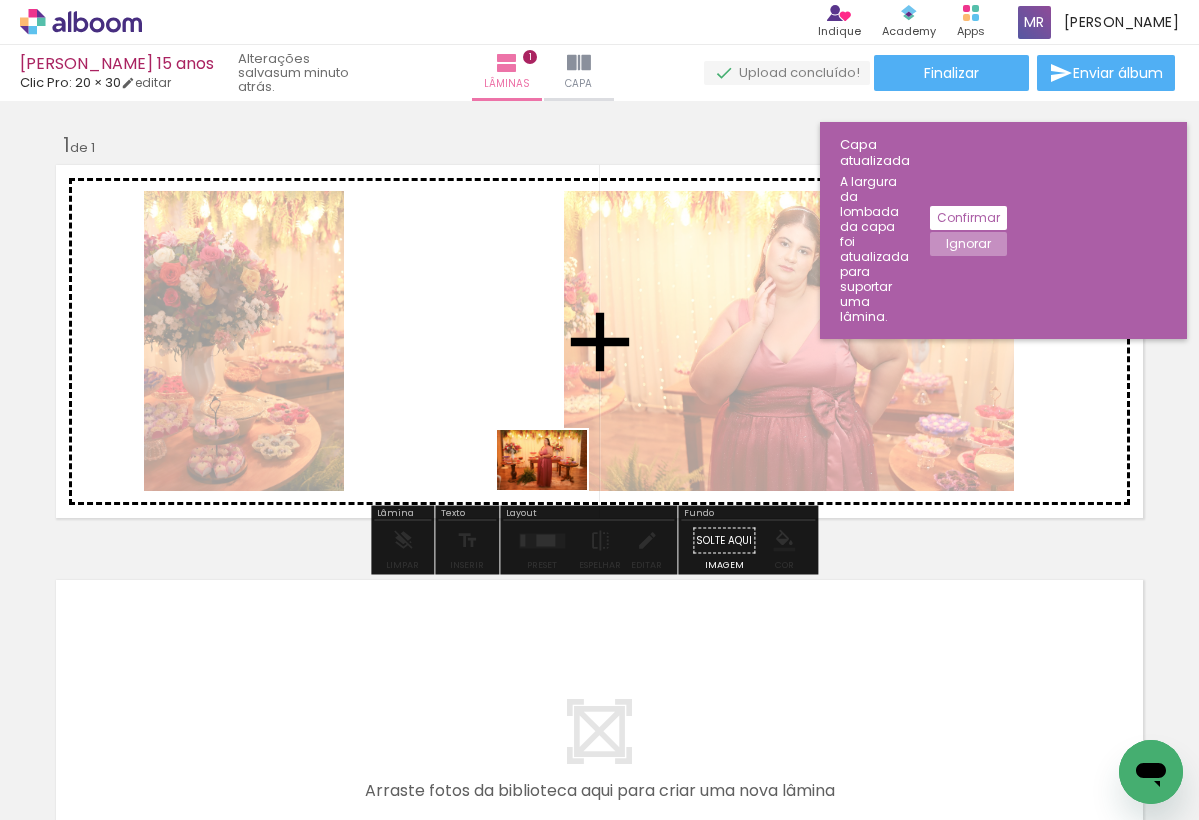 drag, startPoint x: 892, startPoint y: 774, endPoint x: 558, endPoint y: 489, distance: 439.06833 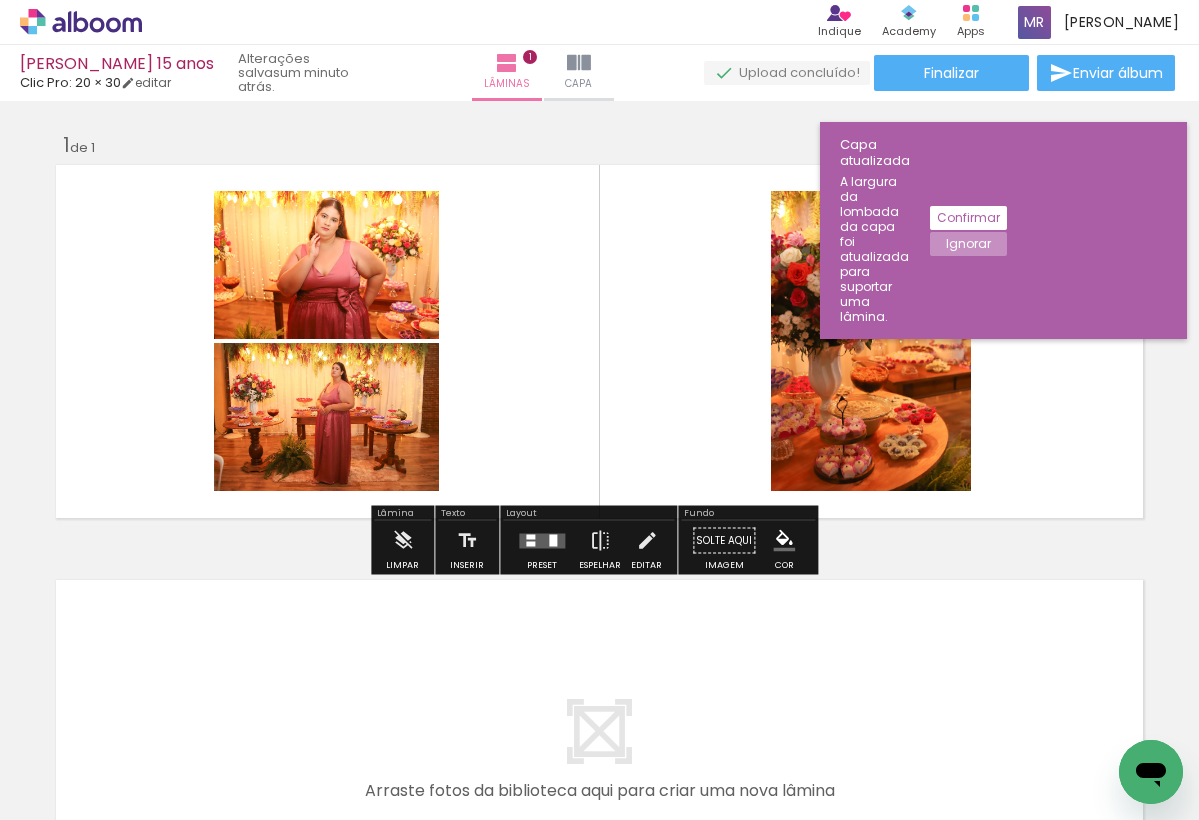 scroll, scrollTop: 0, scrollLeft: 0, axis: both 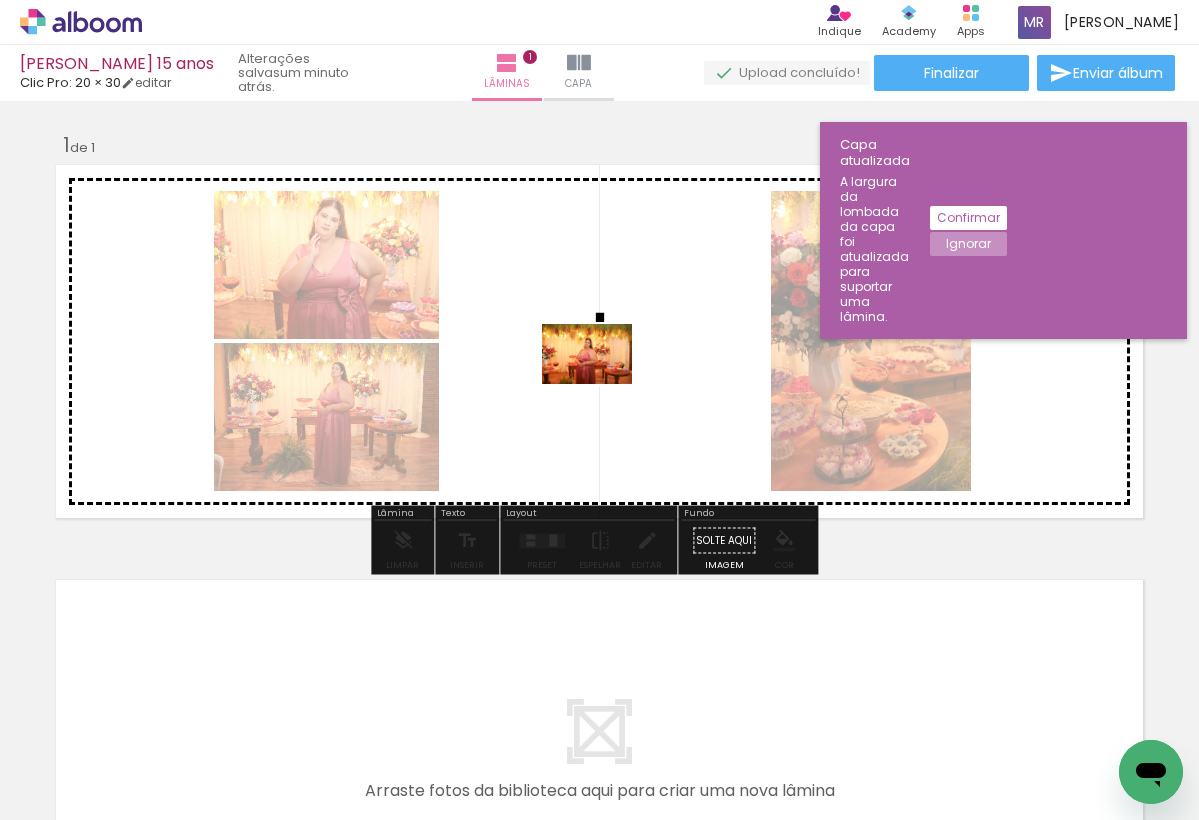 drag, startPoint x: 1003, startPoint y: 764, endPoint x: 605, endPoint y: 389, distance: 546.83545 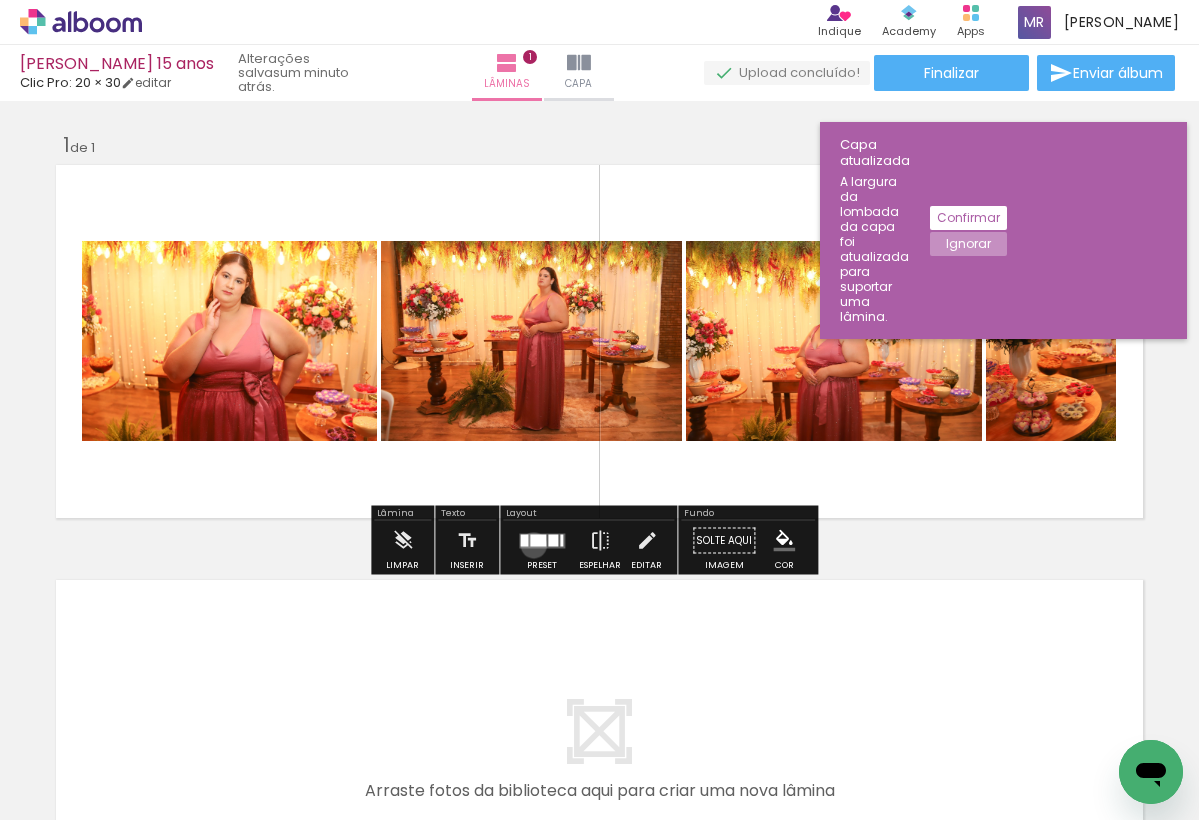 click at bounding box center [538, 540] 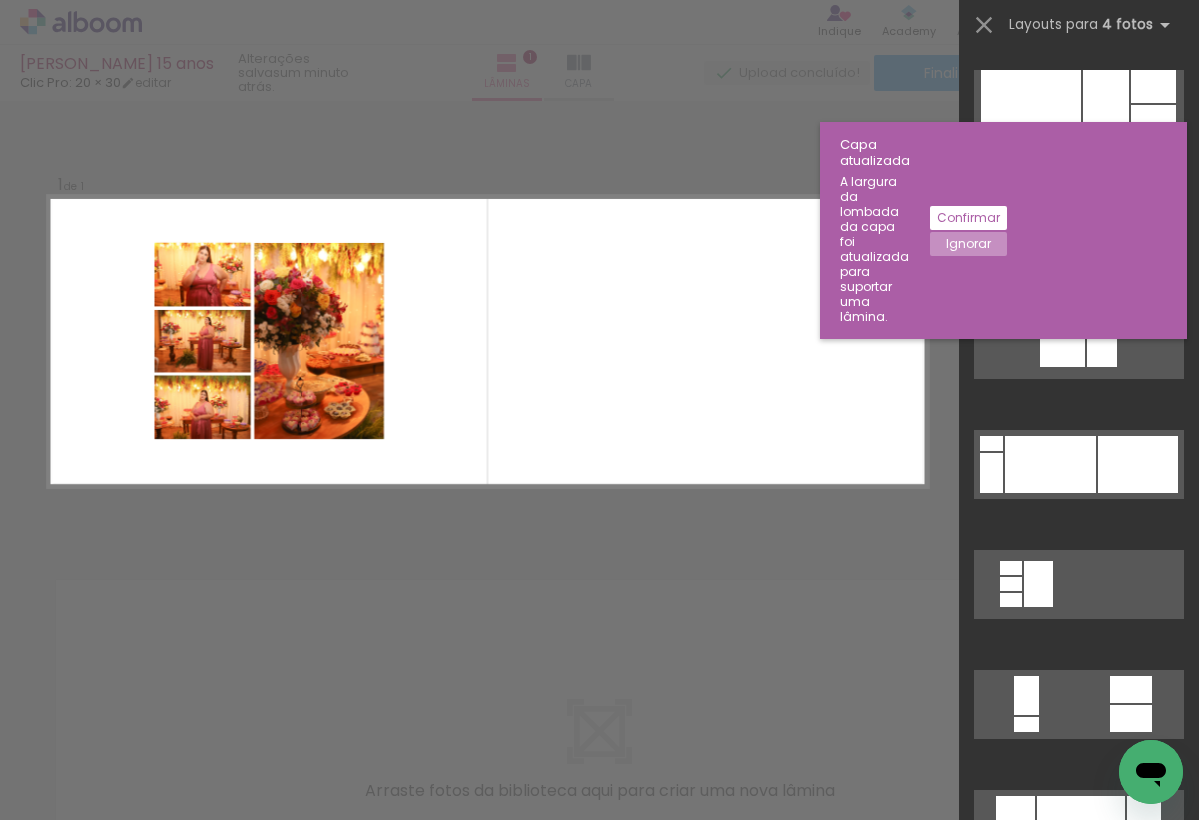 scroll, scrollTop: 1903, scrollLeft: 0, axis: vertical 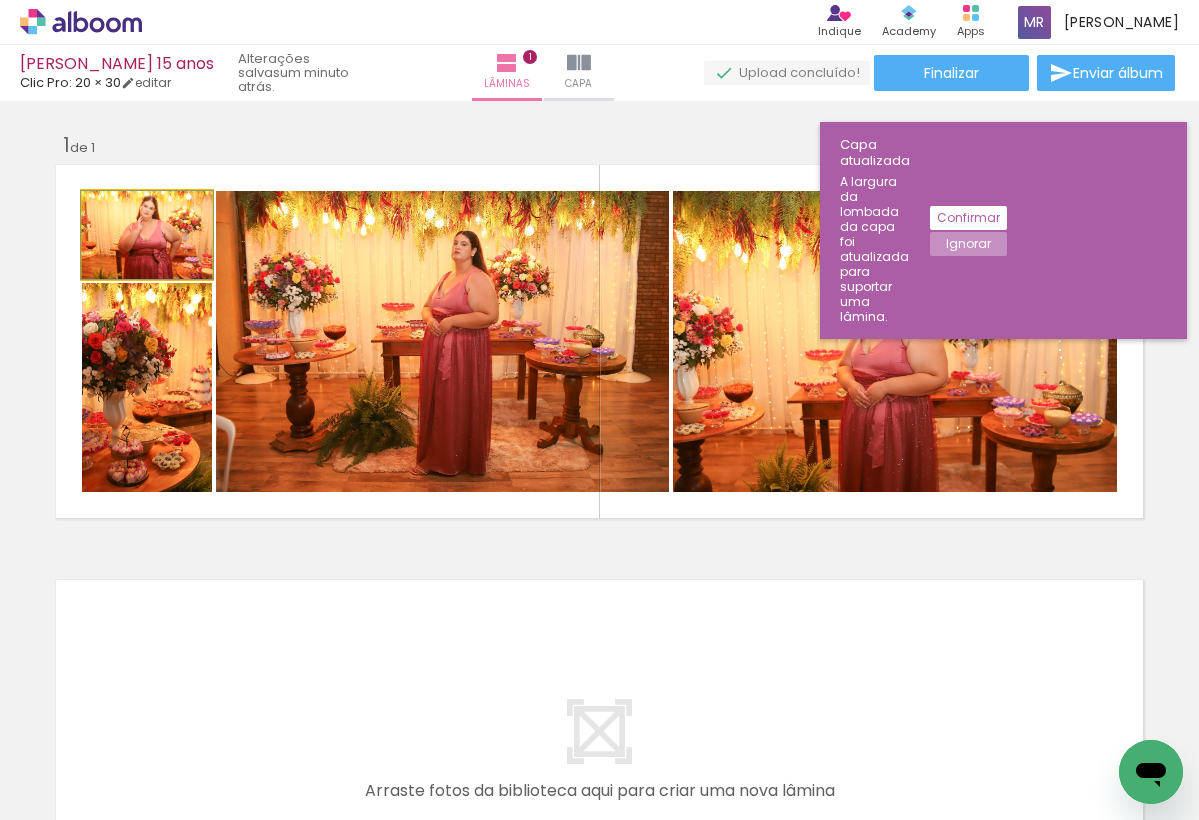 click at bounding box center [126, 212] 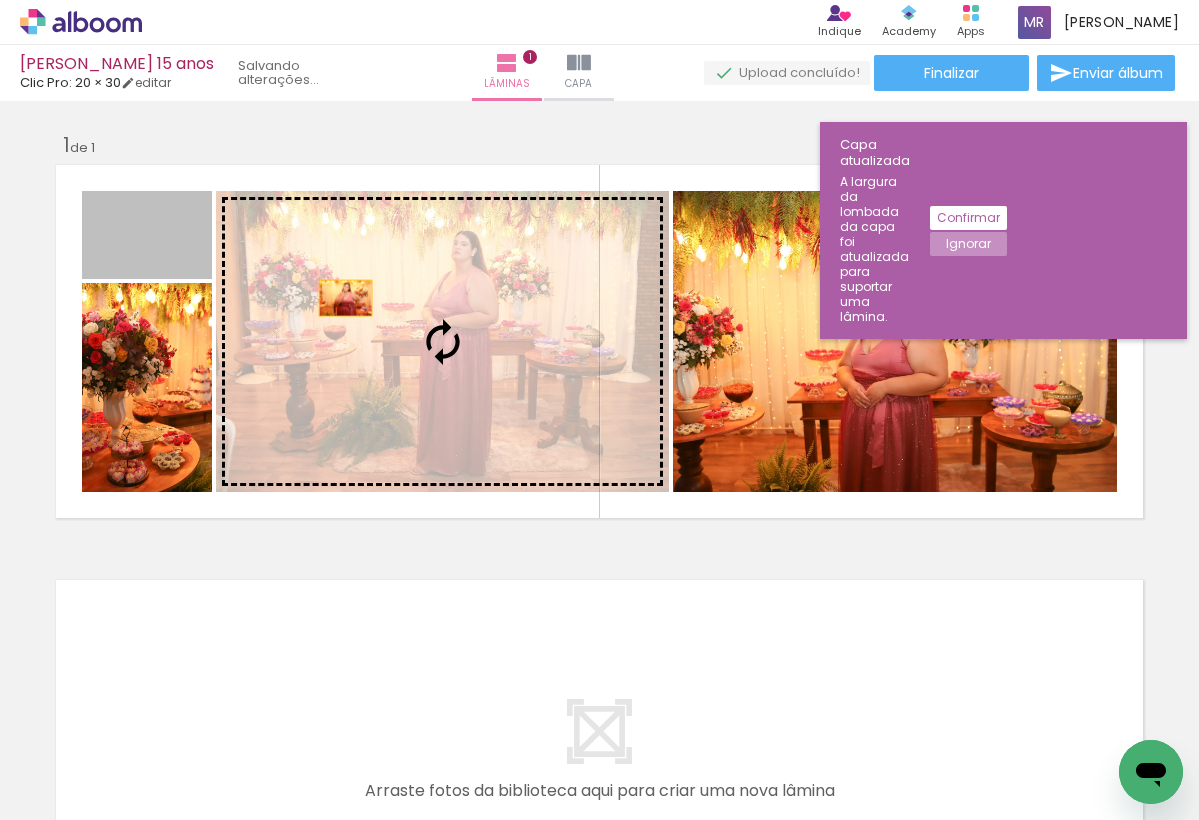drag, startPoint x: 175, startPoint y: 248, endPoint x: 339, endPoint y: 297, distance: 171.16367 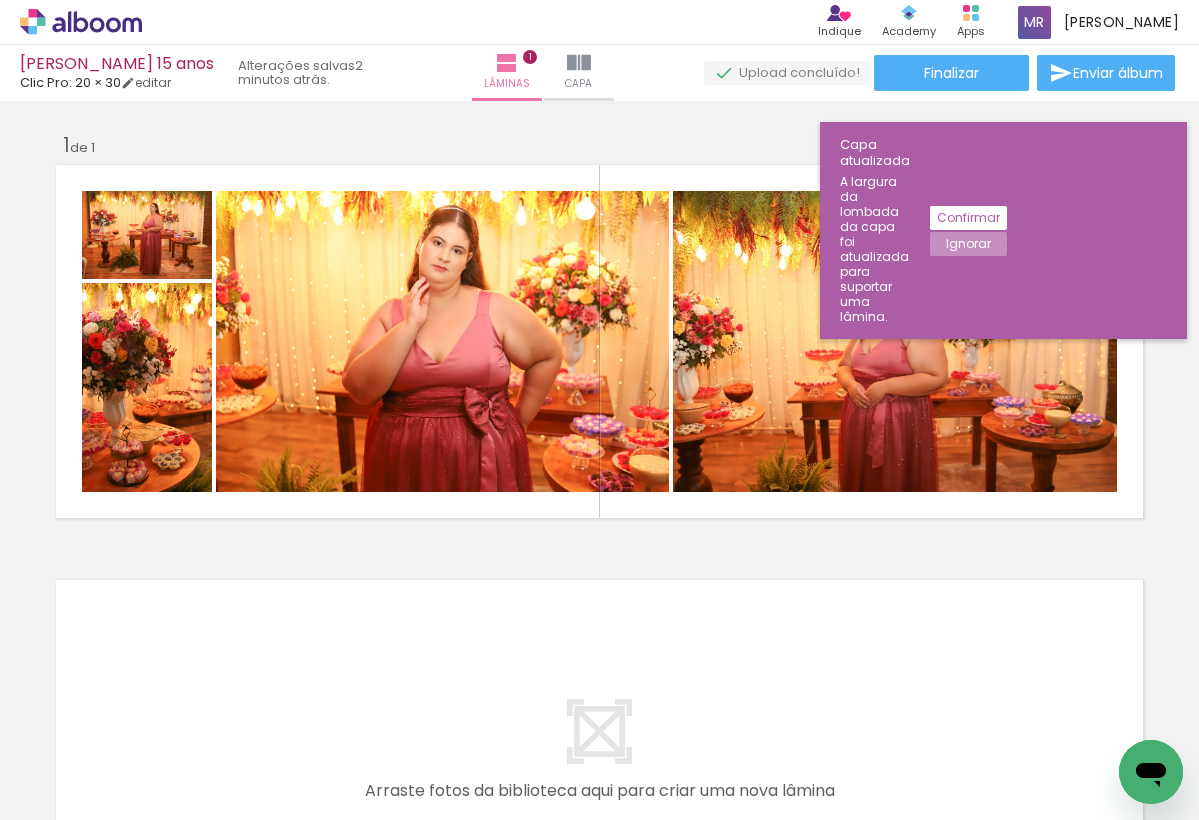 scroll, scrollTop: 0, scrollLeft: 3954, axis: horizontal 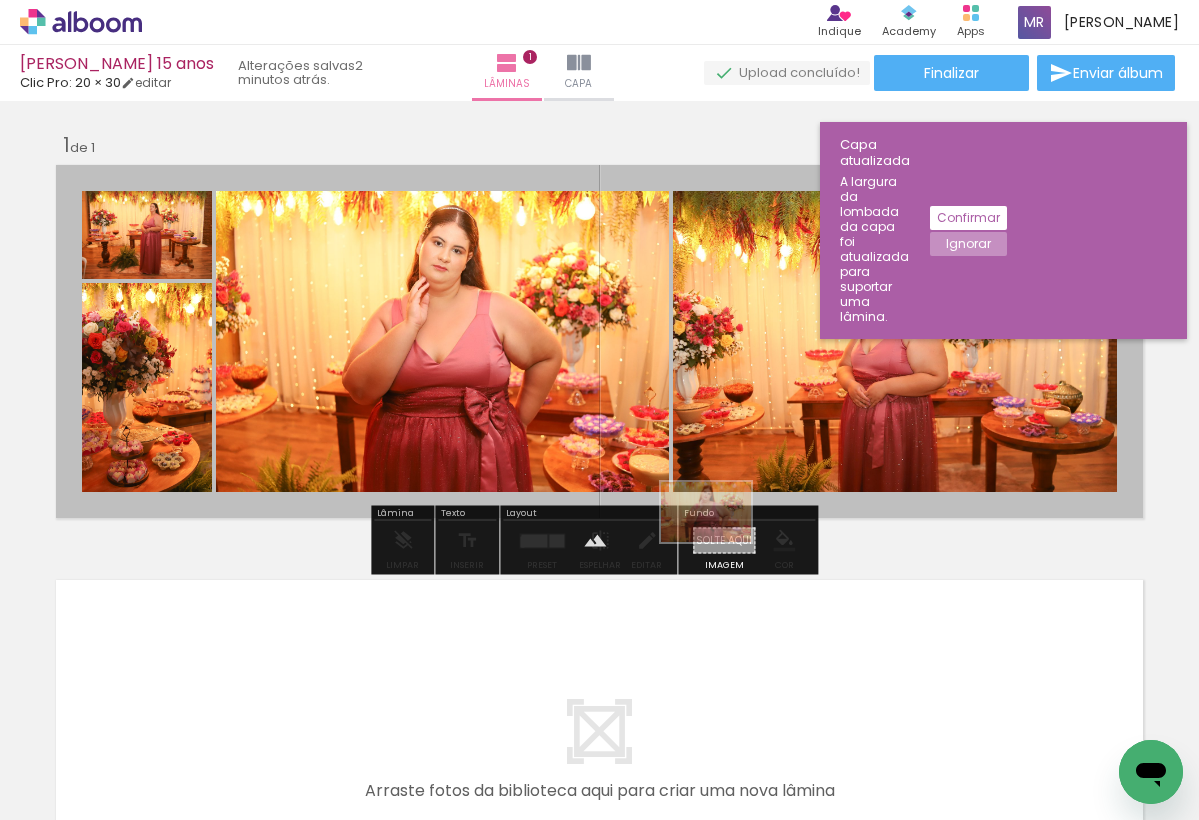 drag, startPoint x: 500, startPoint y: 767, endPoint x: 721, endPoint y: 539, distance: 317.52954 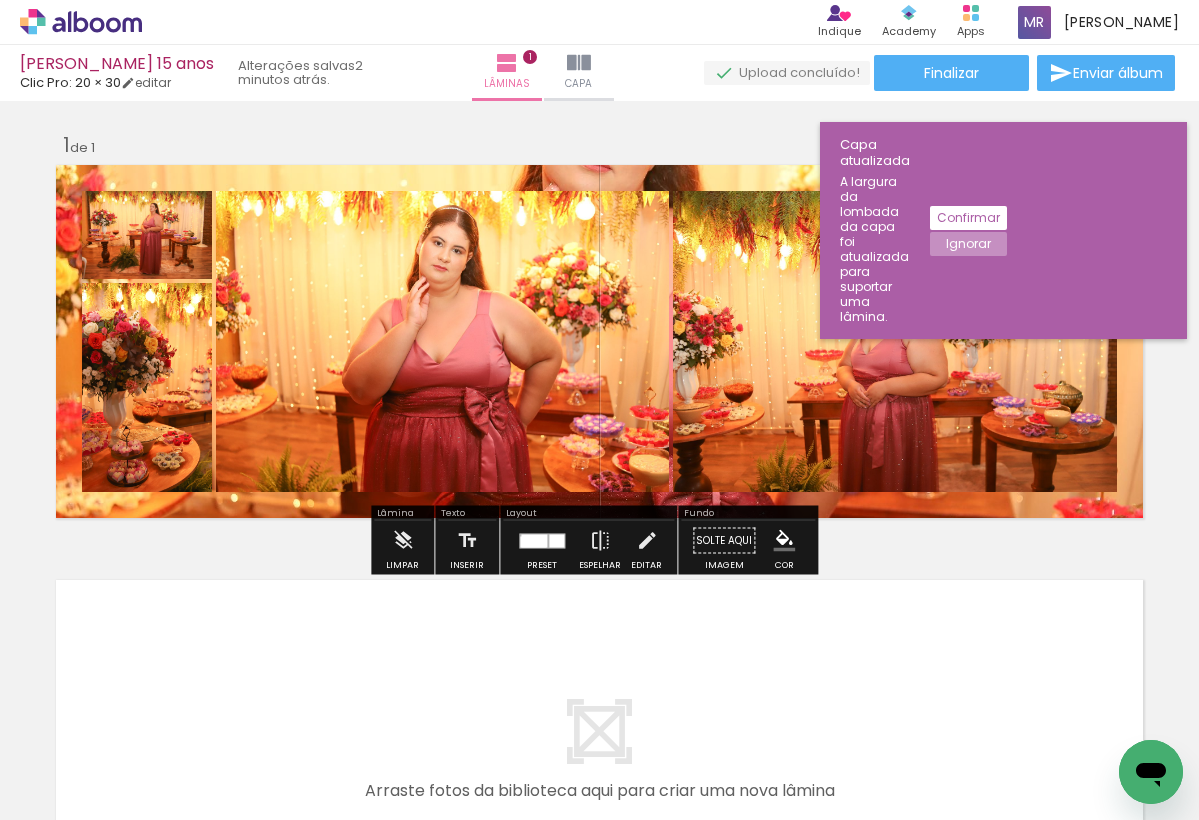 click at bounding box center [599, 341] 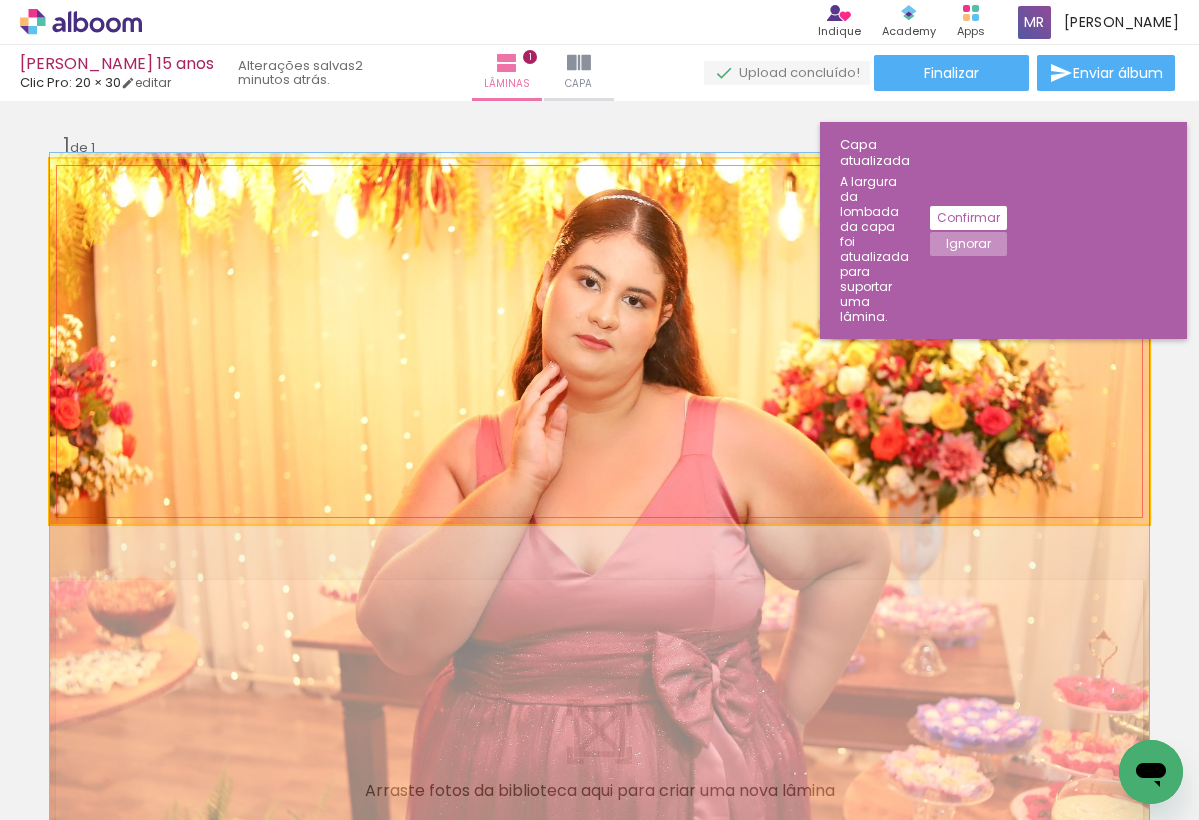 drag, startPoint x: 634, startPoint y: 274, endPoint x: 621, endPoint y: 453, distance: 179.47145 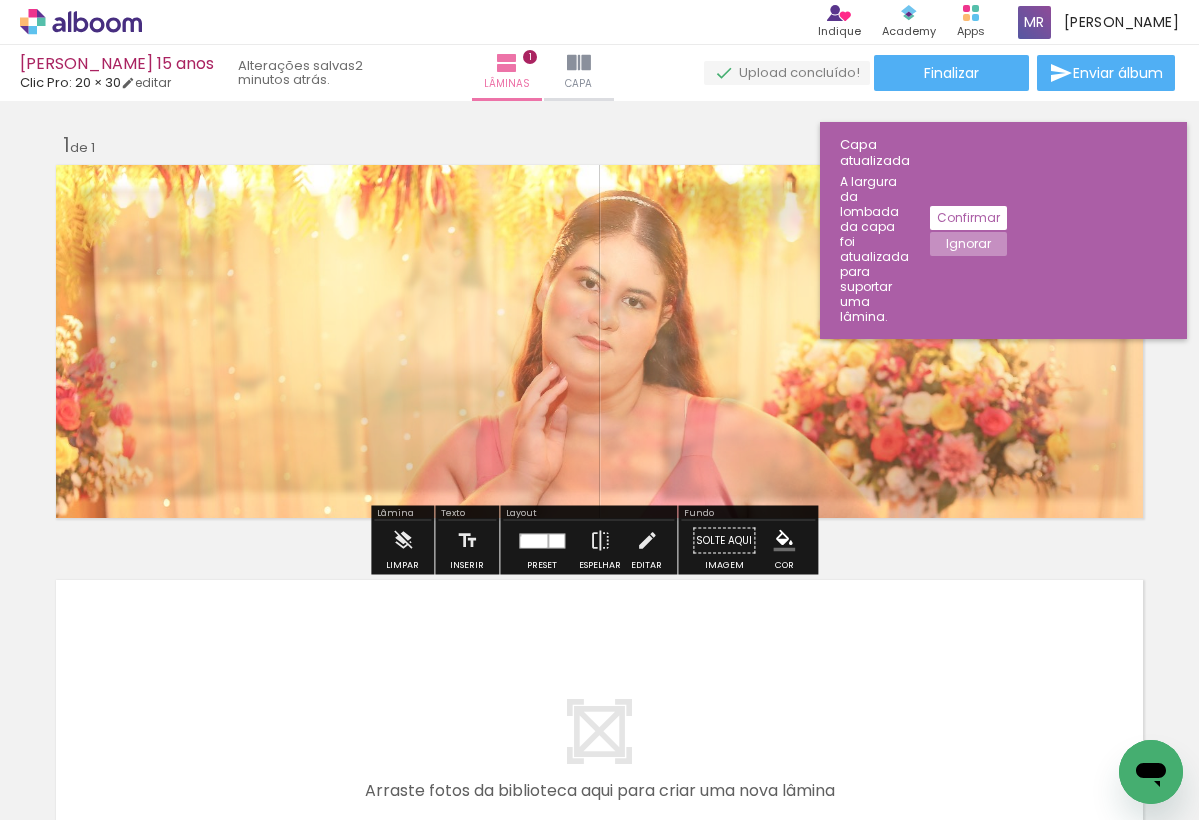 type on "80" 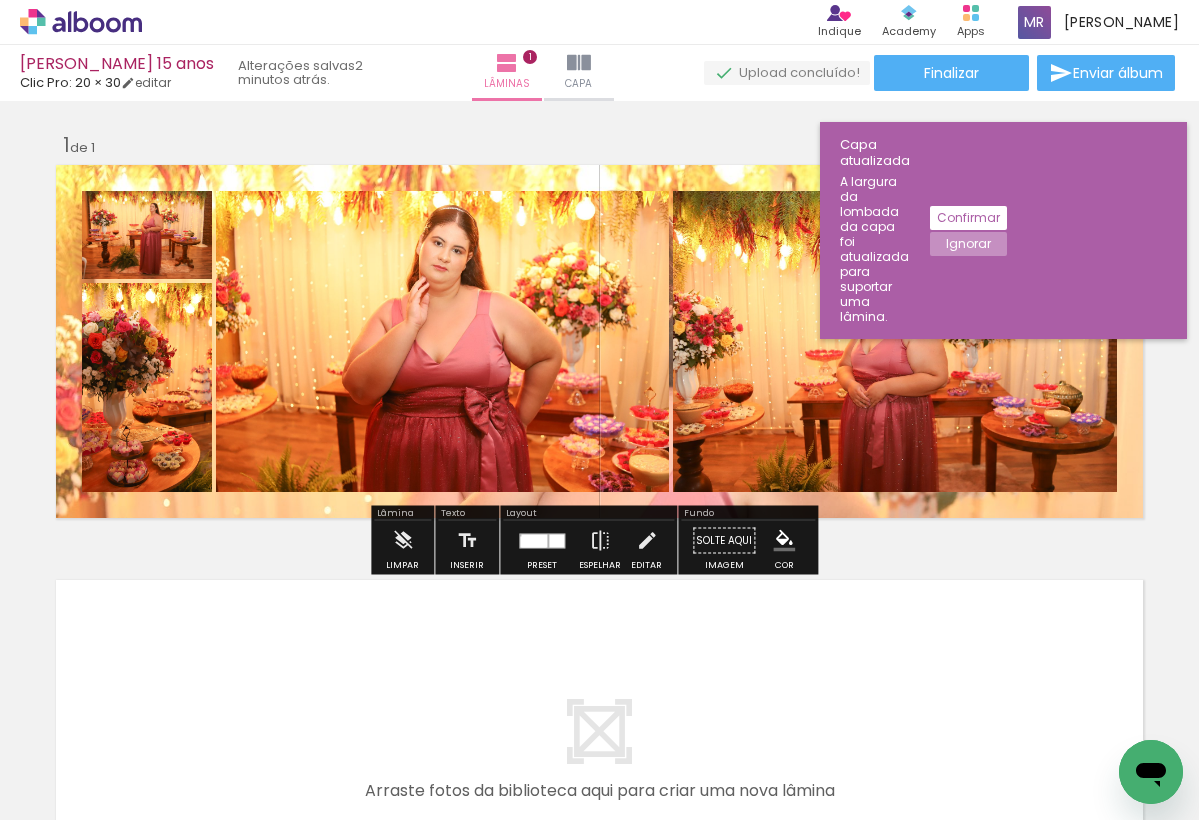 scroll, scrollTop: 0, scrollLeft: 0, axis: both 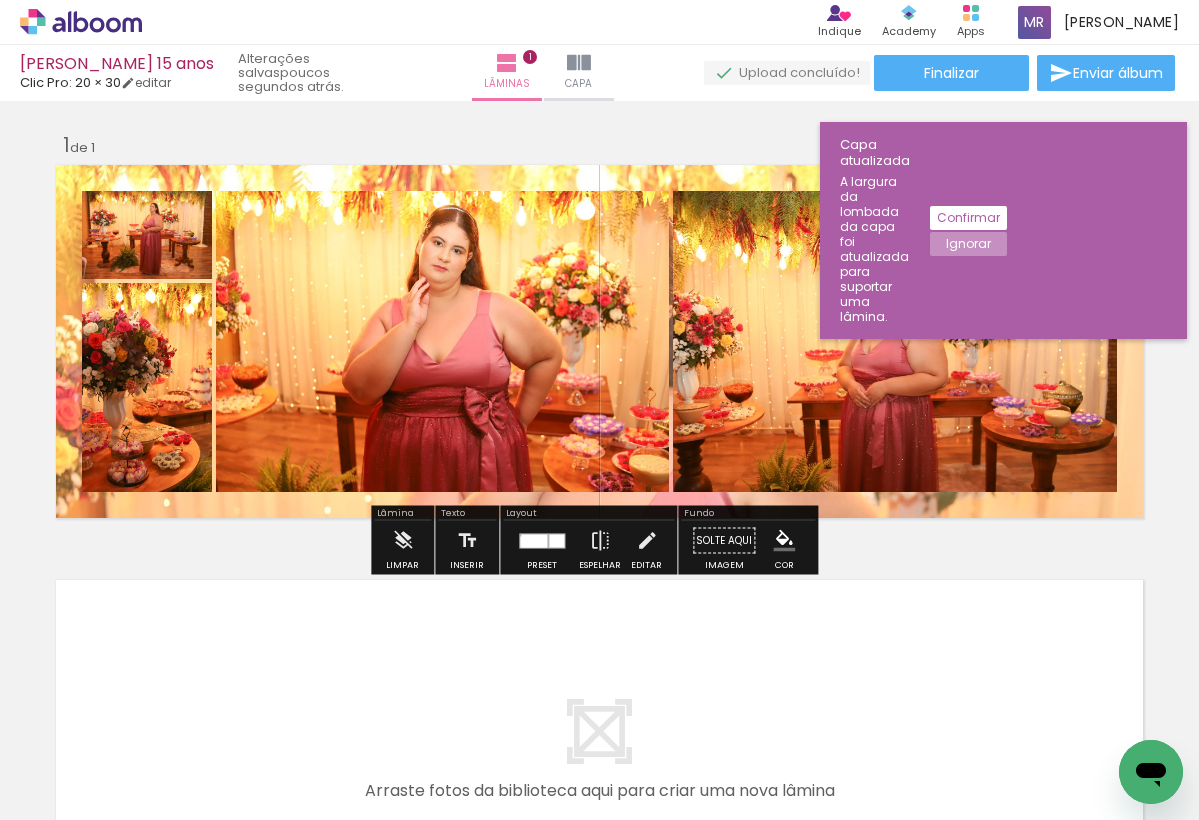 click on "Confirmar" 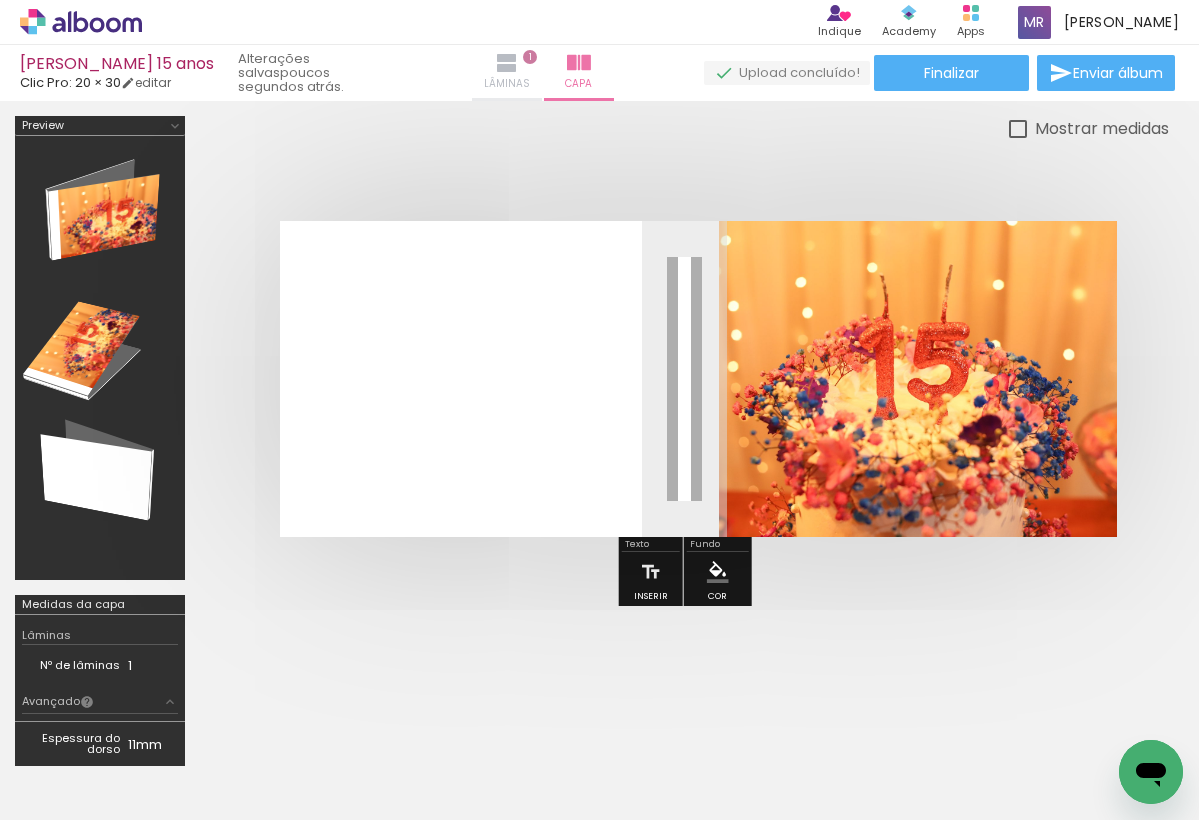 click at bounding box center (507, 63) 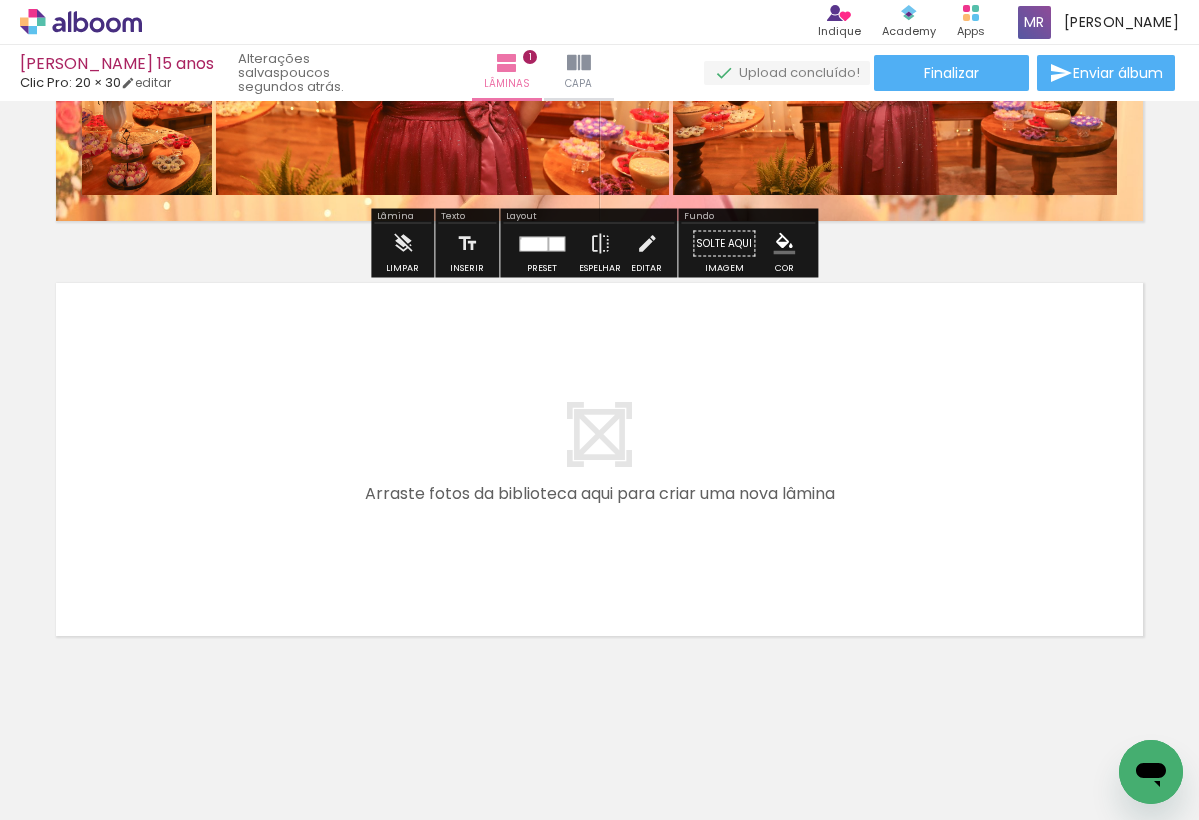 scroll, scrollTop: 298, scrollLeft: 0, axis: vertical 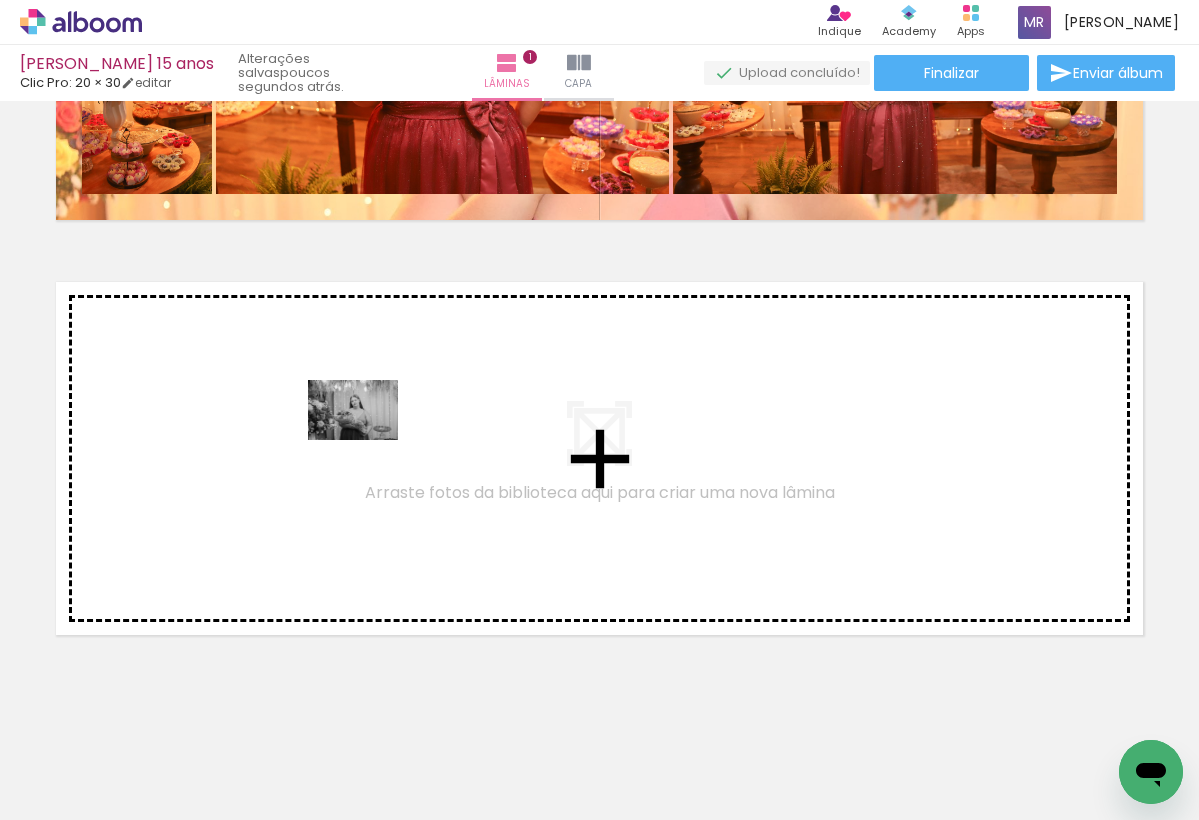 click at bounding box center [599, 410] 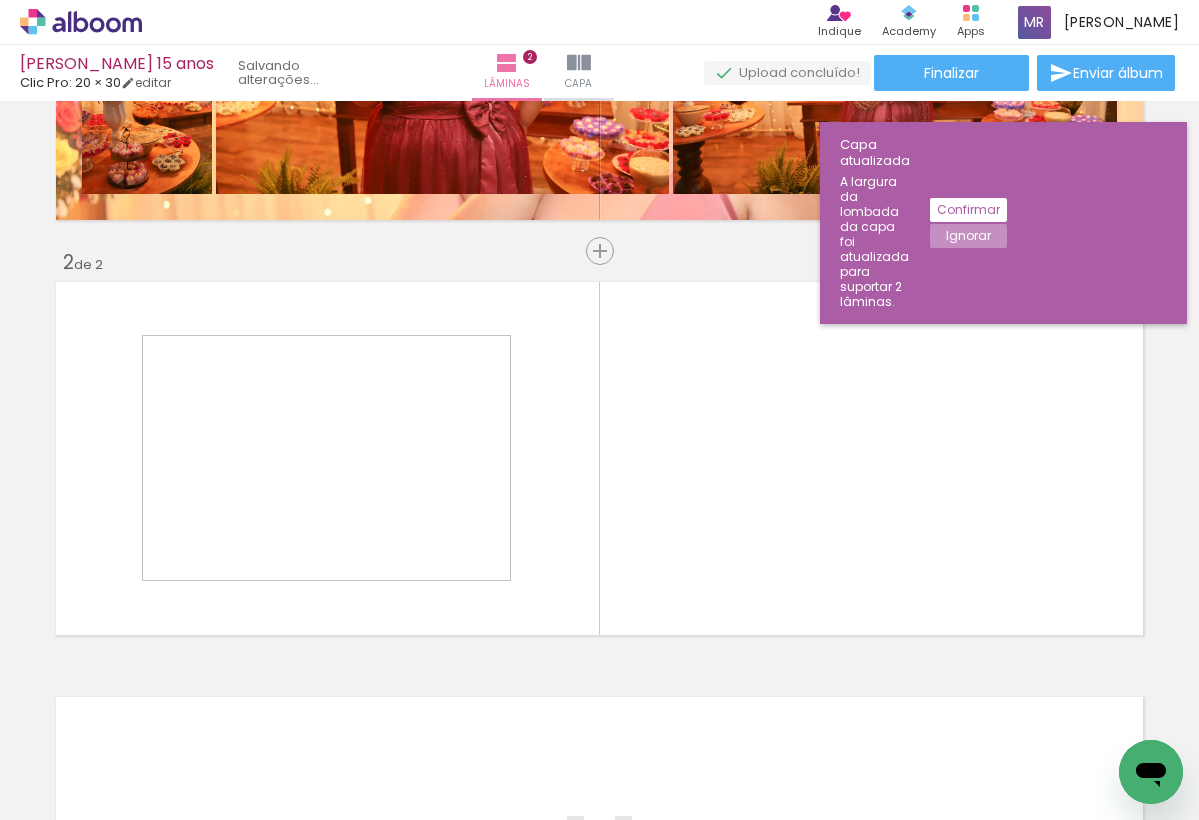scroll, scrollTop: 358, scrollLeft: 0, axis: vertical 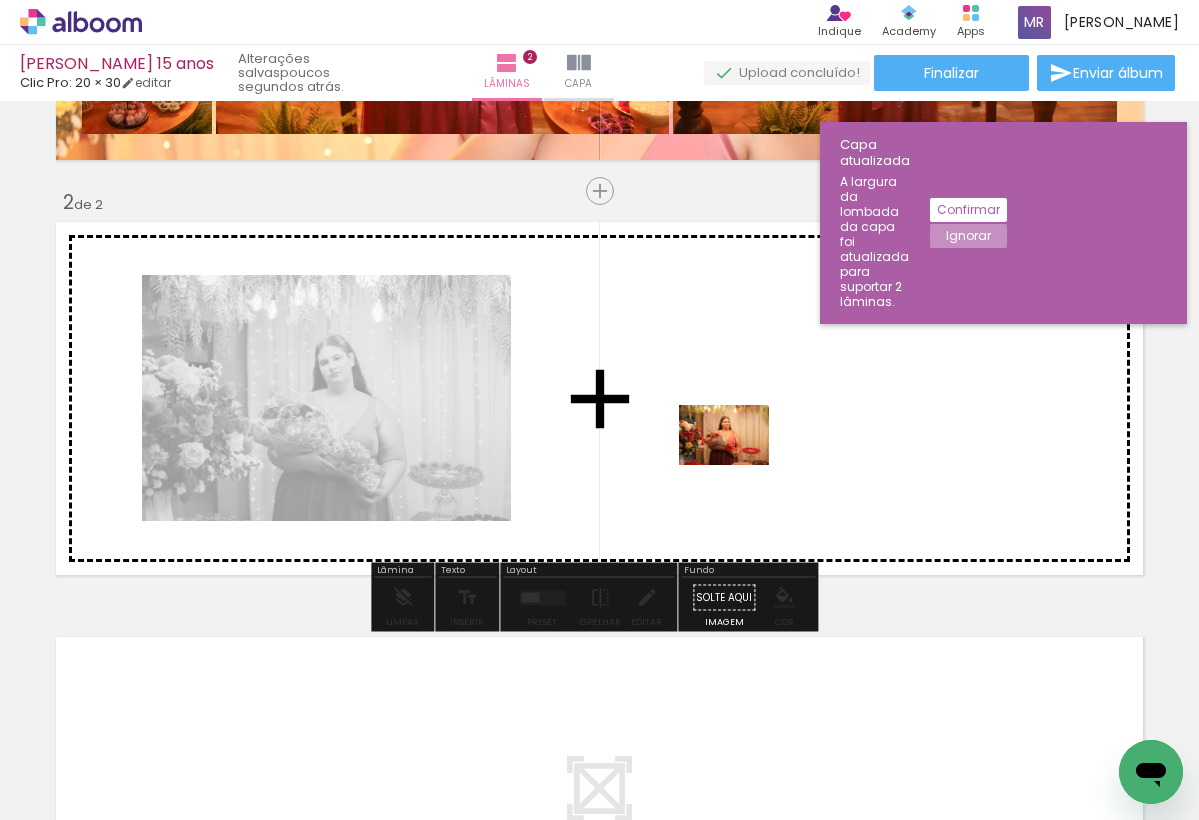click at bounding box center [599, 410] 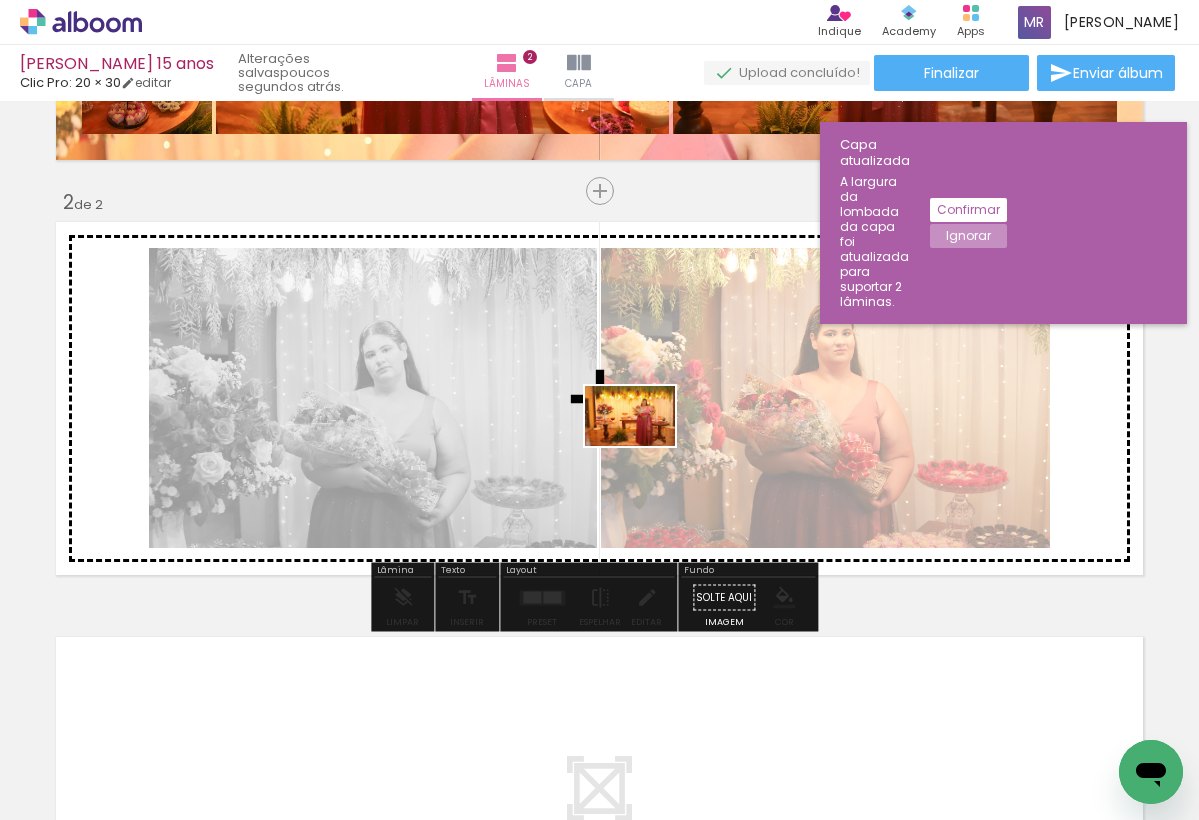 drag, startPoint x: 896, startPoint y: 770, endPoint x: 645, endPoint y: 446, distance: 409.84998 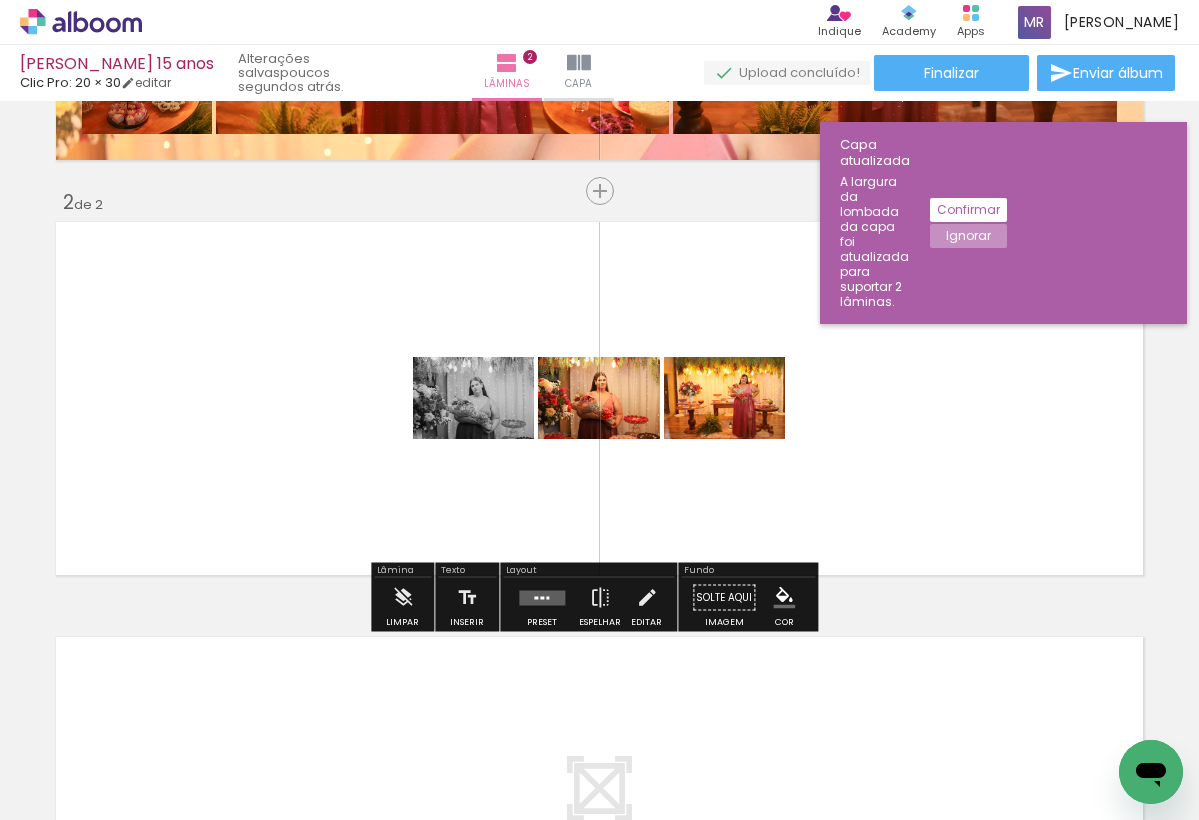 scroll, scrollTop: 0, scrollLeft: 3680, axis: horizontal 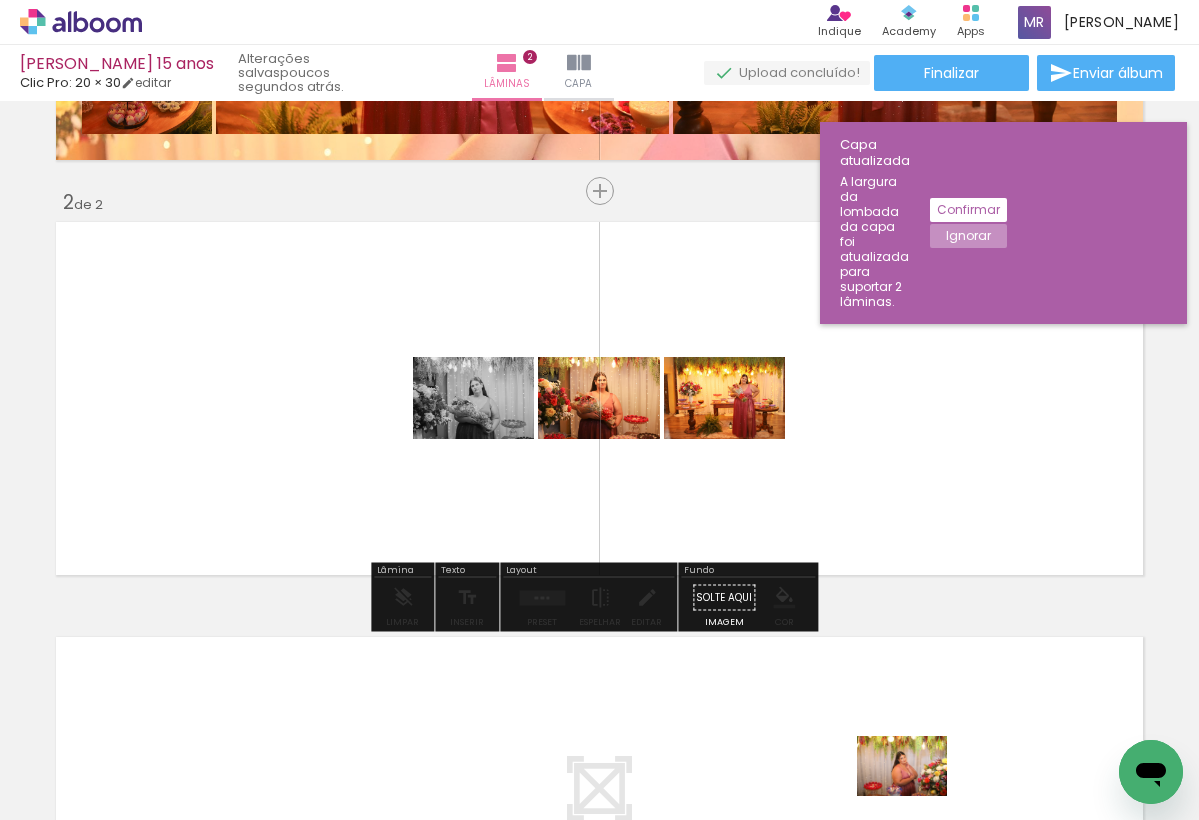 drag, startPoint x: 895, startPoint y: 770, endPoint x: 919, endPoint y: 795, distance: 34.655445 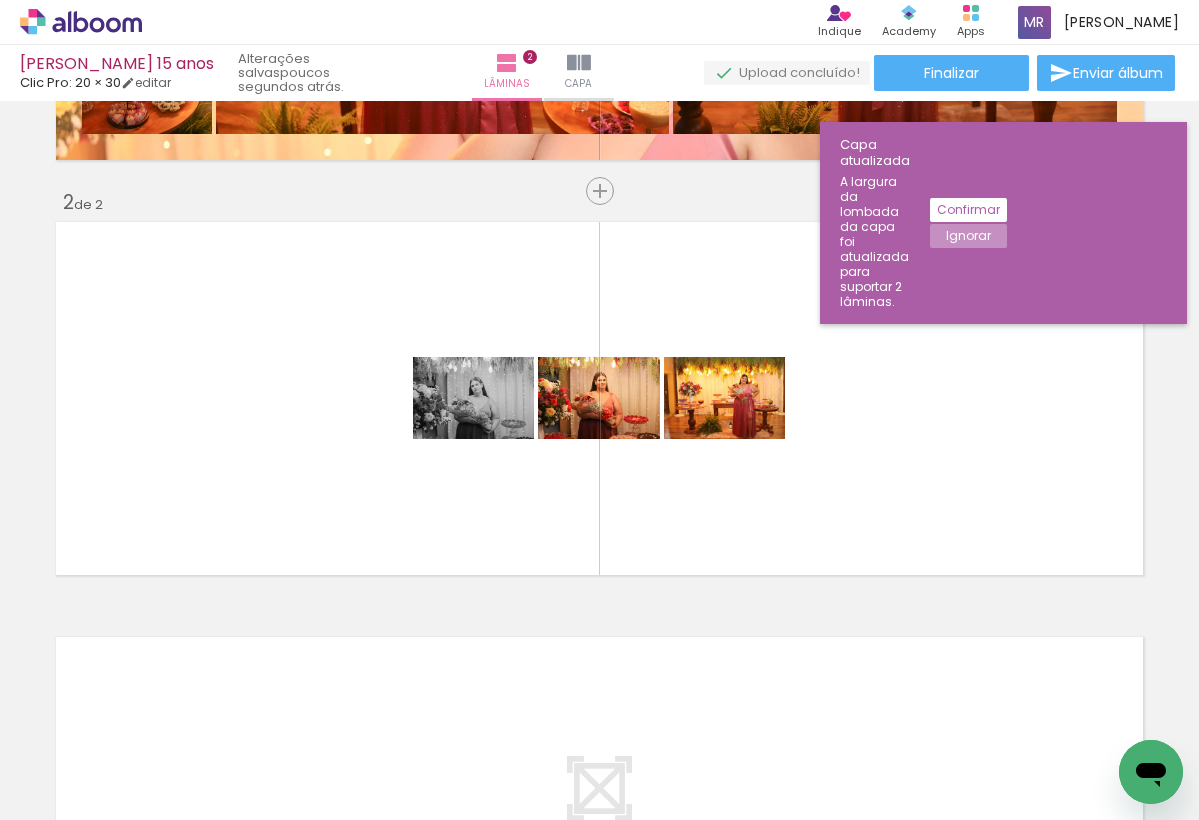 scroll, scrollTop: 5, scrollLeft: 4551, axis: both 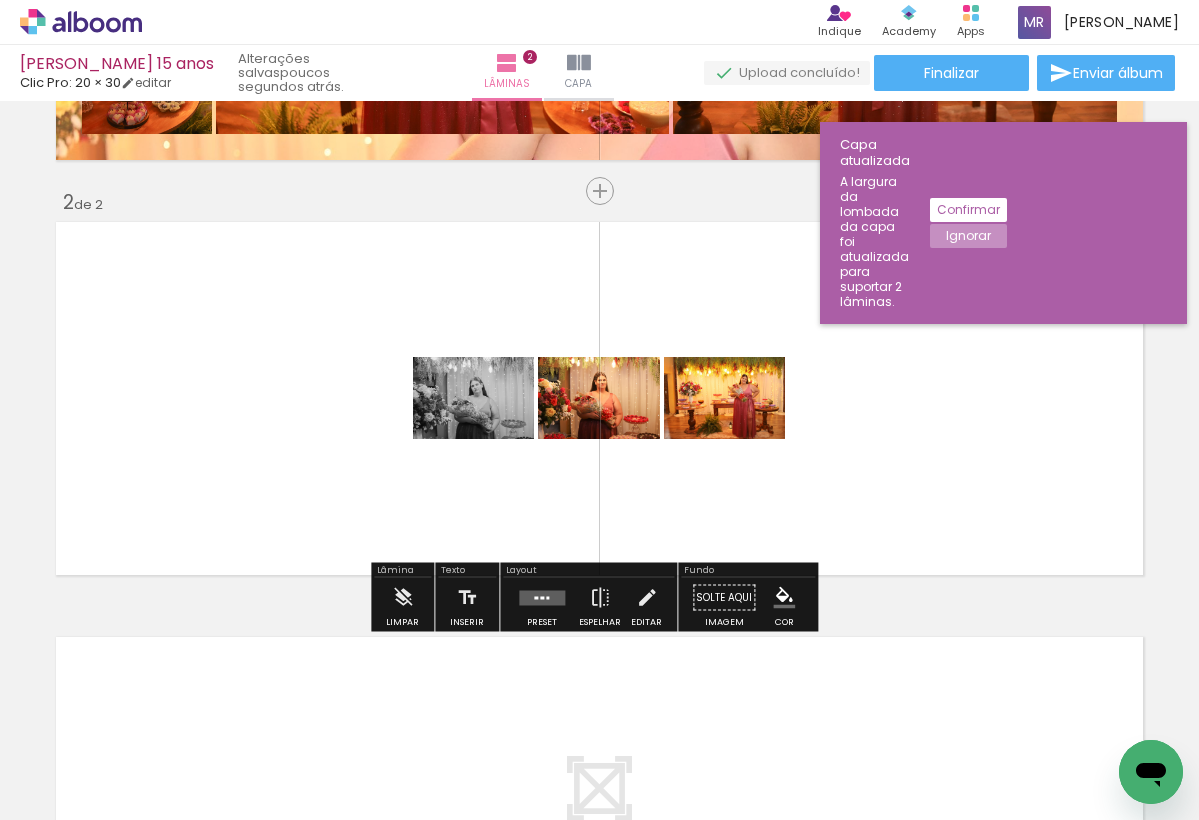 click at bounding box center [542, 597] 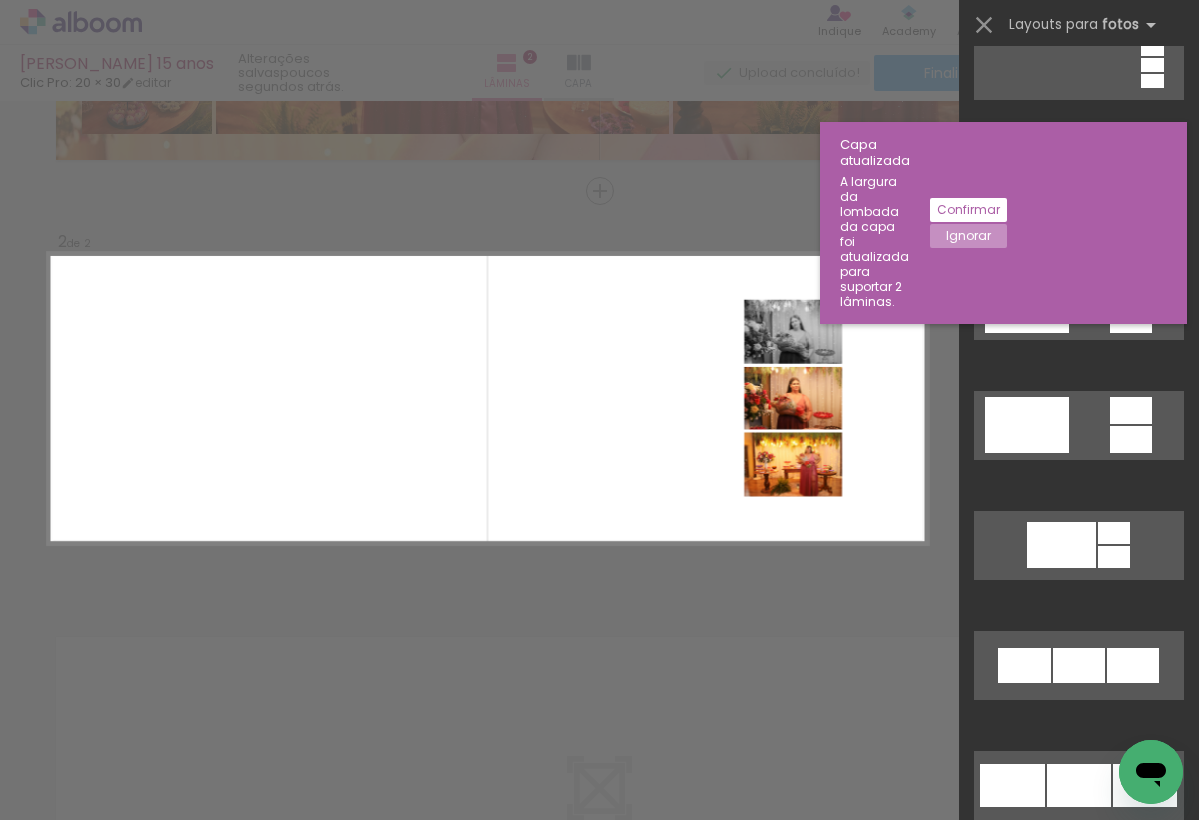 scroll, scrollTop: 983, scrollLeft: 0, axis: vertical 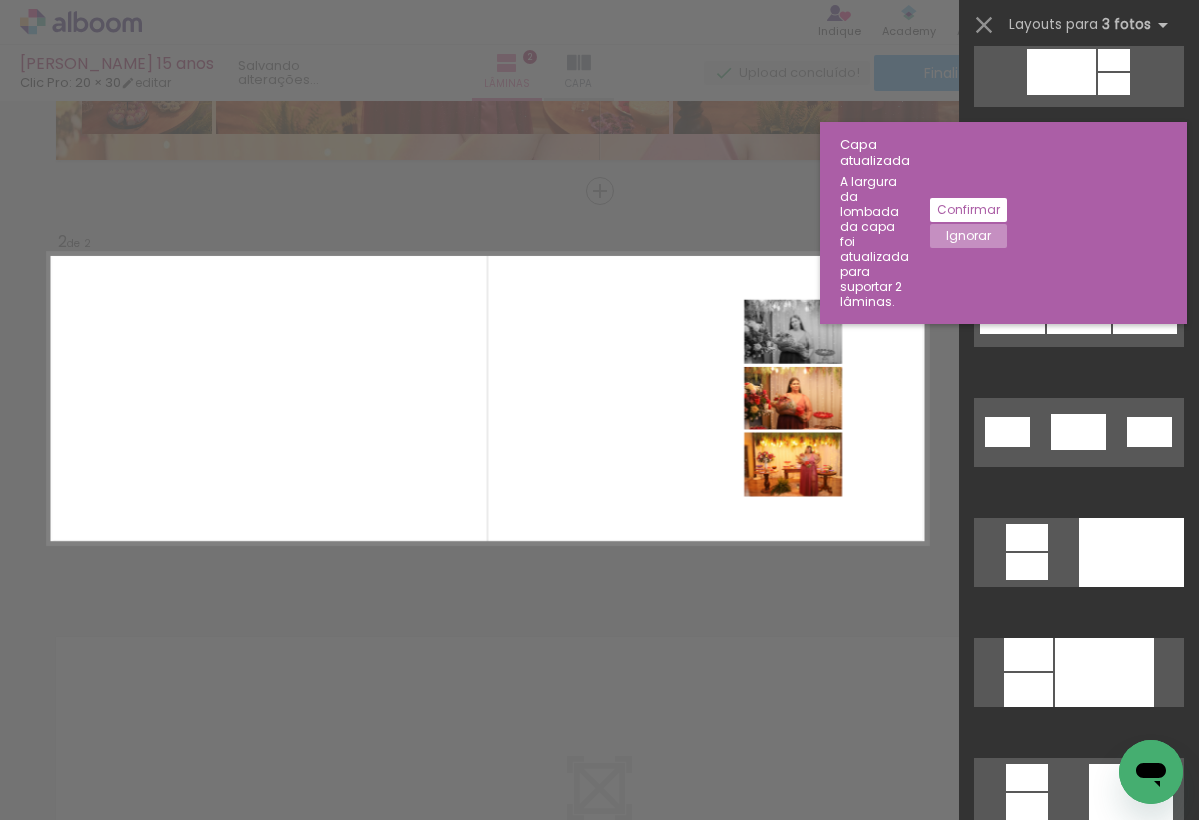 click on "Confirmar" 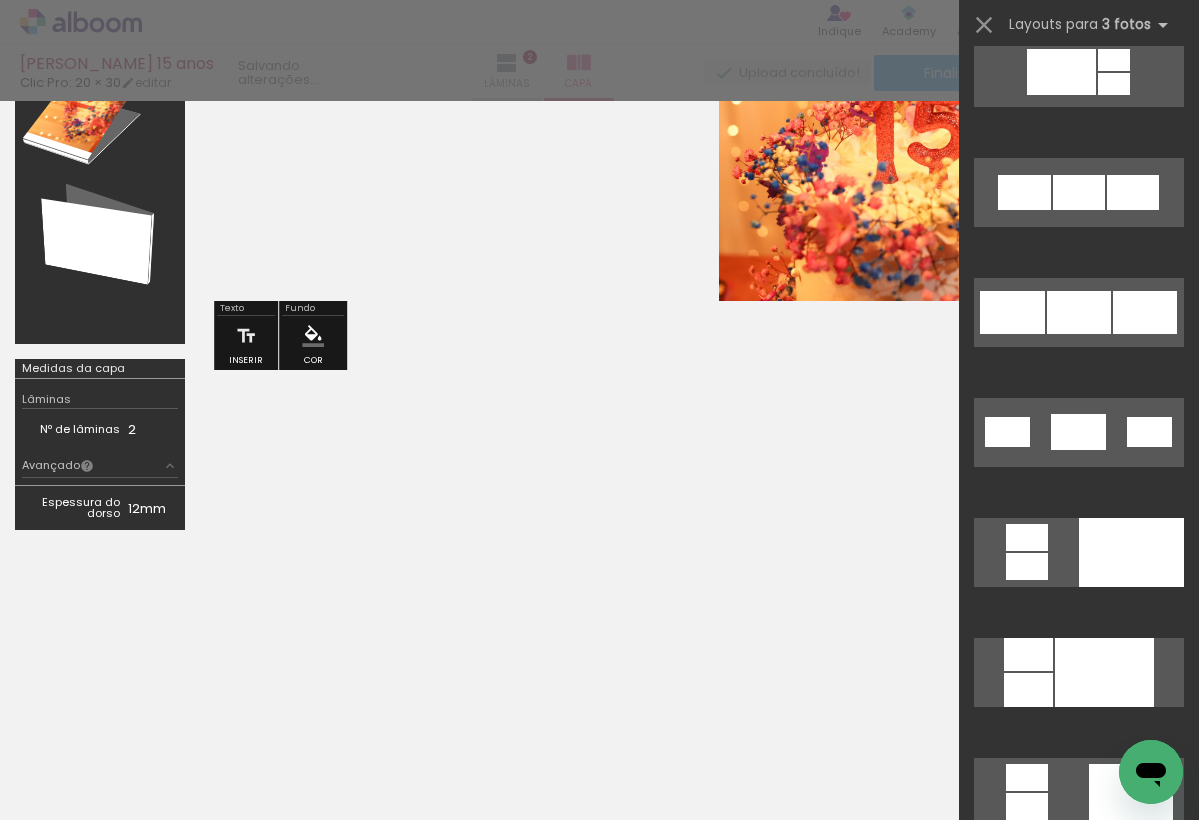 scroll, scrollTop: 236, scrollLeft: 0, axis: vertical 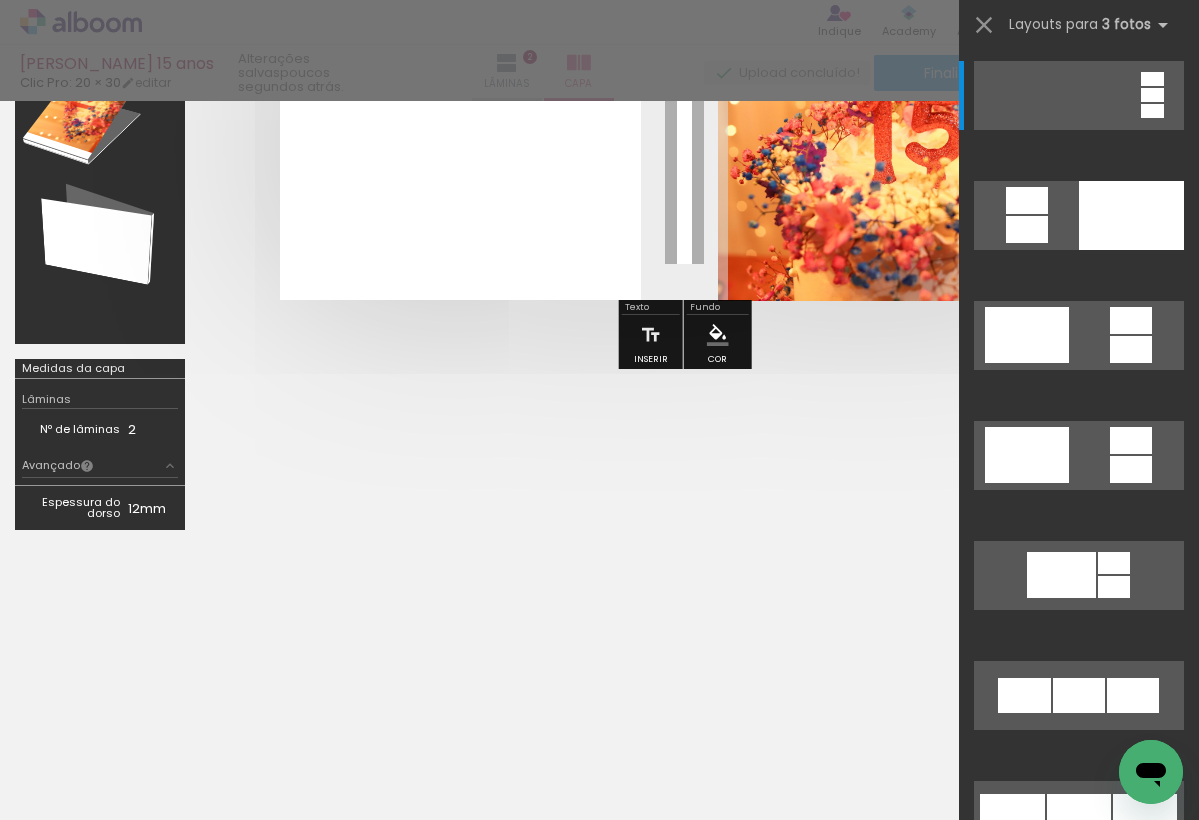 click at bounding box center (684, 212) 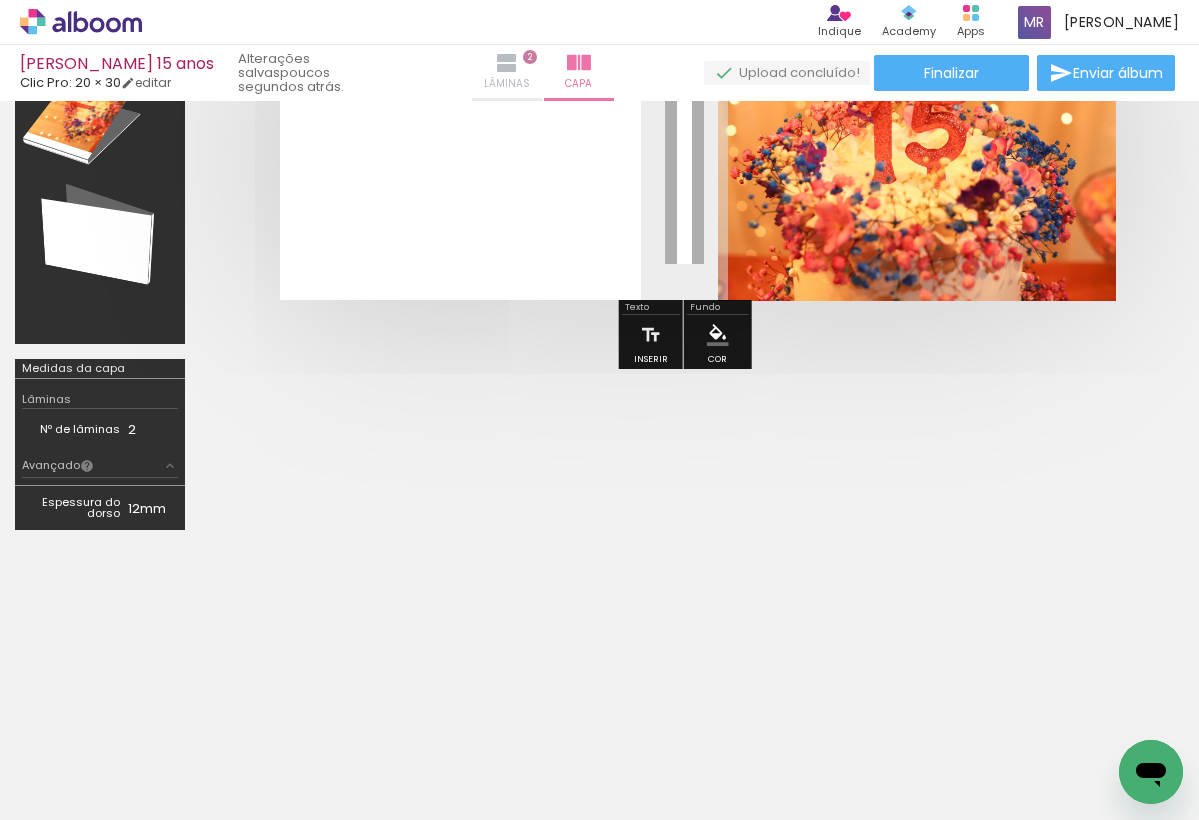 click at bounding box center (507, 63) 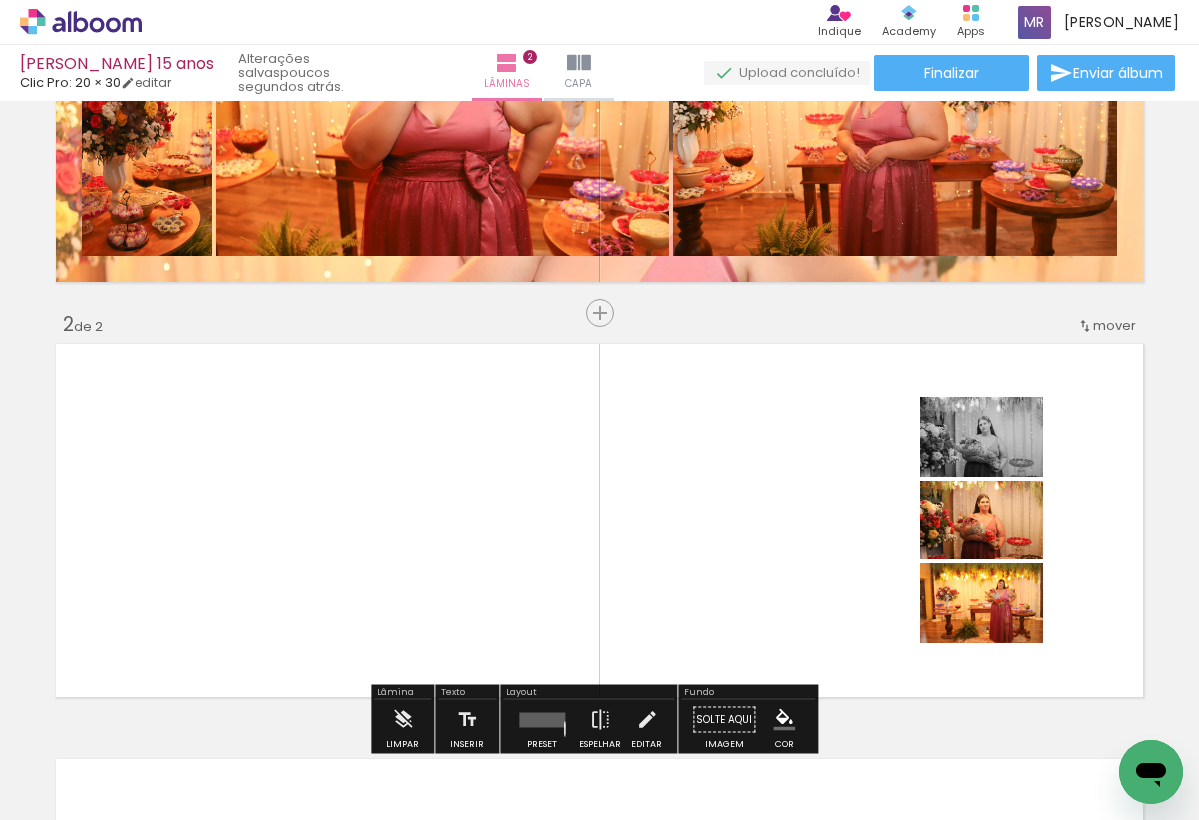 scroll, scrollTop: 358, scrollLeft: 0, axis: vertical 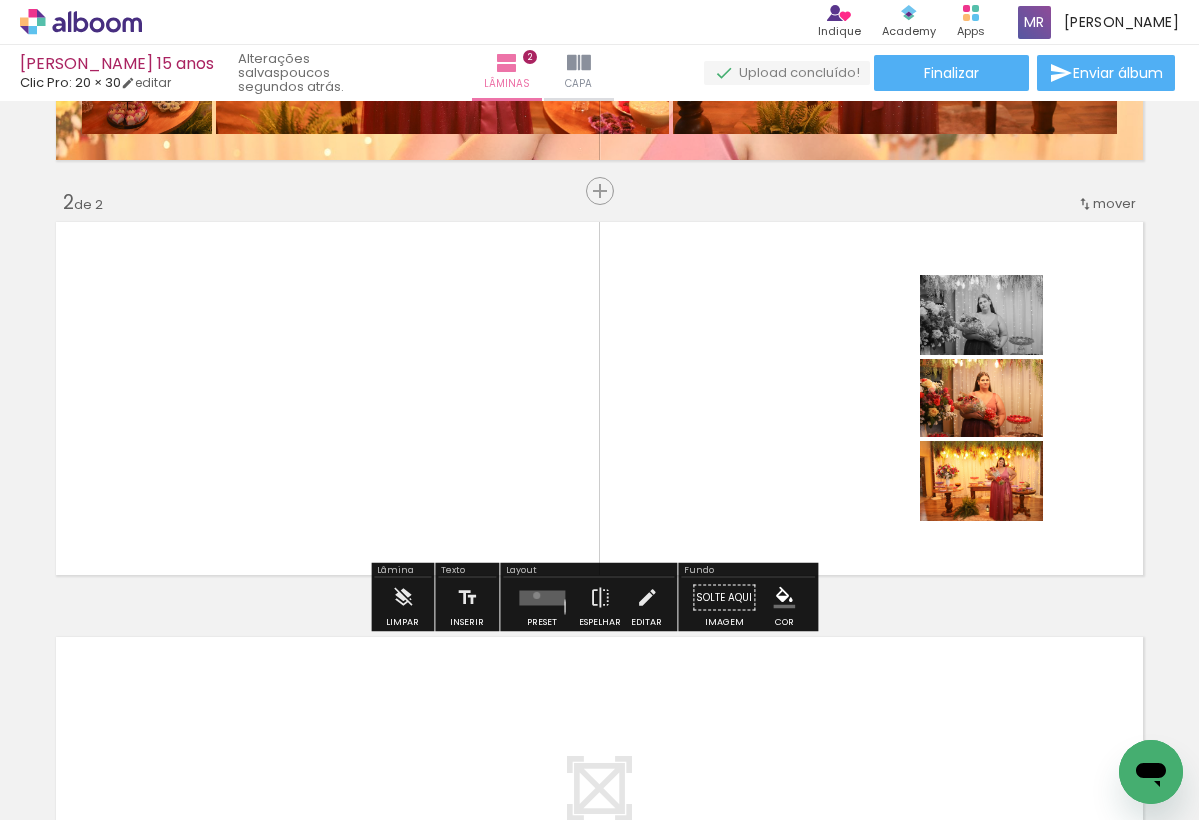 click at bounding box center [542, 597] 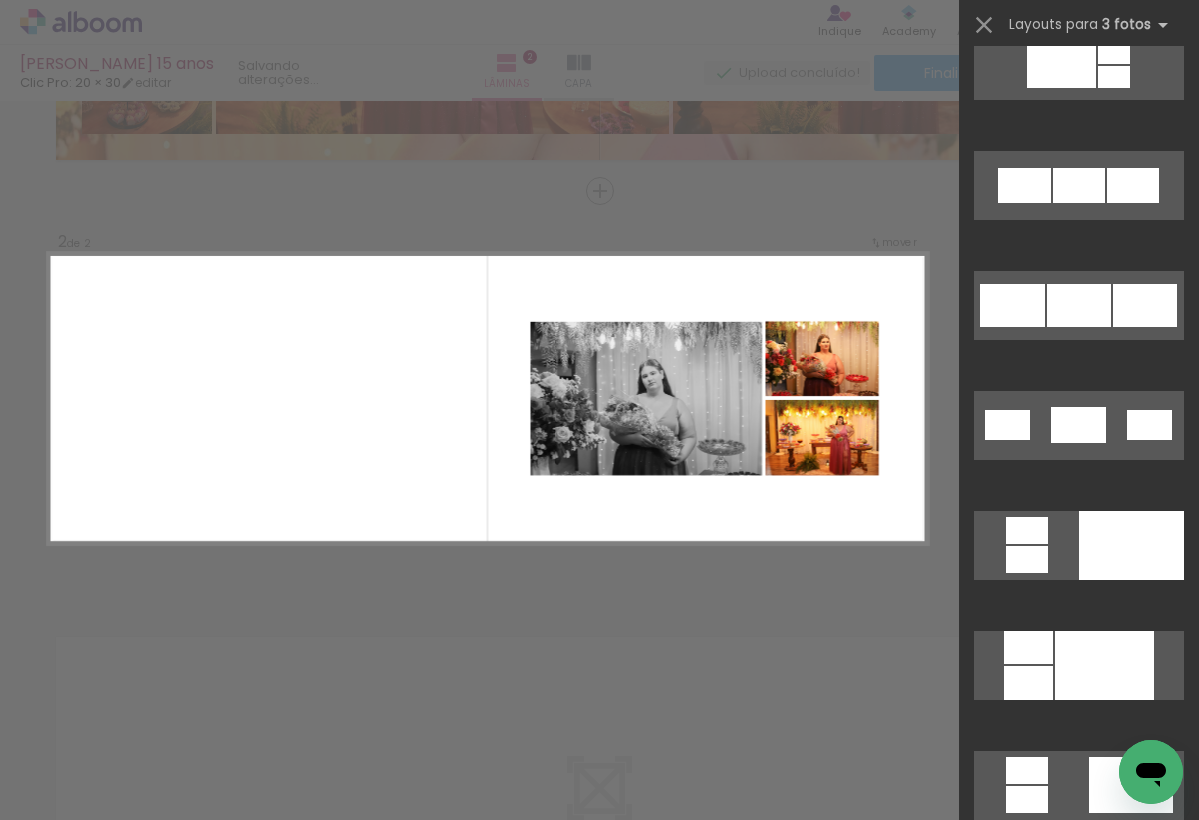 scroll, scrollTop: 1463, scrollLeft: 0, axis: vertical 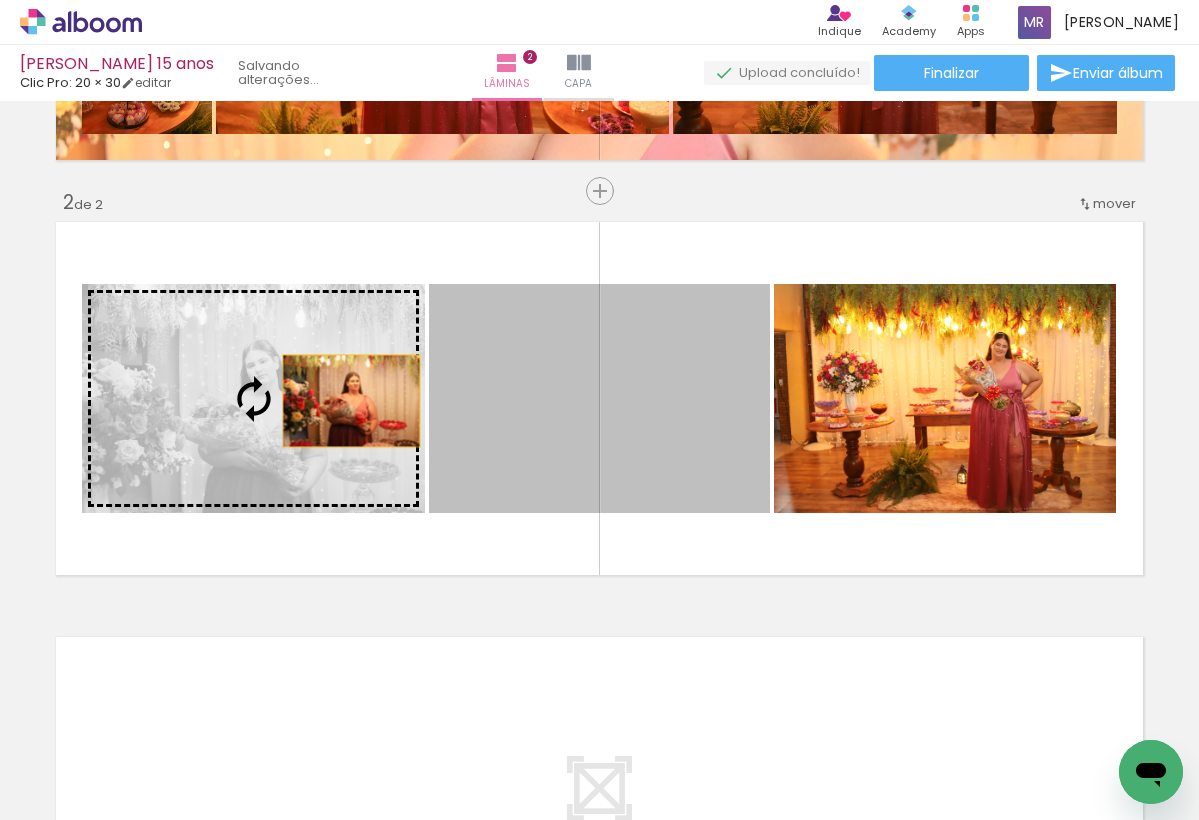 drag, startPoint x: 668, startPoint y: 405, endPoint x: 349, endPoint y: 385, distance: 319.62634 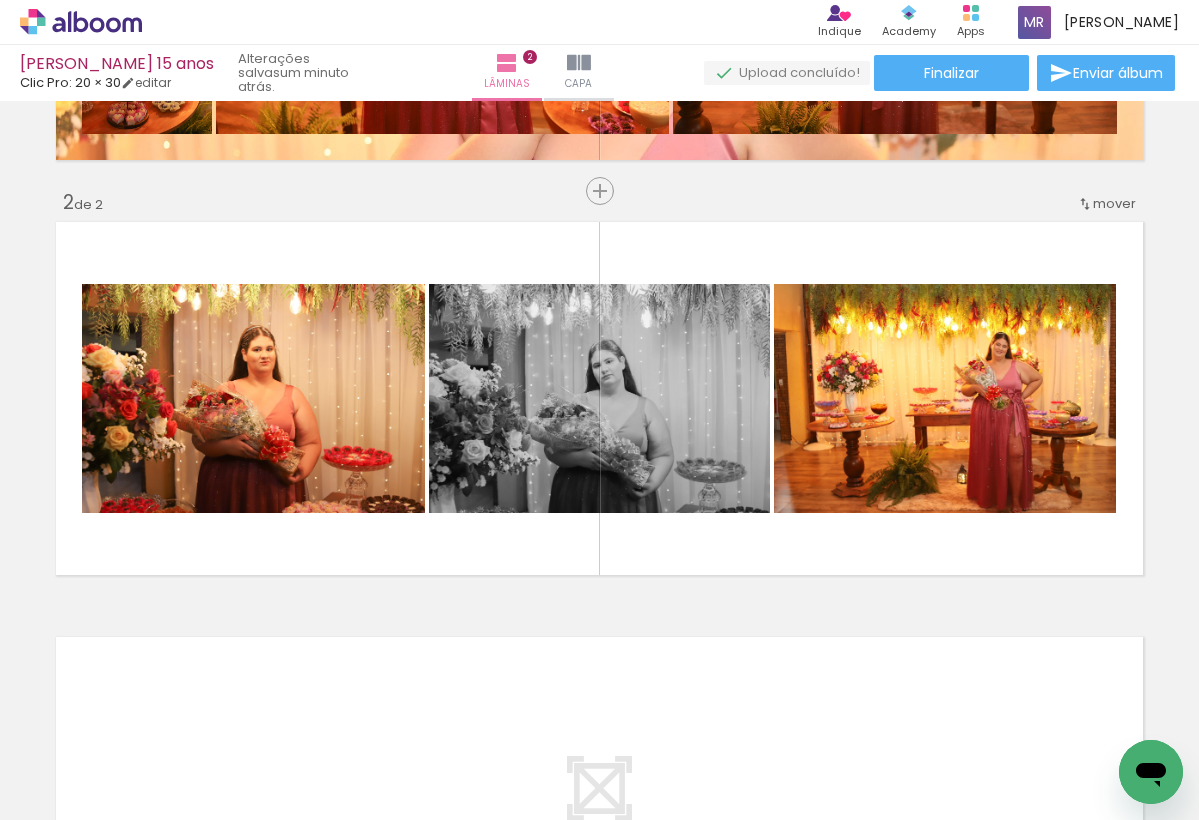 scroll, scrollTop: 5, scrollLeft: 3515, axis: both 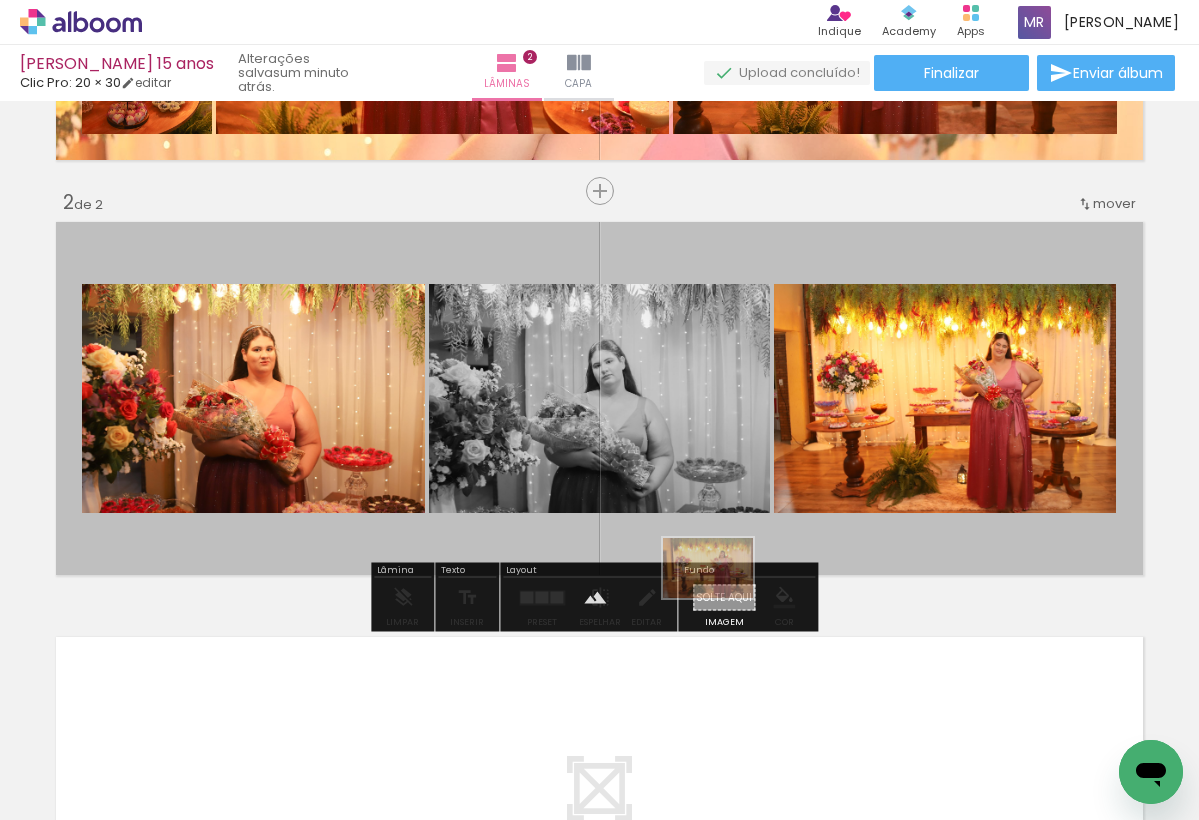 drag, startPoint x: 812, startPoint y: 770, endPoint x: 723, endPoint y: 598, distance: 193.66208 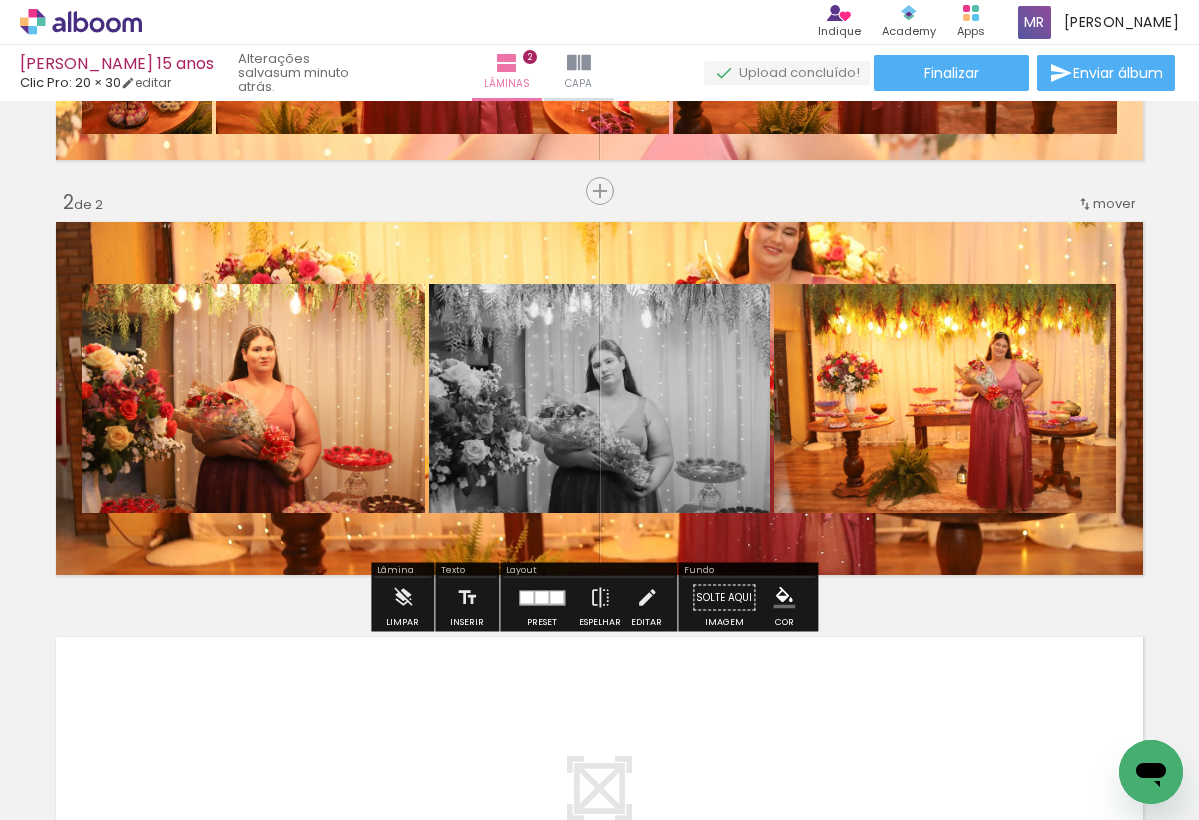 click at bounding box center (599, 398) 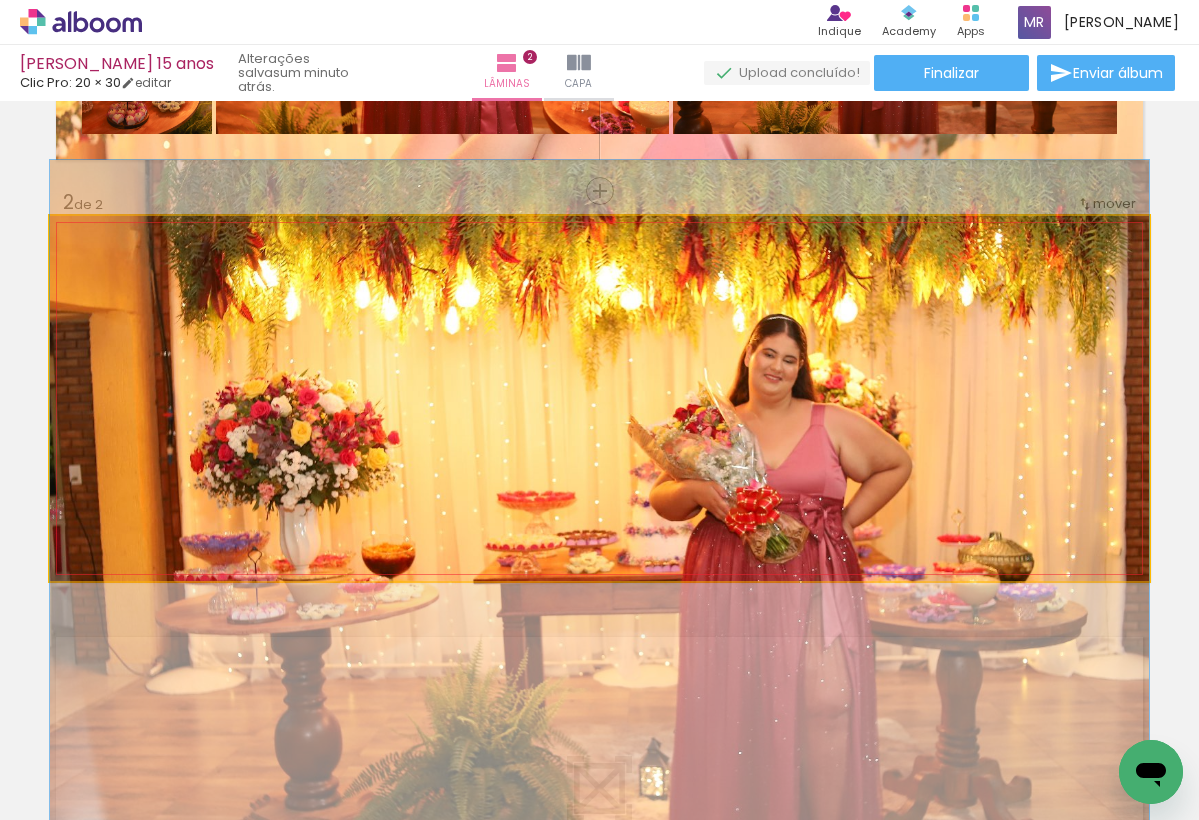 drag, startPoint x: 582, startPoint y: 253, endPoint x: 598, endPoint y: 373, distance: 121.061966 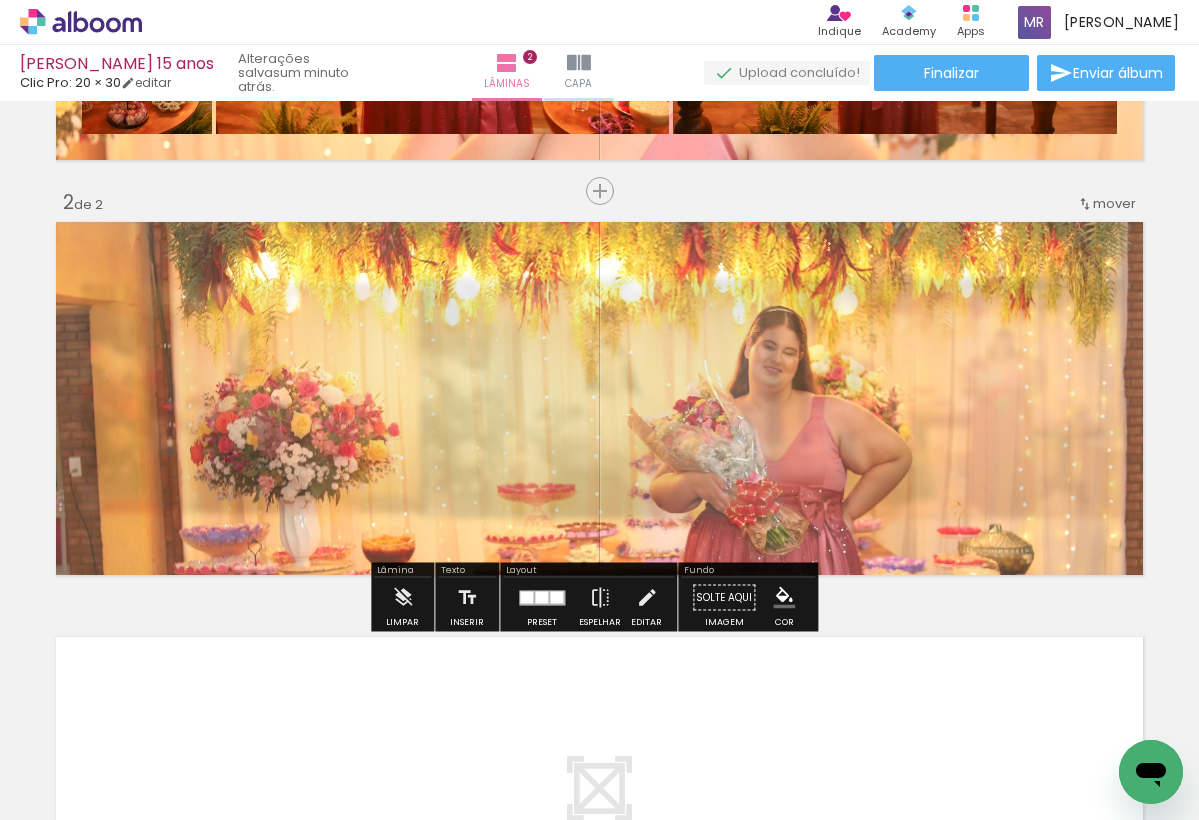 type on "80" 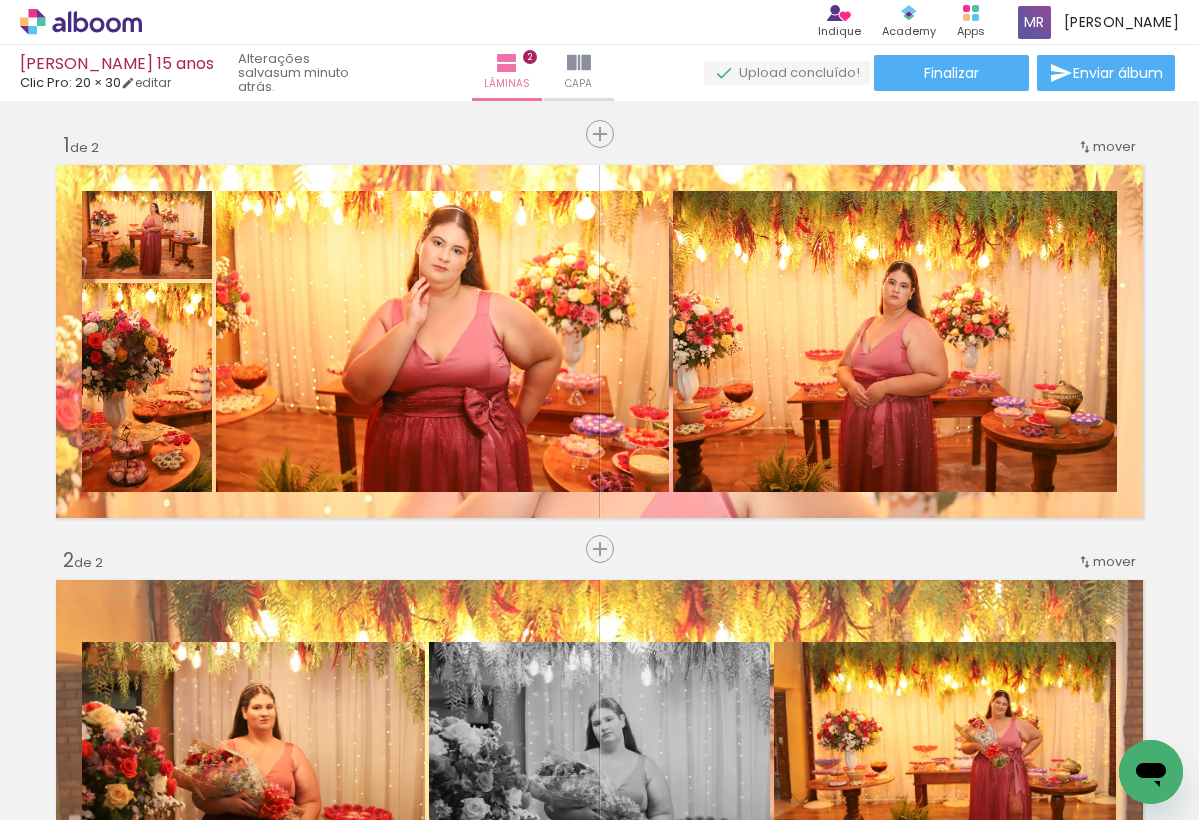 scroll, scrollTop: 0, scrollLeft: 0, axis: both 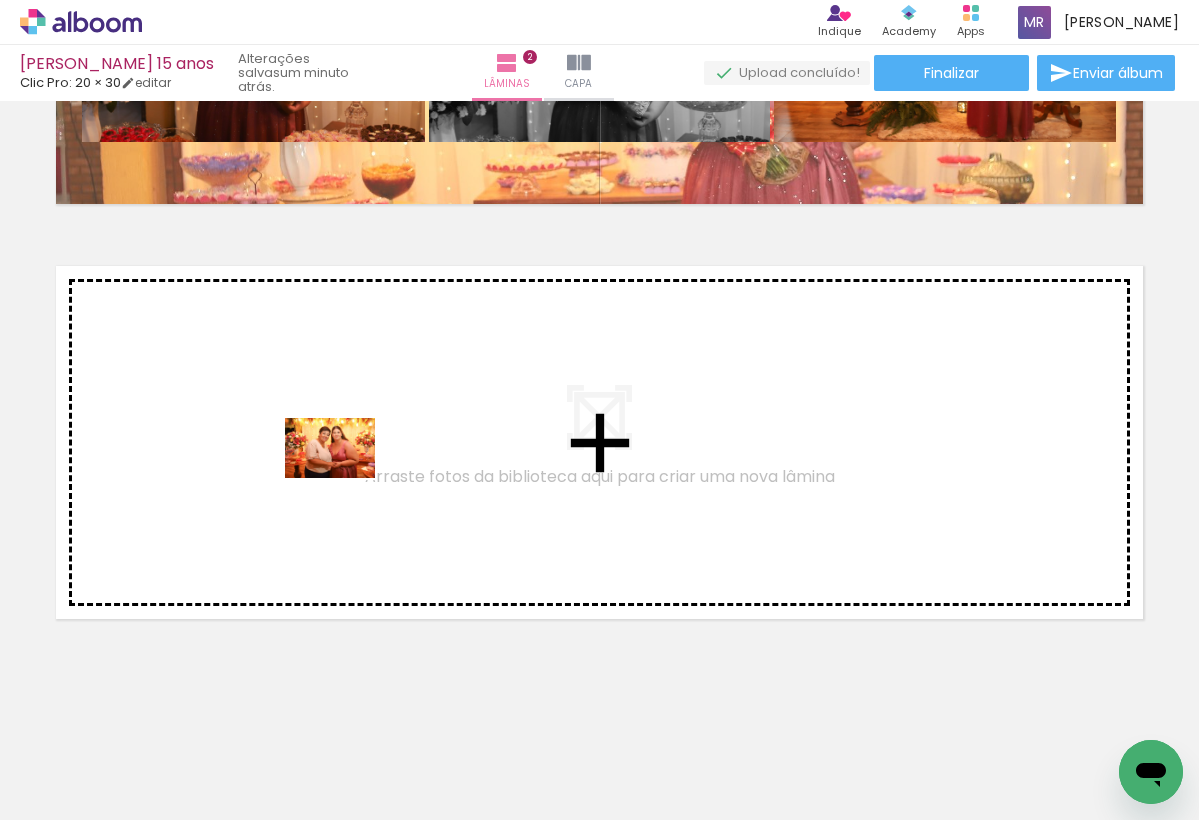 click at bounding box center [599, 410] 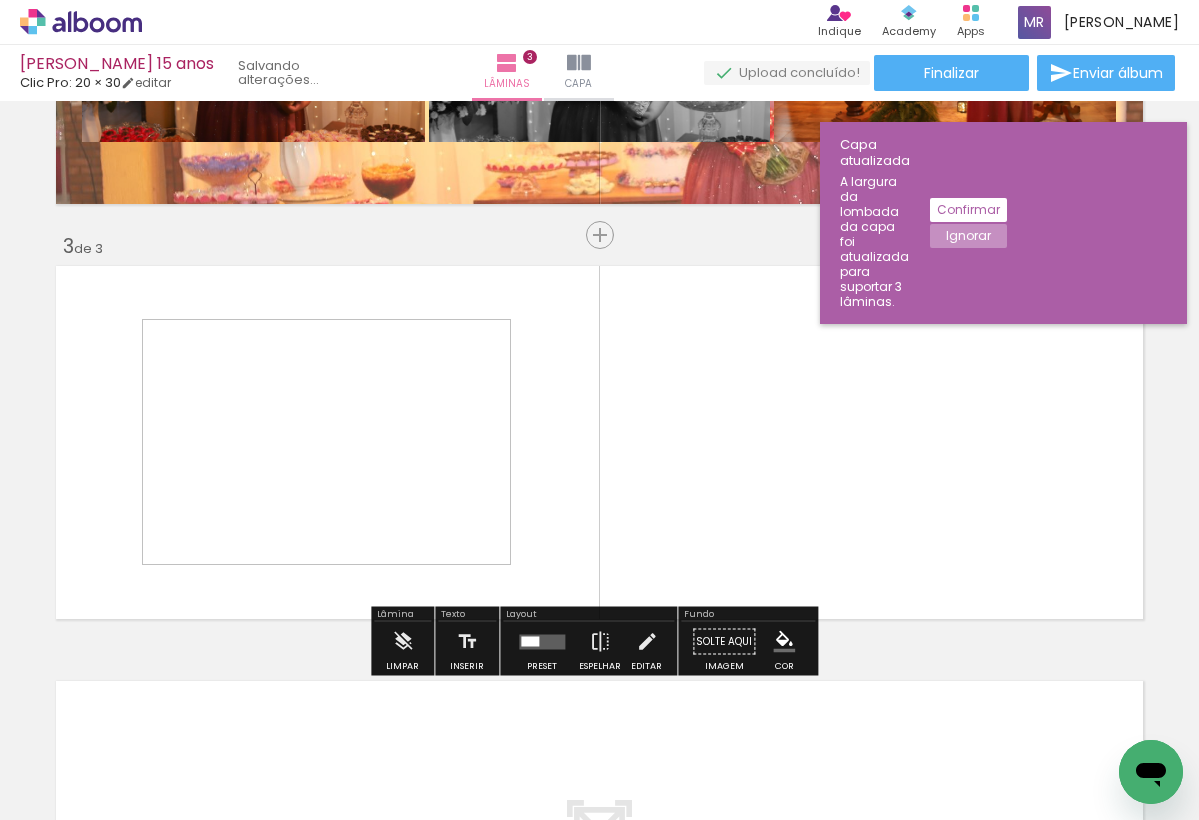 scroll, scrollTop: 773, scrollLeft: 0, axis: vertical 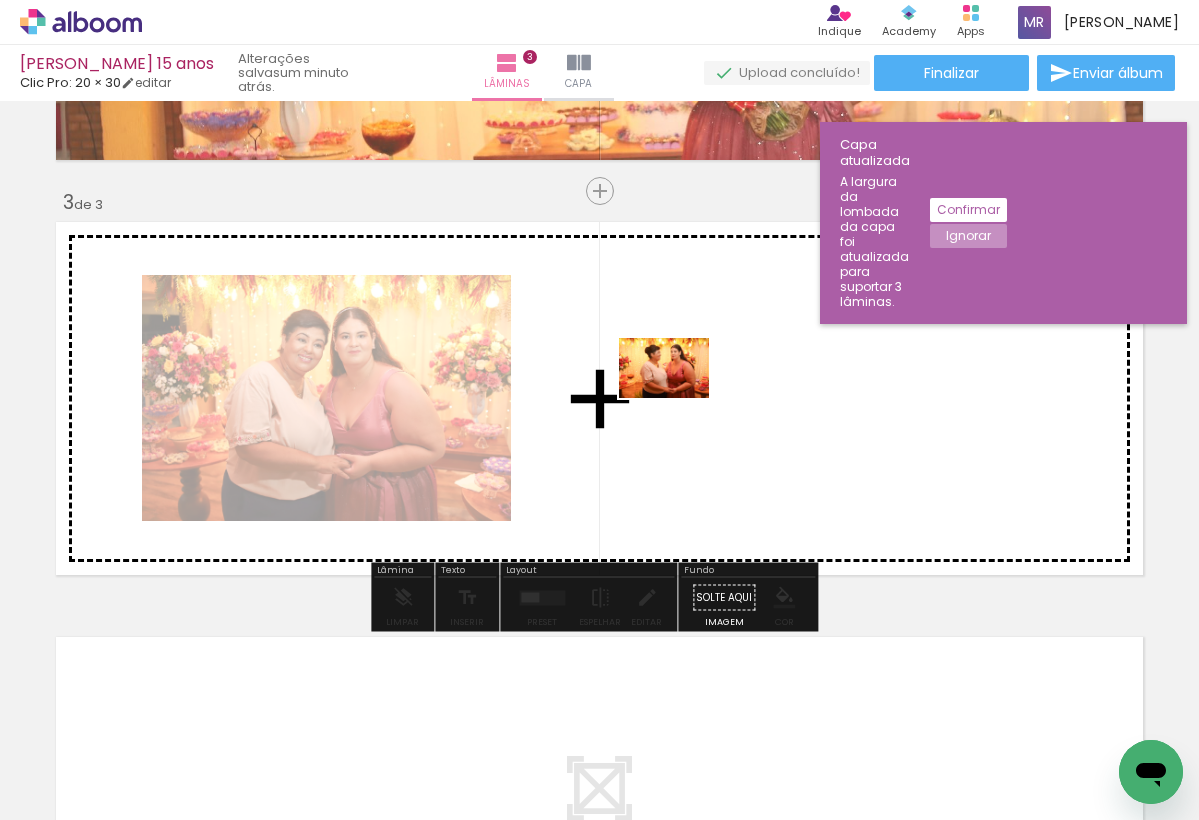 drag, startPoint x: 664, startPoint y: 764, endPoint x: 678, endPoint y: 401, distance: 363.26987 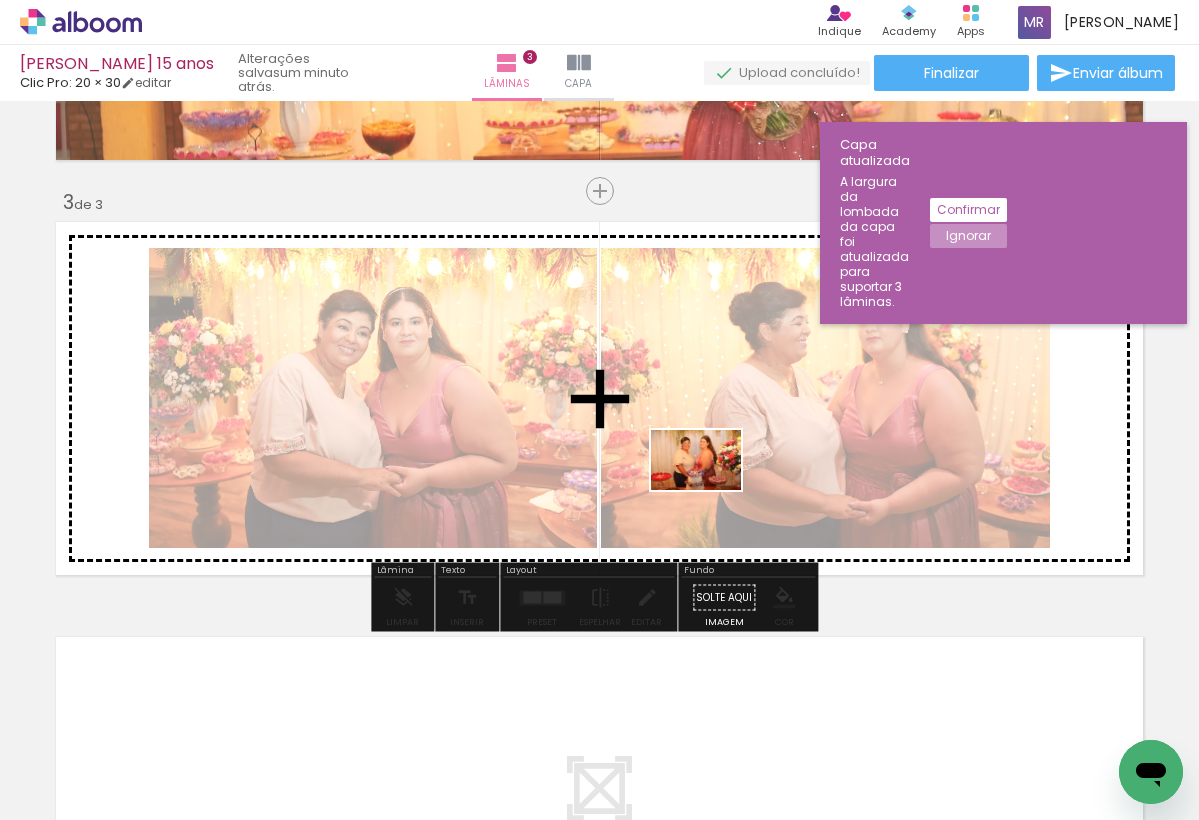 drag, startPoint x: 864, startPoint y: 764, endPoint x: 707, endPoint y: 479, distance: 325.38284 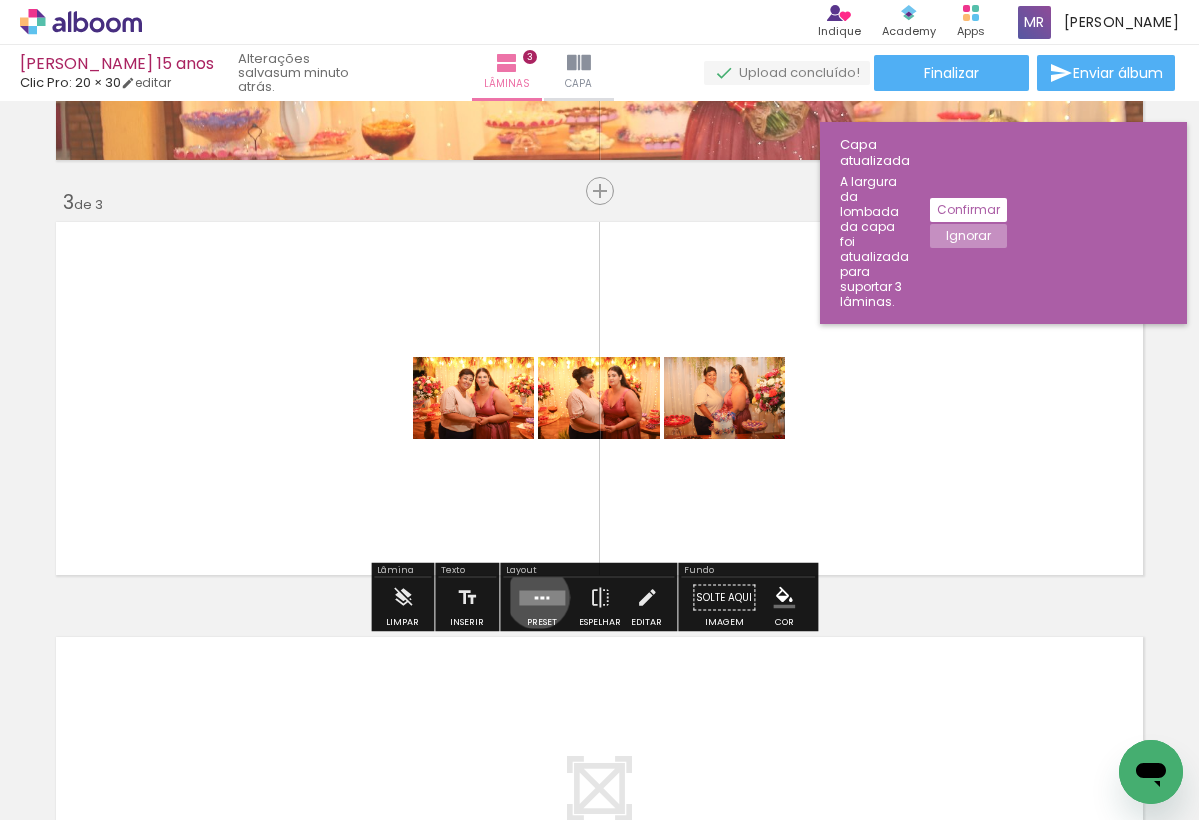 click at bounding box center (536, 597) 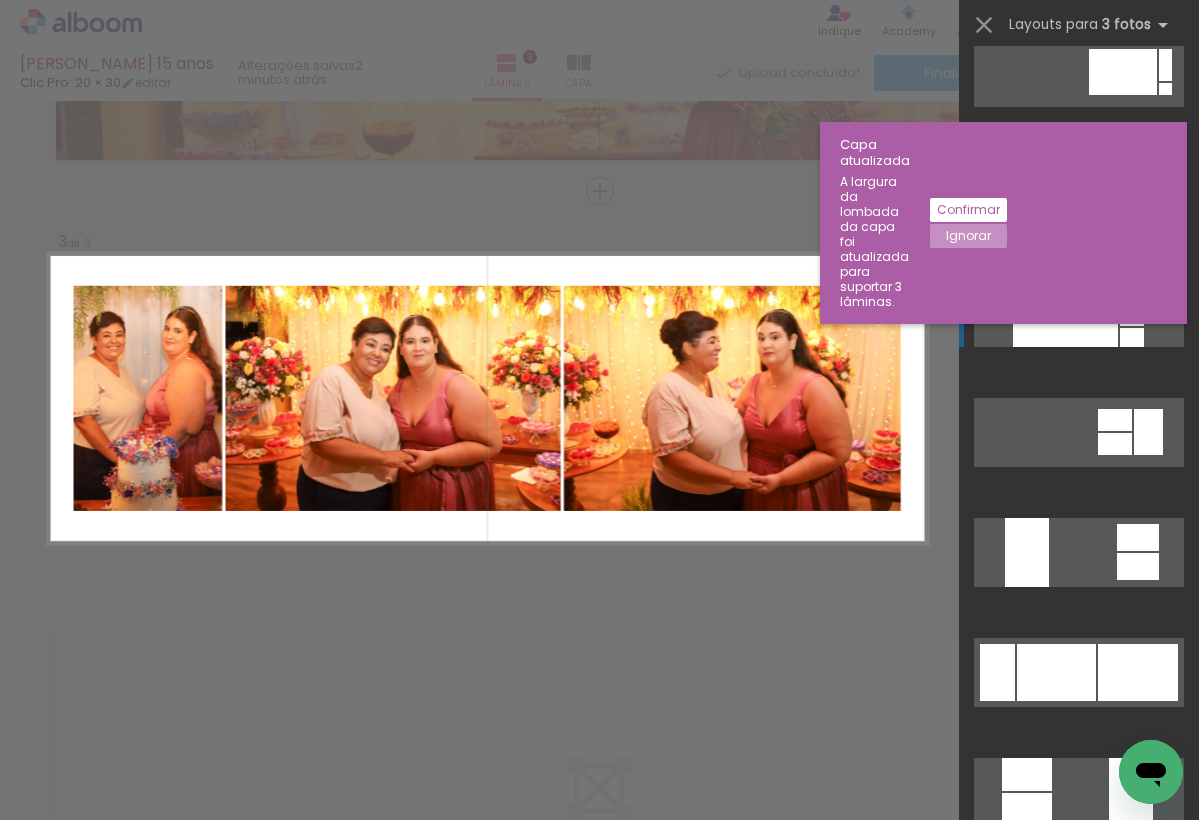 scroll, scrollTop: 6270, scrollLeft: 0, axis: vertical 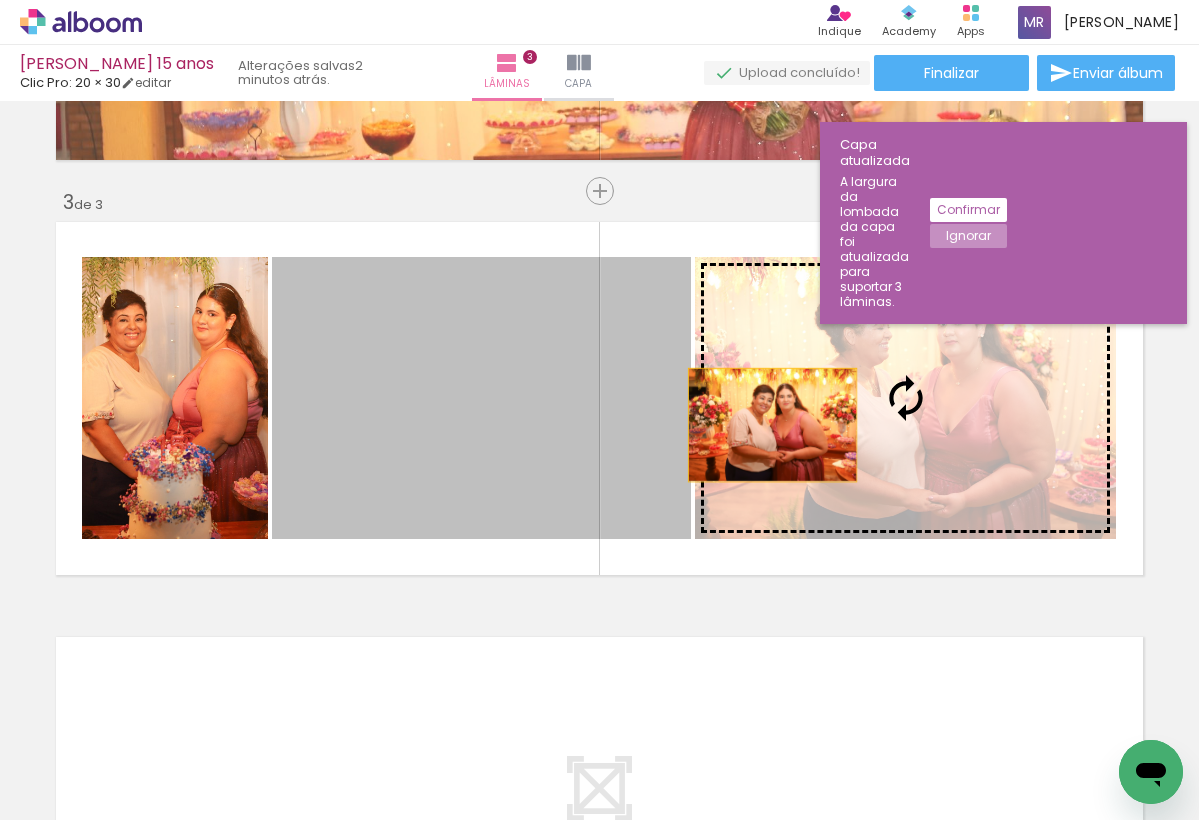 drag, startPoint x: 464, startPoint y: 452, endPoint x: 765, endPoint y: 424, distance: 302.29953 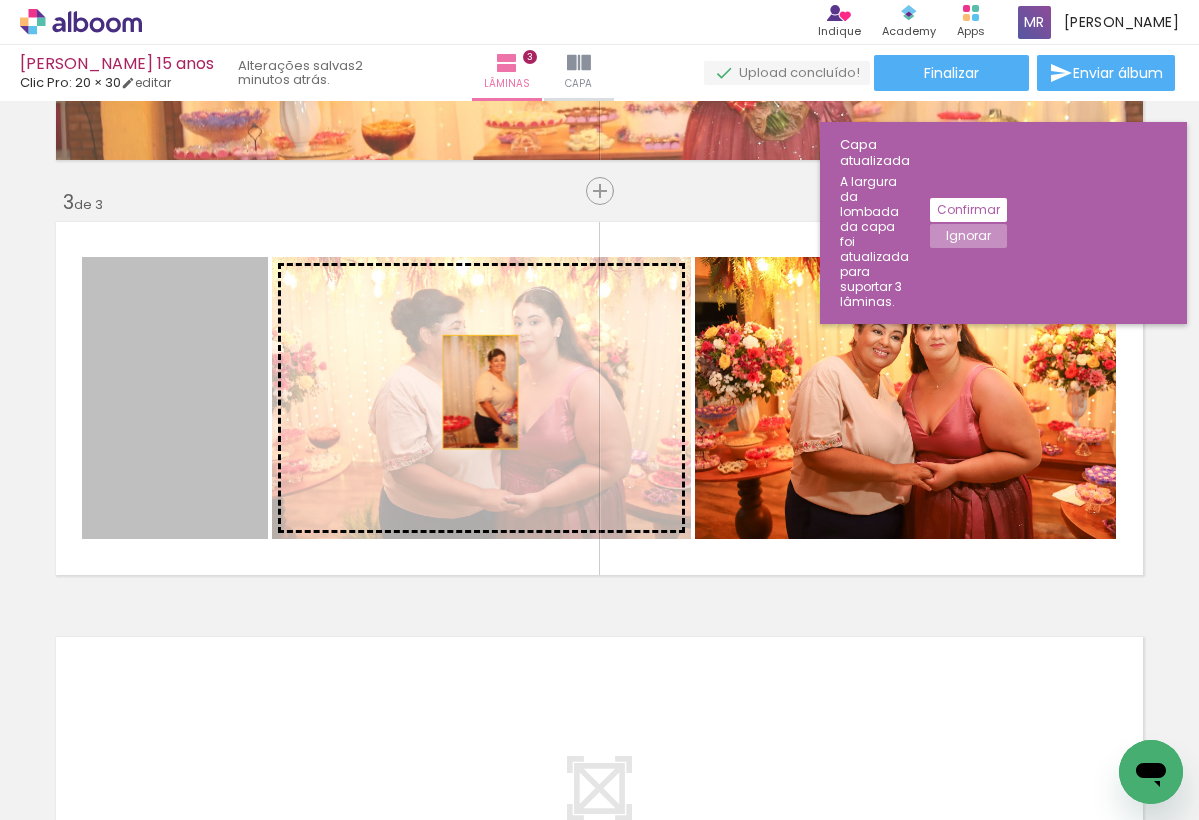 drag, startPoint x: 178, startPoint y: 419, endPoint x: 474, endPoint y: 390, distance: 297.4172 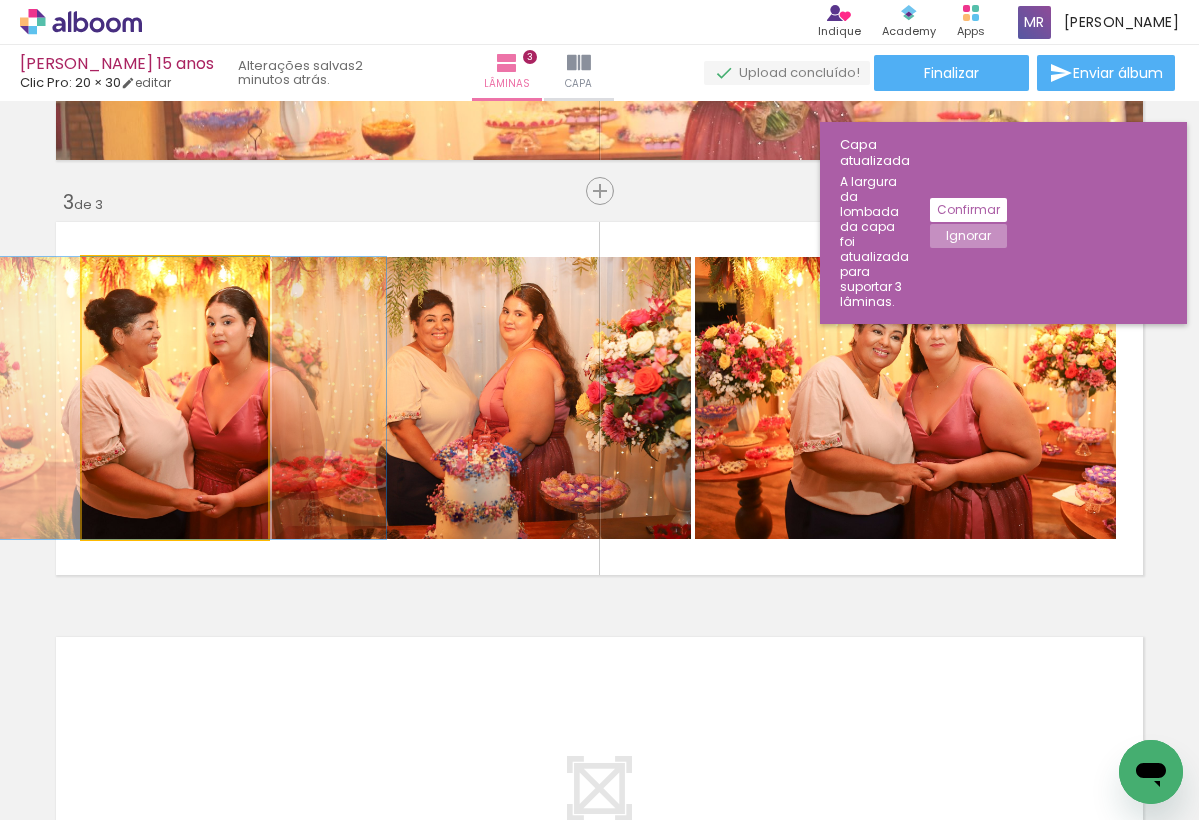 click 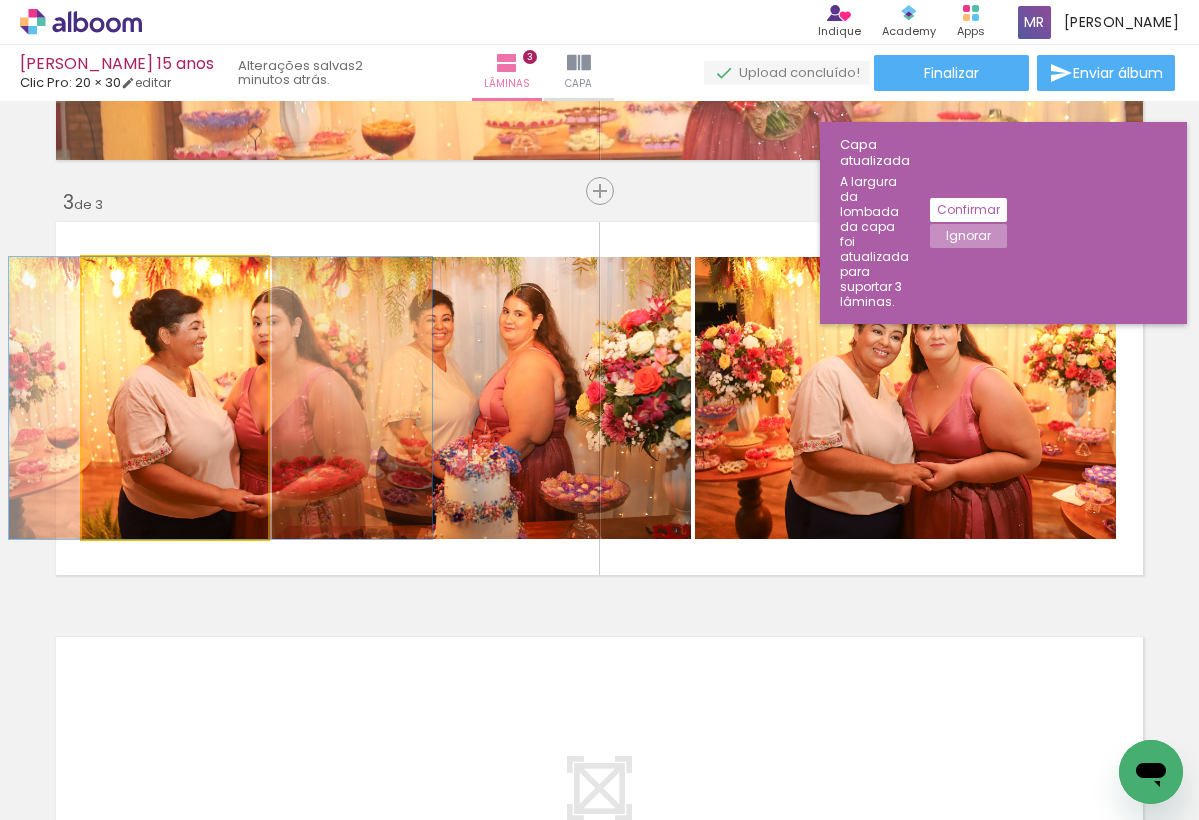drag, startPoint x: 170, startPoint y: 357, endPoint x: 216, endPoint y: 353, distance: 46.173584 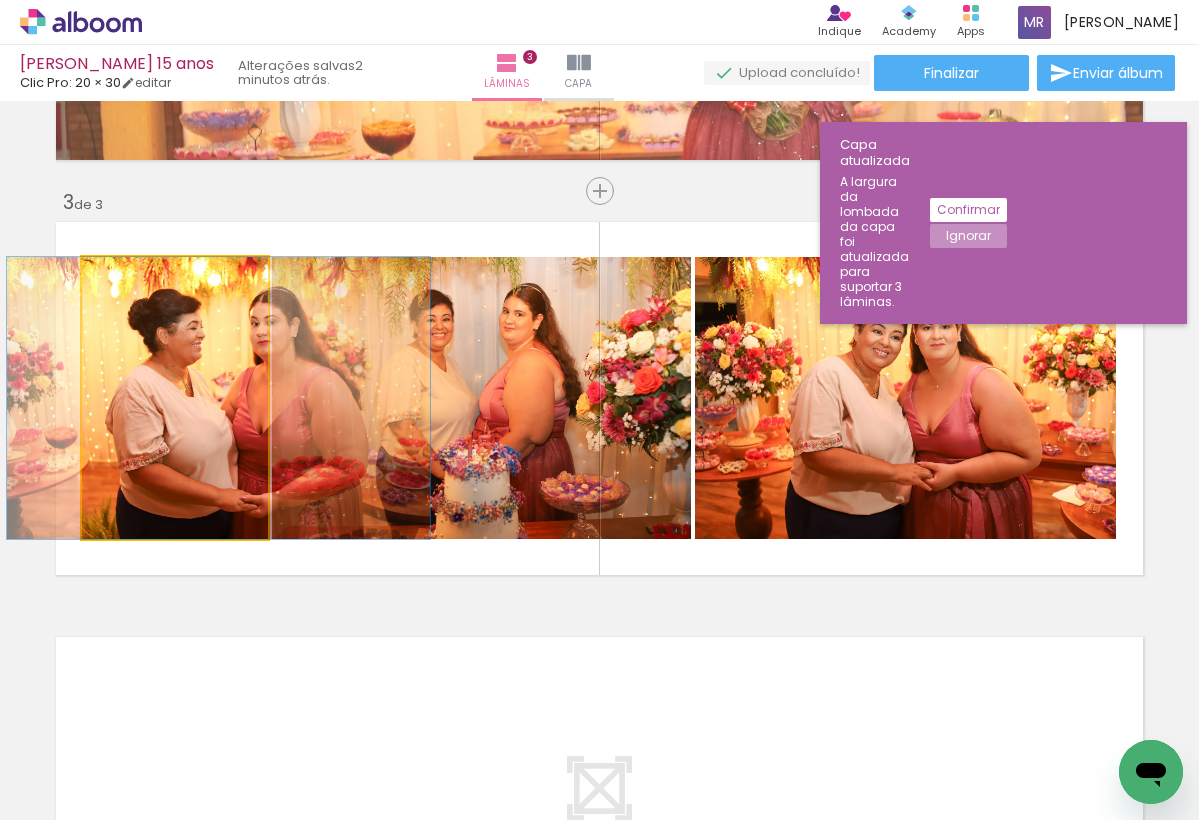 click at bounding box center (218, 398) 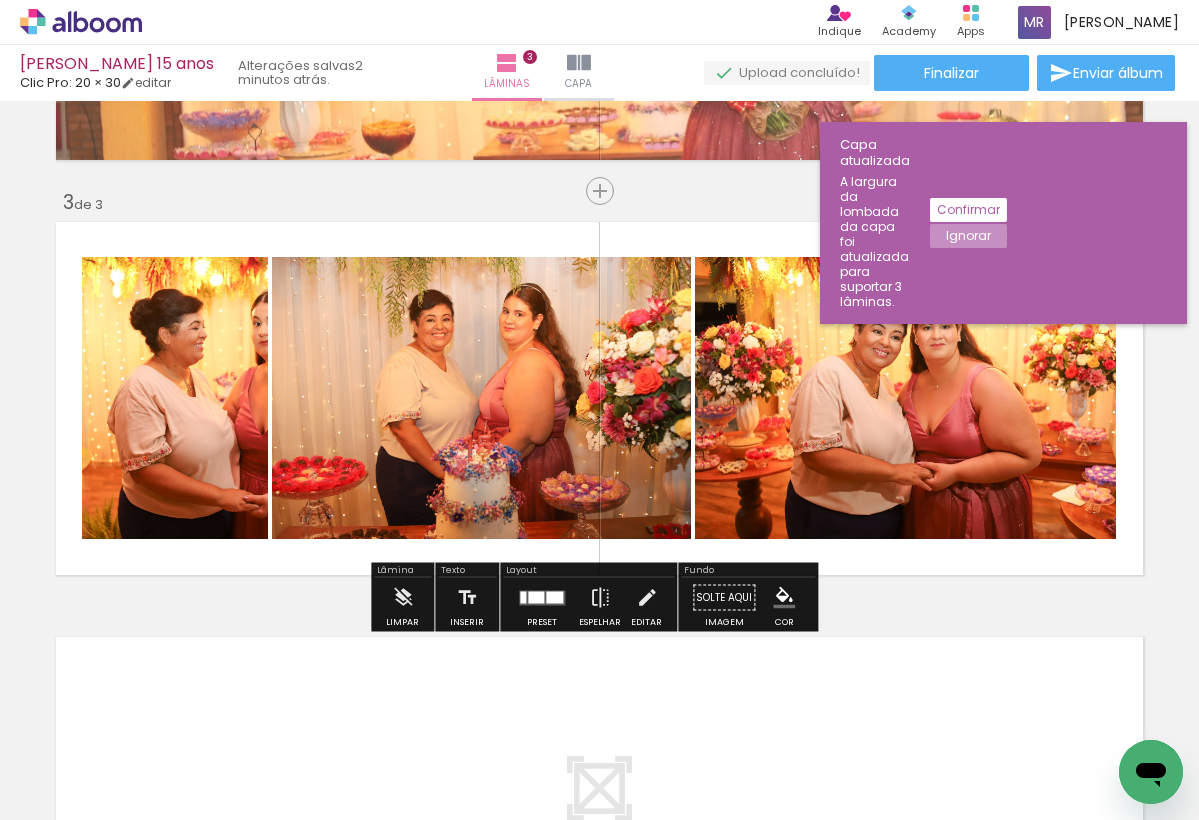 click on "Inserir lâmina 1  de 3  Inserir lâmina 2  de 3  Inserir lâmina 3  de 3" at bounding box center [599, 165] 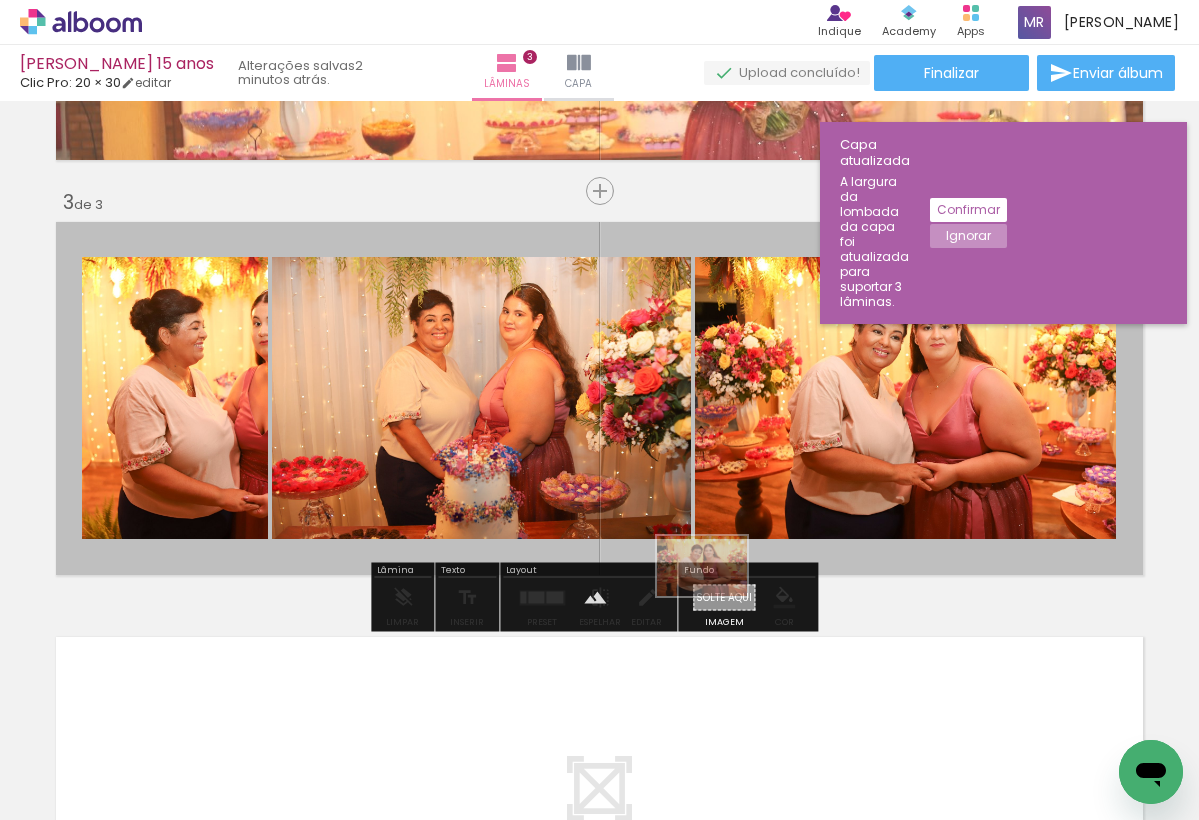 drag, startPoint x: 748, startPoint y: 762, endPoint x: 717, endPoint y: 591, distance: 173.78723 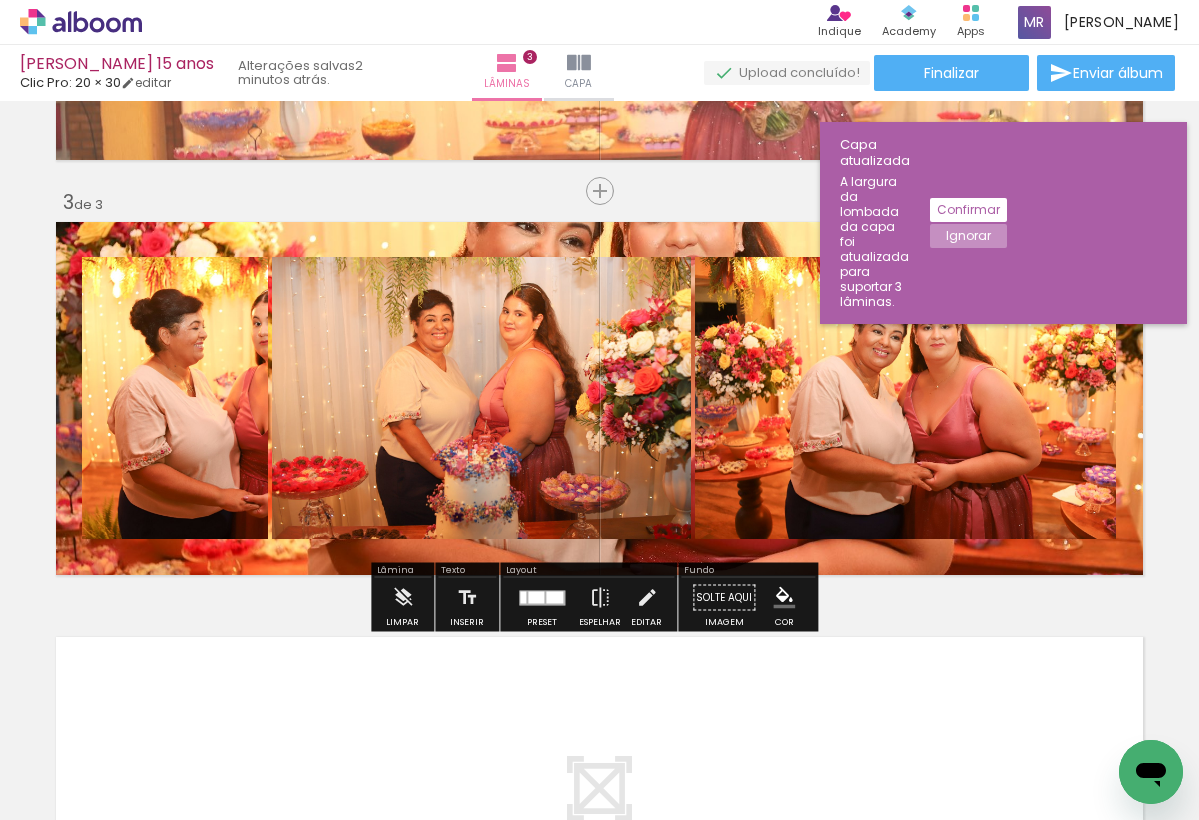 click at bounding box center [599, 398] 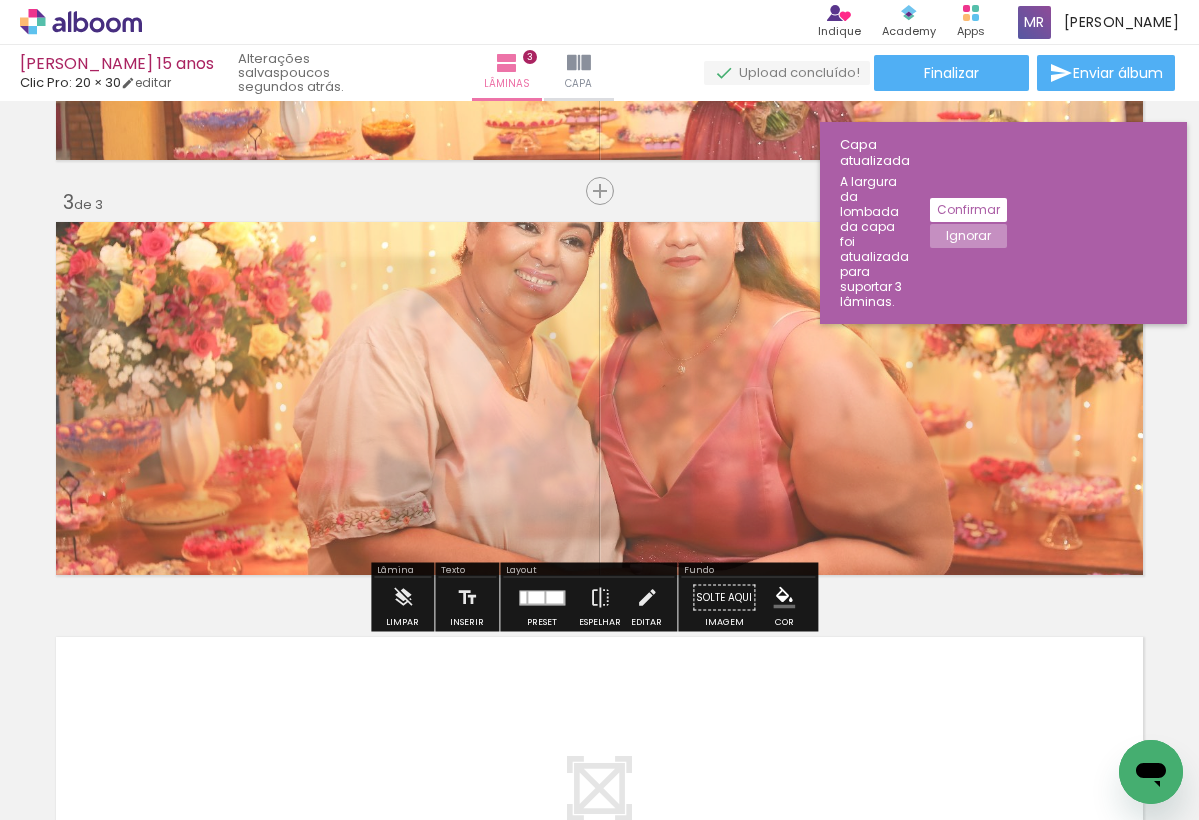 type on "80" 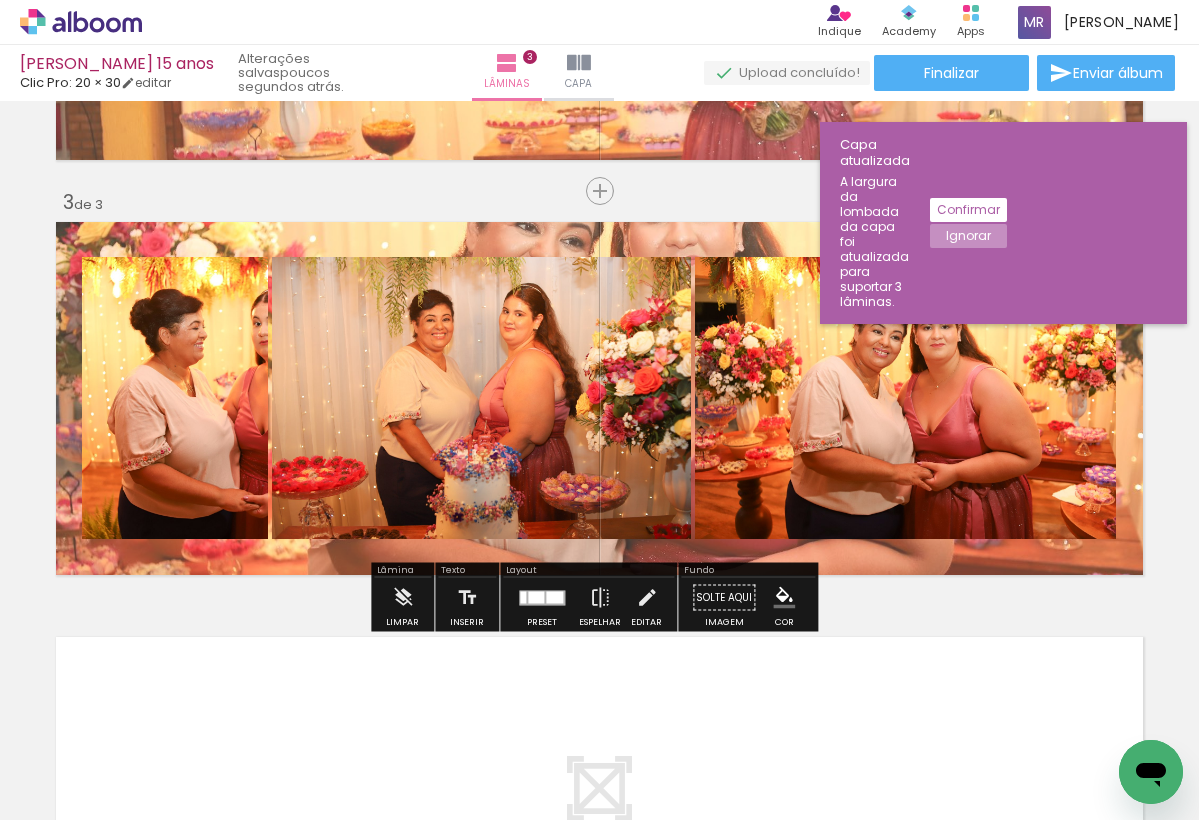 click on "Inserir lâmina 1  de 3  Inserir lâmina 2  de 3  Inserir lâmina 3  de 3" at bounding box center (599, 165) 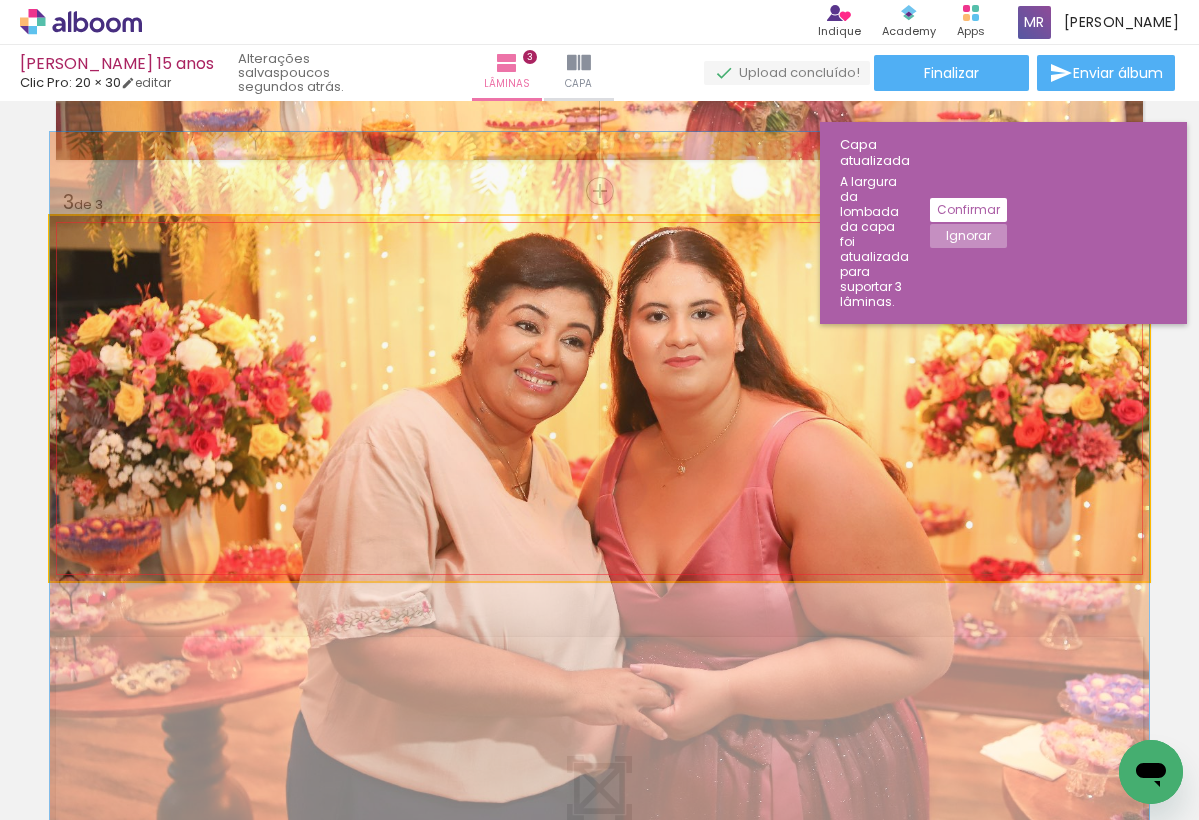 drag, startPoint x: 480, startPoint y: 290, endPoint x: 481, endPoint y: 391, distance: 101.00495 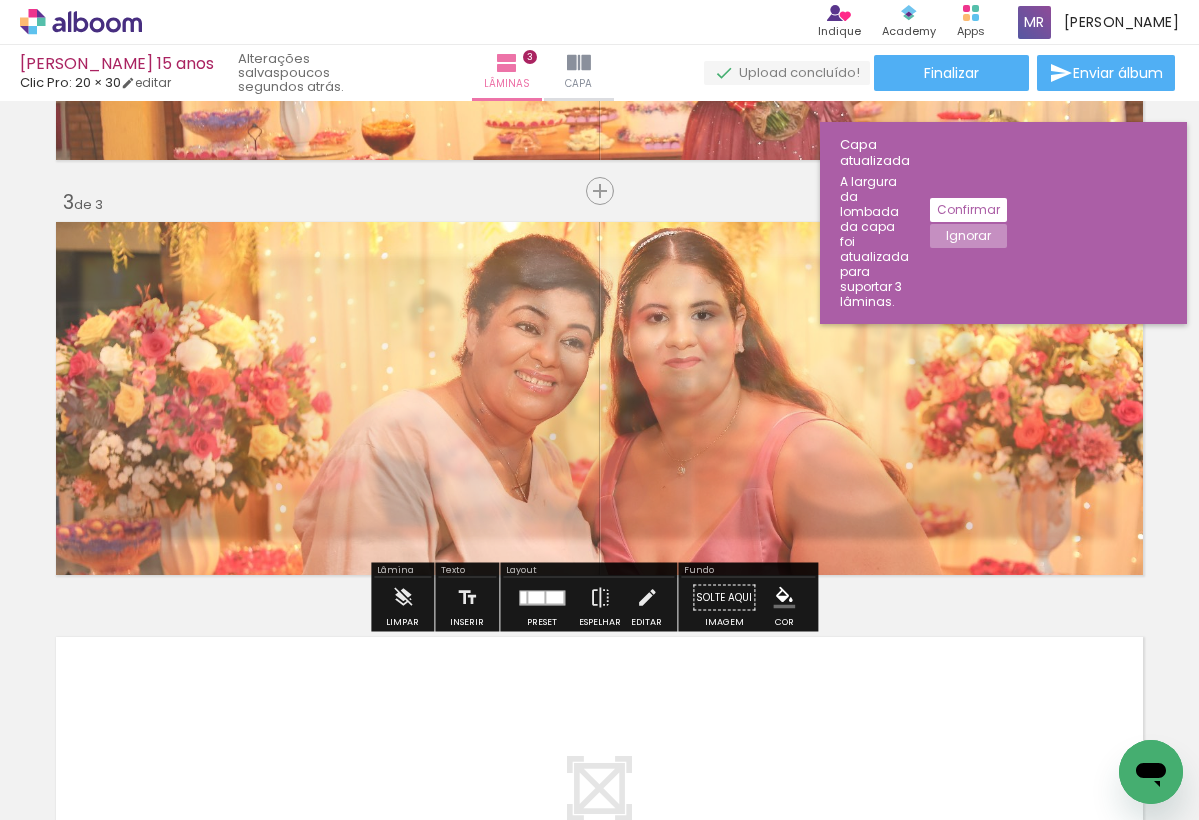 click on "Inserir lâmina 1  de 3  Inserir lâmina 2  de 3  Inserir lâmina 3  de 3" at bounding box center (599, 165) 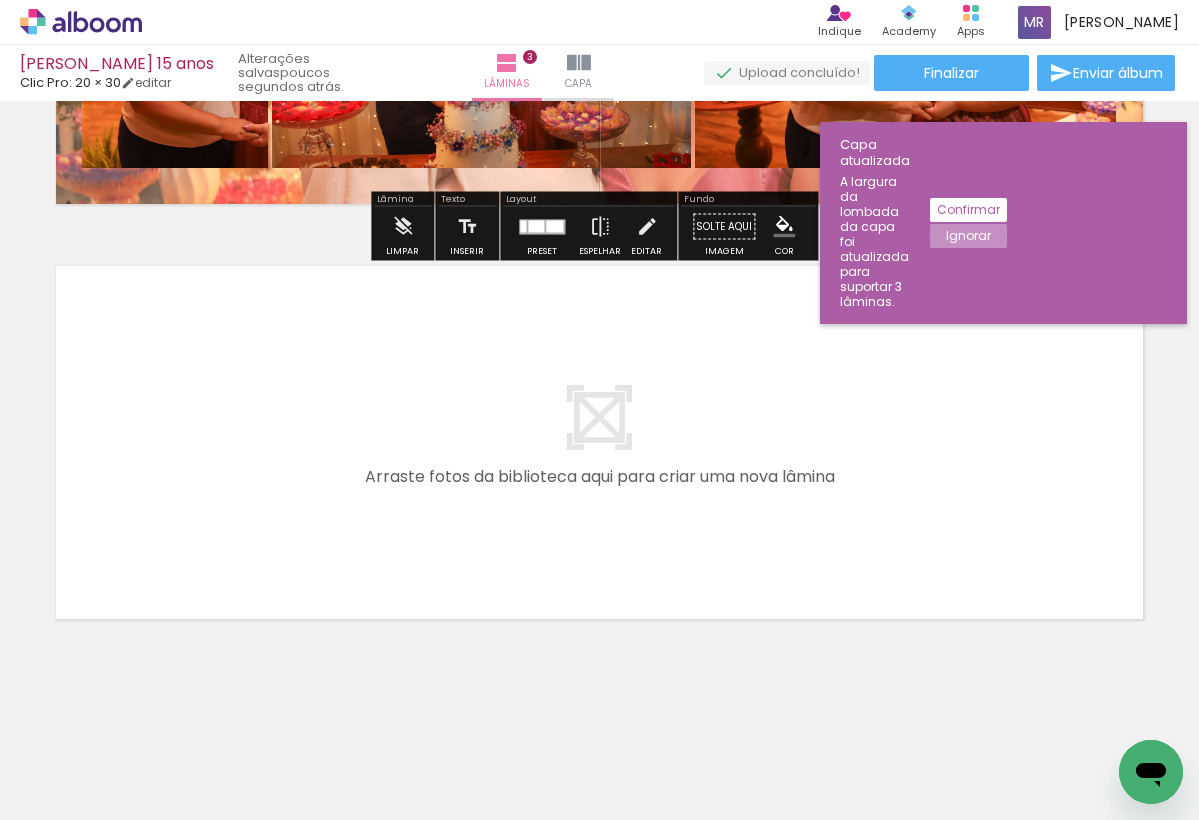 scroll, scrollTop: 1144, scrollLeft: 0, axis: vertical 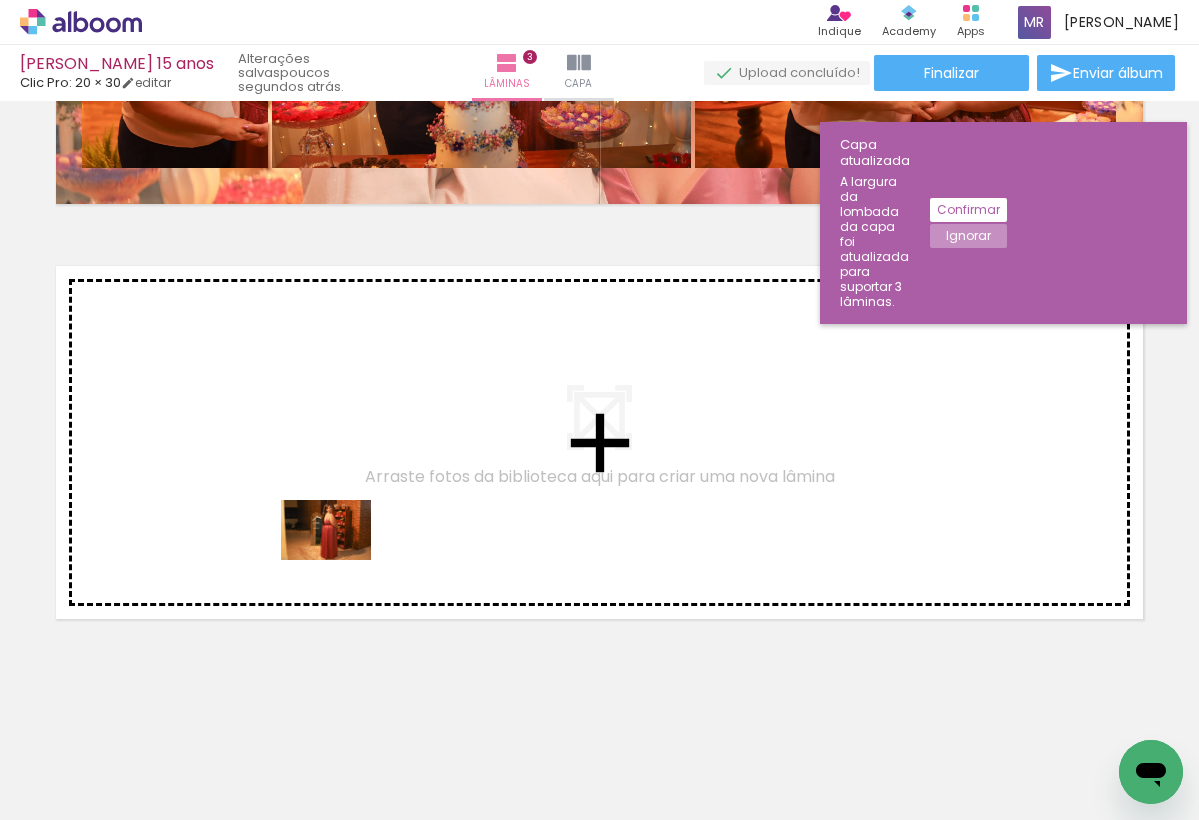 drag, startPoint x: 831, startPoint y: 770, endPoint x: 345, endPoint y: 558, distance: 530.2264 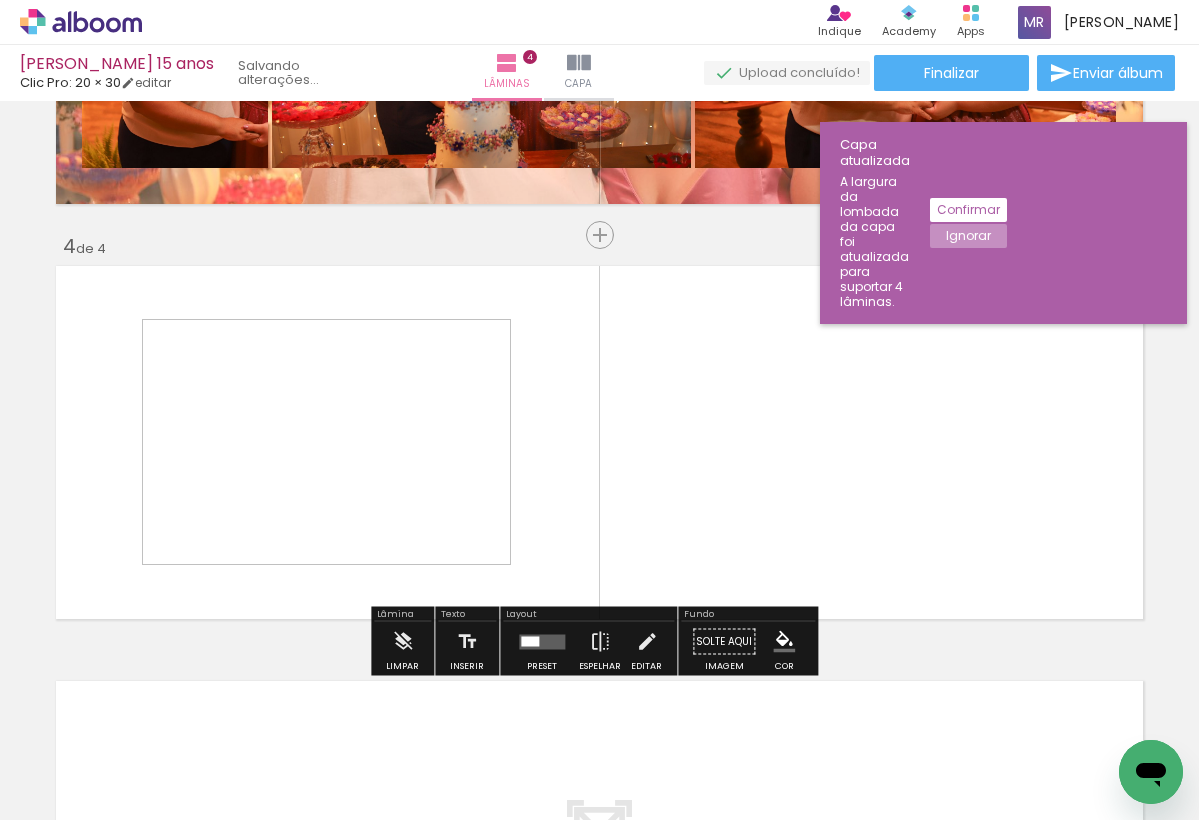 scroll, scrollTop: 1188, scrollLeft: 0, axis: vertical 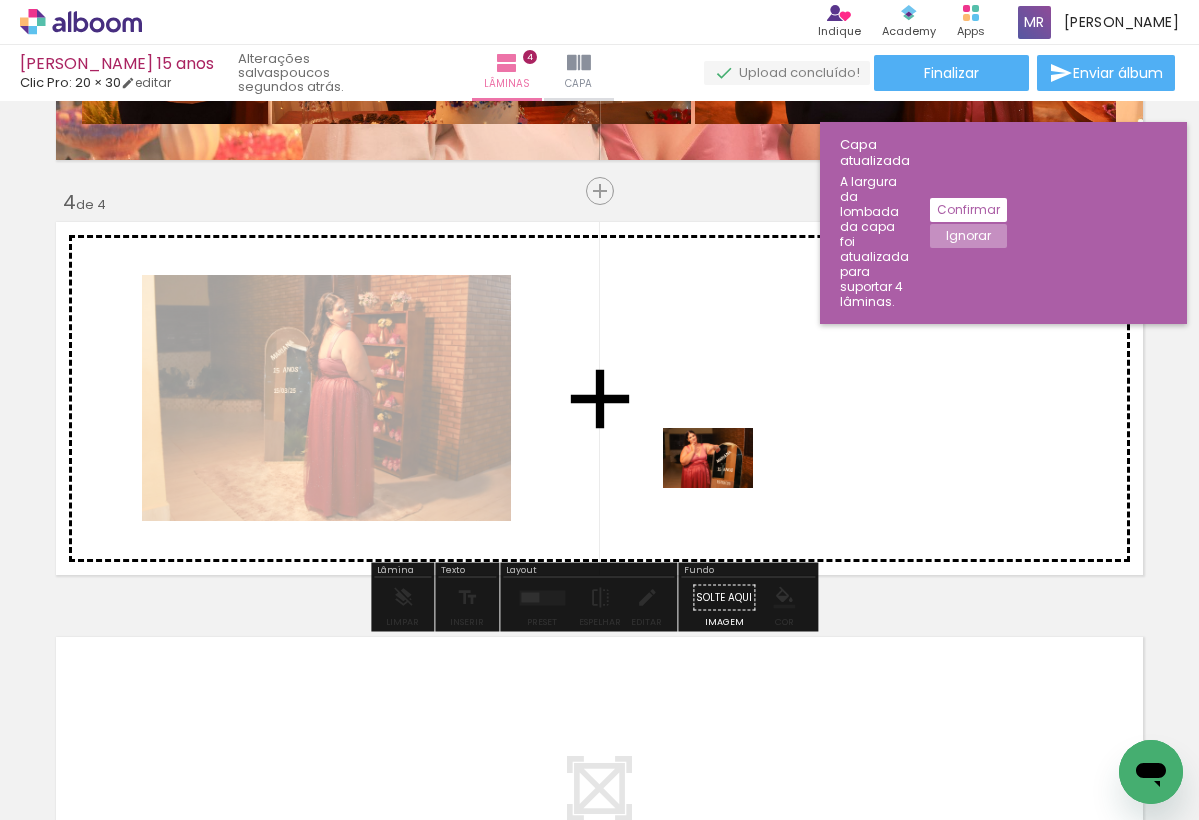 drag, startPoint x: 938, startPoint y: 764, endPoint x: 724, endPoint y: 488, distance: 349.2449 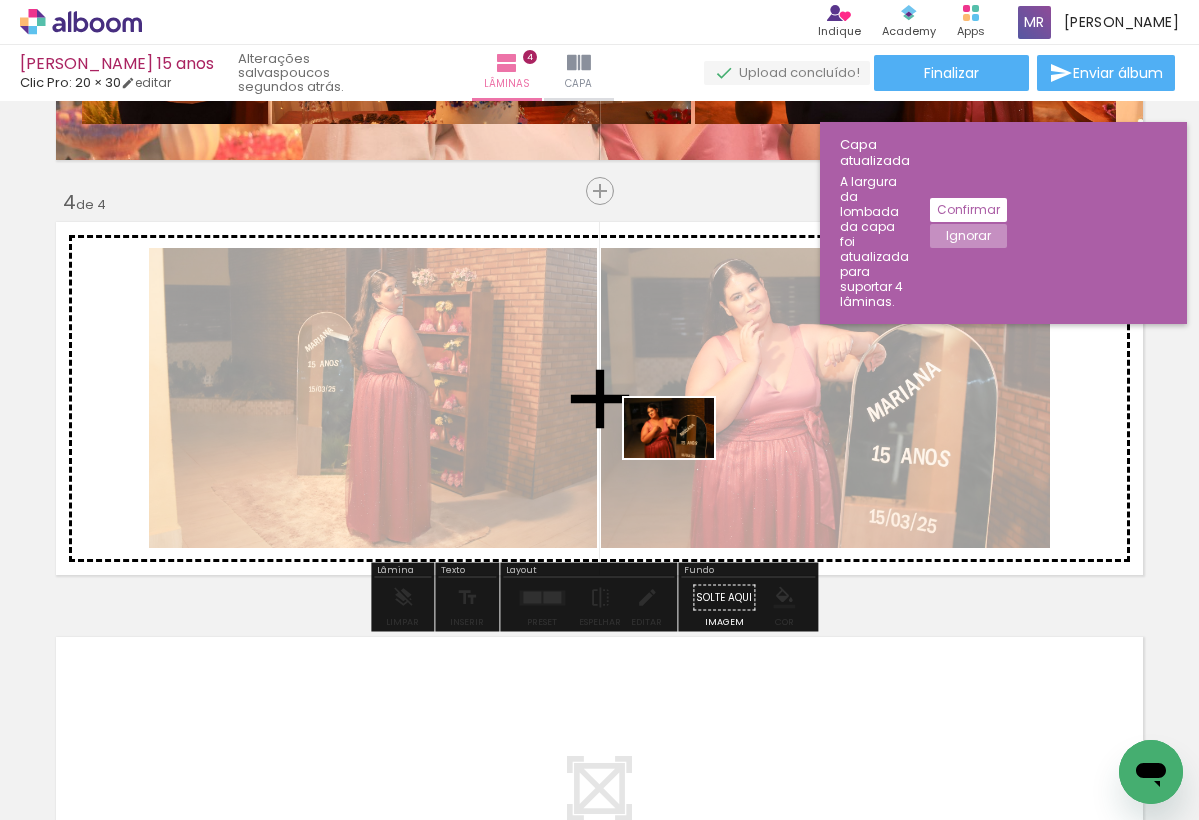 drag, startPoint x: 1061, startPoint y: 770, endPoint x: 689, endPoint y: 458, distance: 485.51828 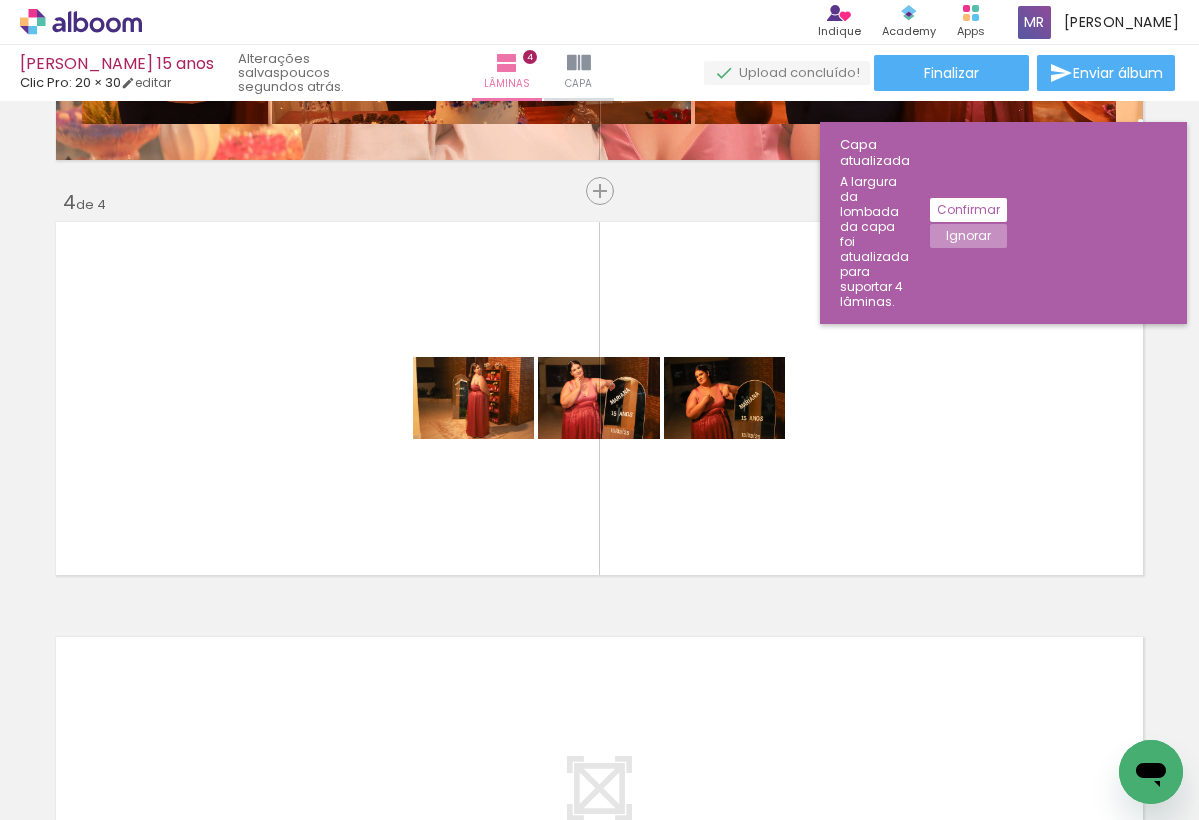 scroll, scrollTop: 0, scrollLeft: 2833, axis: horizontal 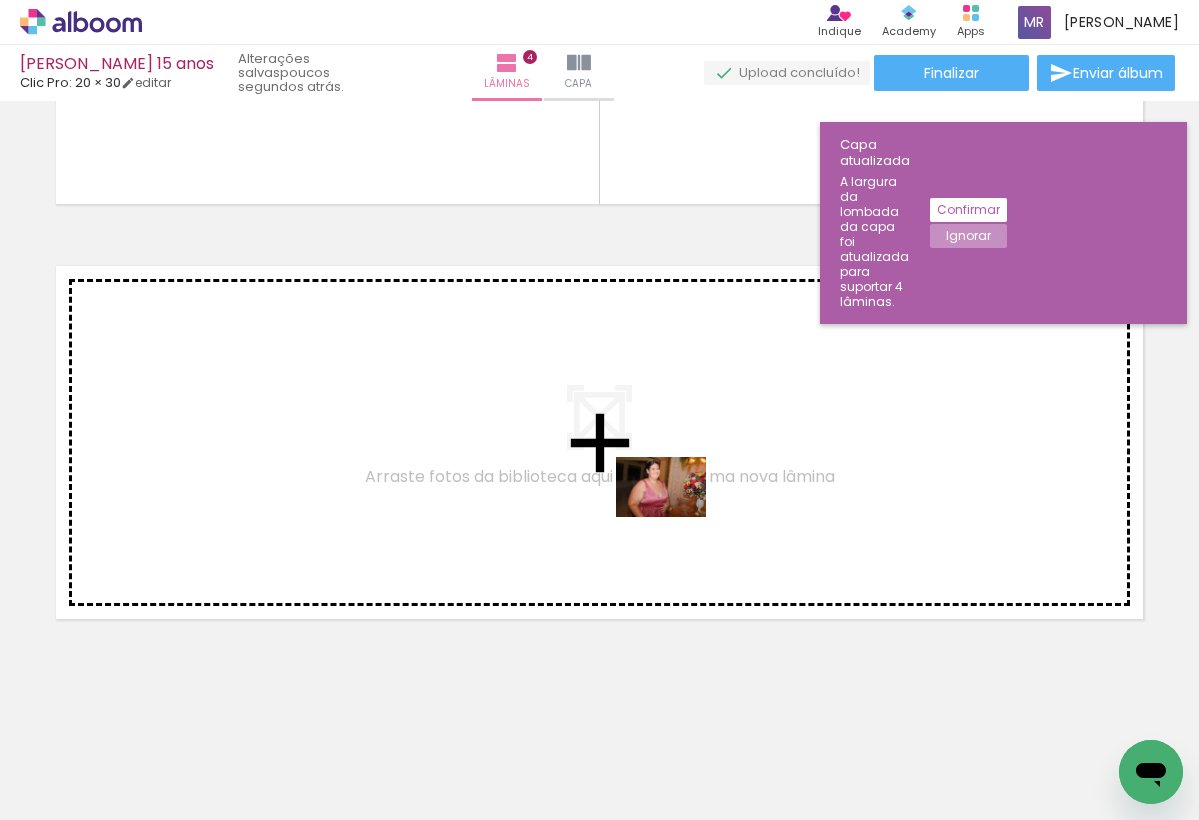 click at bounding box center [599, 410] 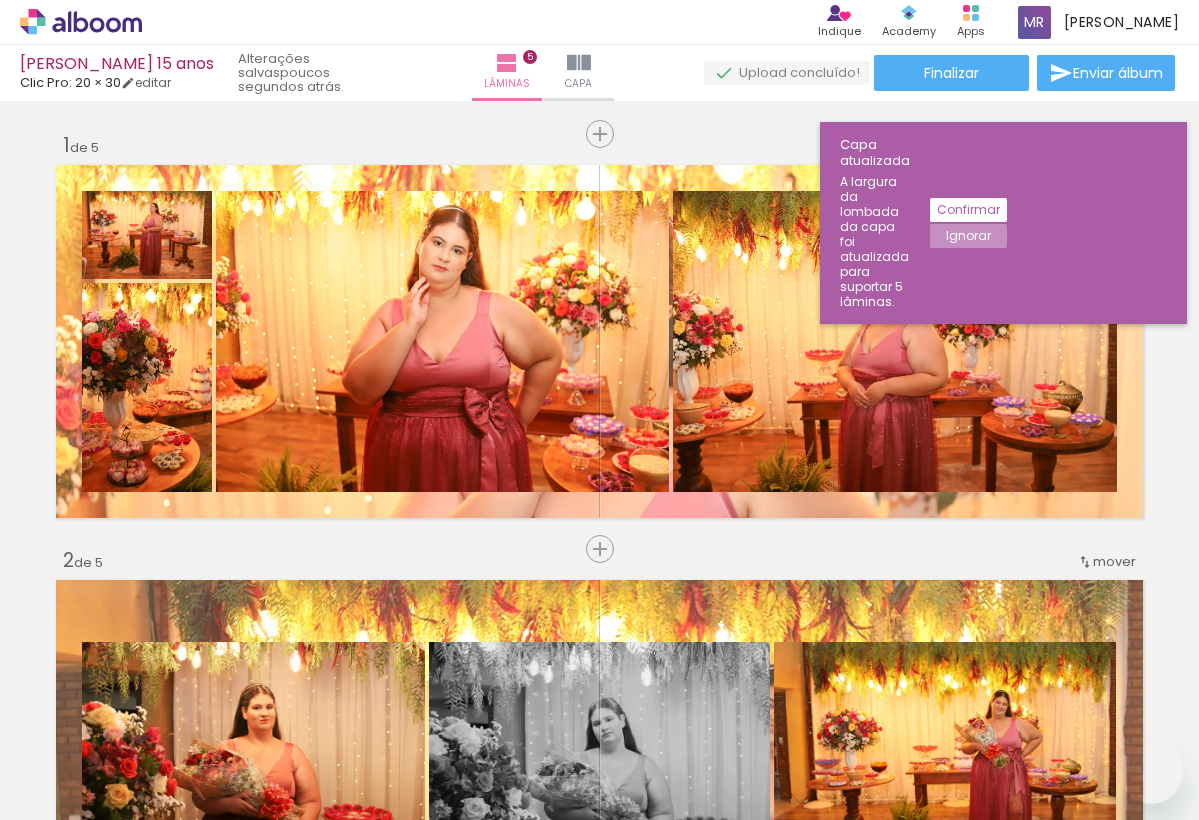 scroll, scrollTop: 0, scrollLeft: 0, axis: both 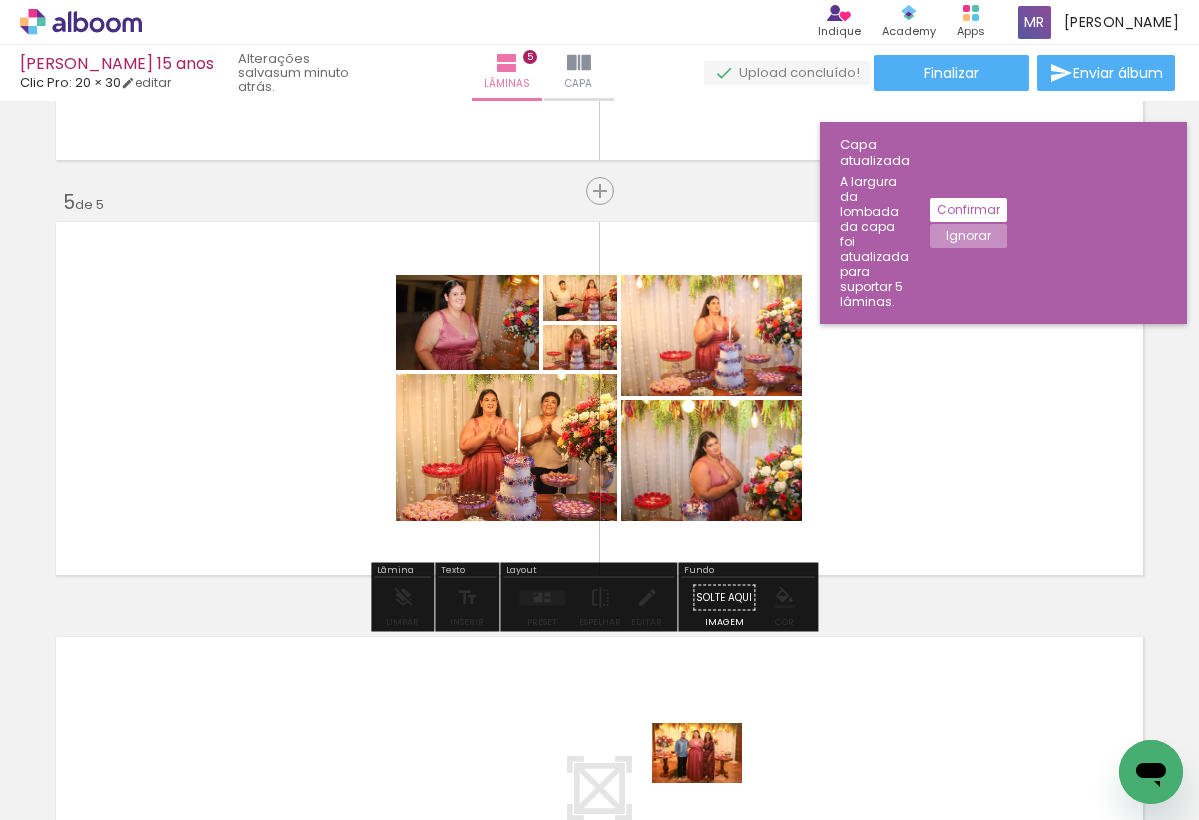 drag, startPoint x: 698, startPoint y: 756, endPoint x: 712, endPoint y: 781, distance: 28.653097 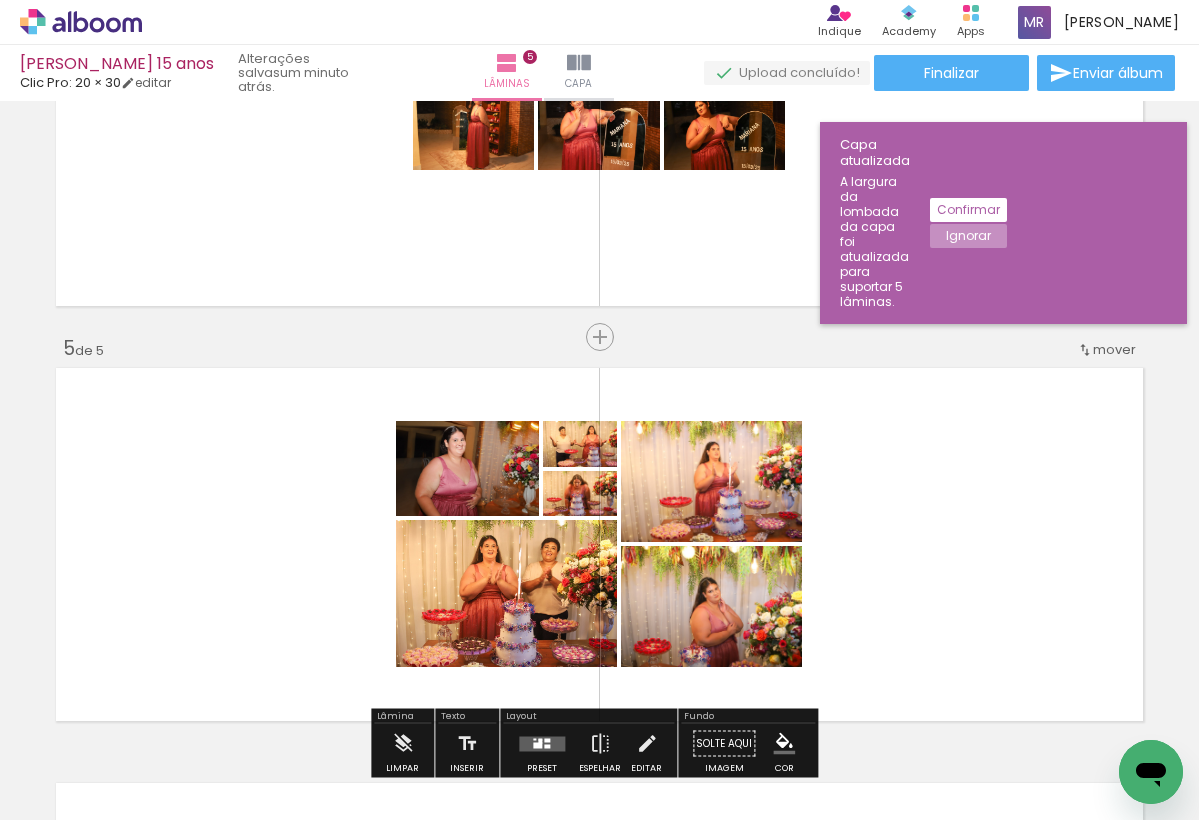 scroll, scrollTop: 1458, scrollLeft: 0, axis: vertical 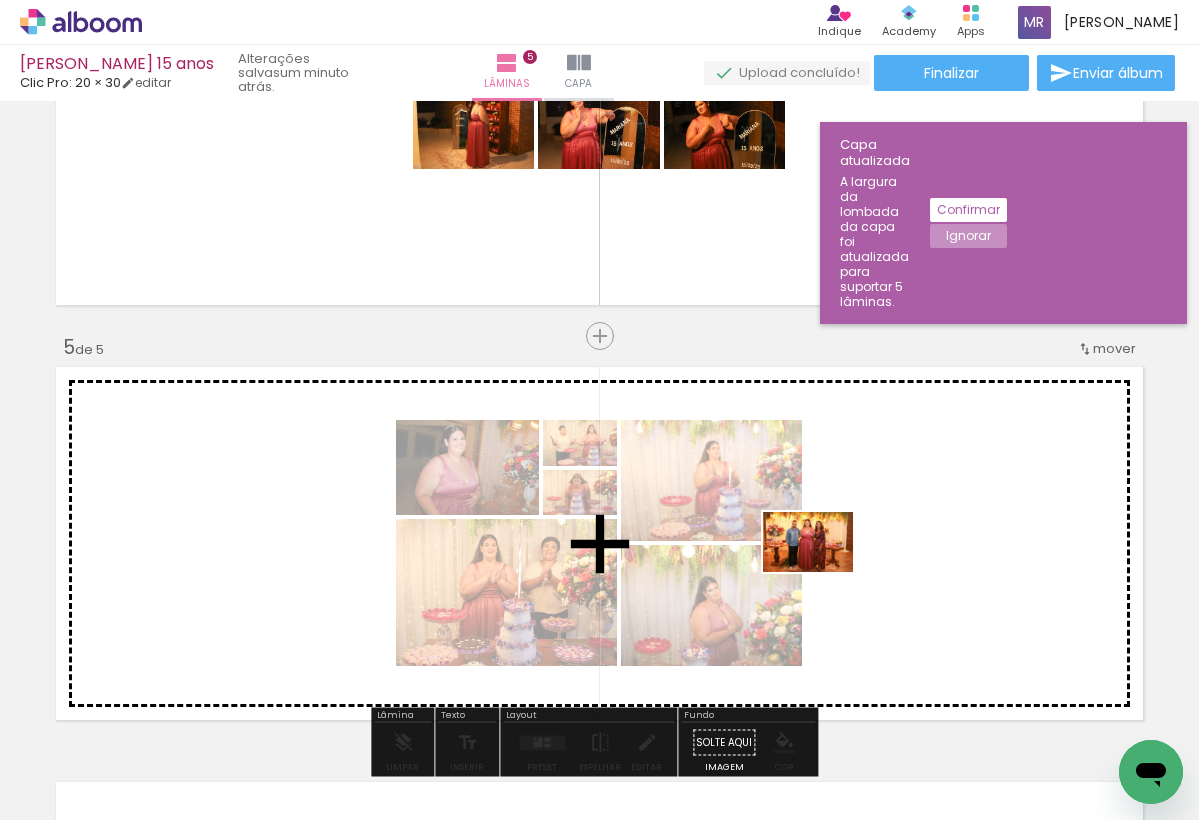 drag, startPoint x: 681, startPoint y: 765, endPoint x: 823, endPoint y: 572, distance: 239.6101 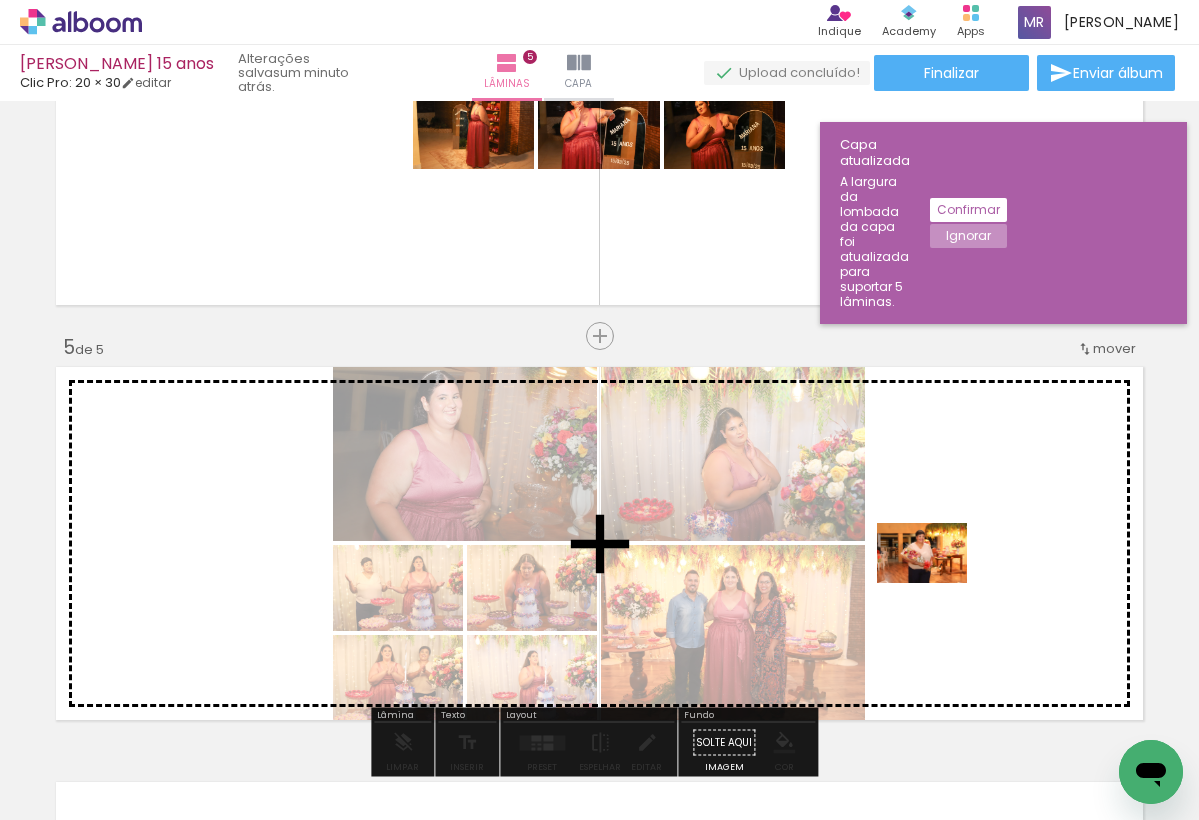 drag, startPoint x: 807, startPoint y: 756, endPoint x: 916, endPoint y: 753, distance: 109.041275 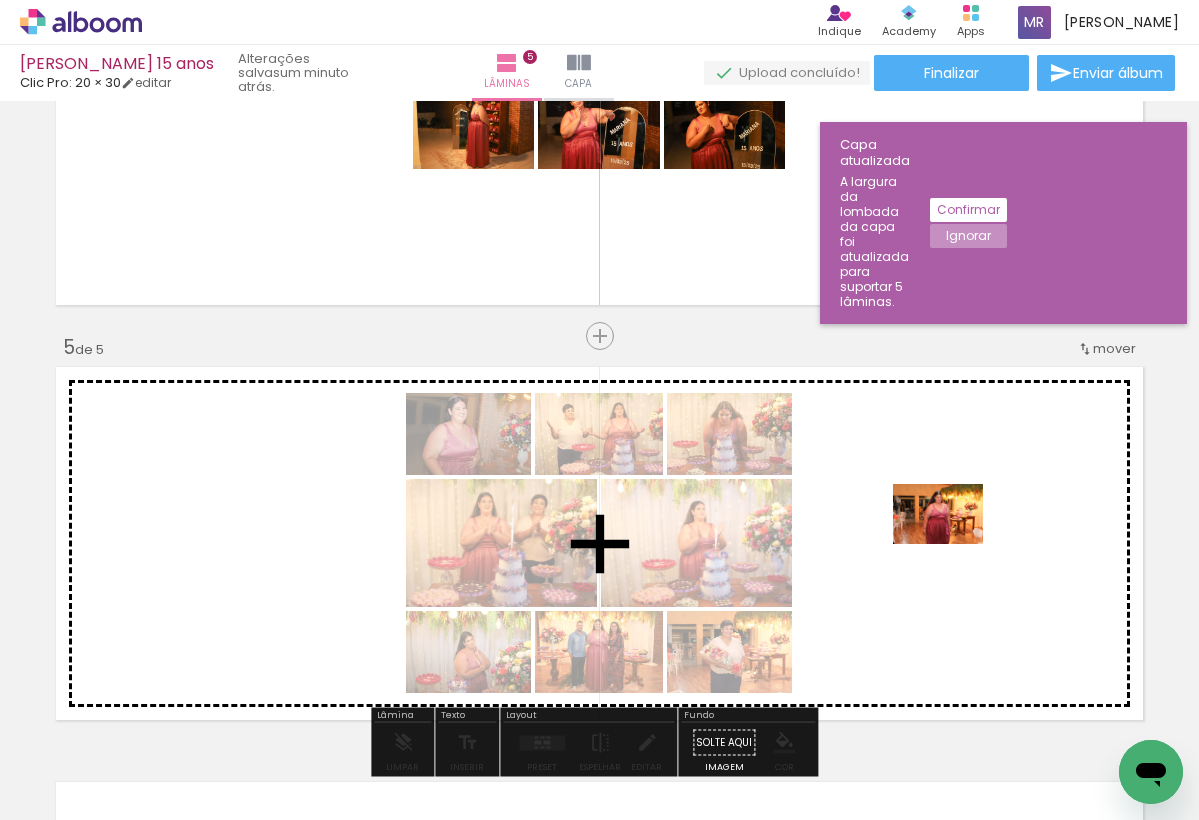 drag, startPoint x: 922, startPoint y: 770, endPoint x: 952, endPoint y: 547, distance: 225.0089 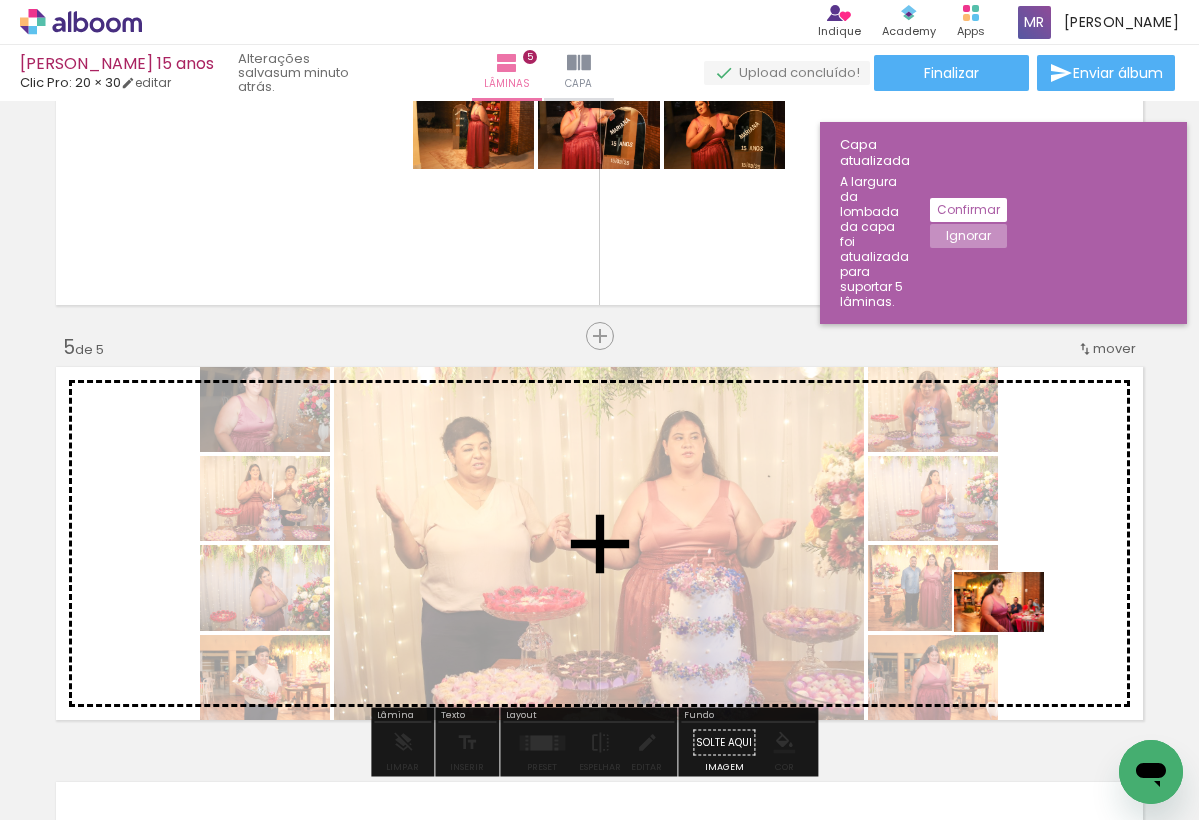 scroll, scrollTop: 1459, scrollLeft: 0, axis: vertical 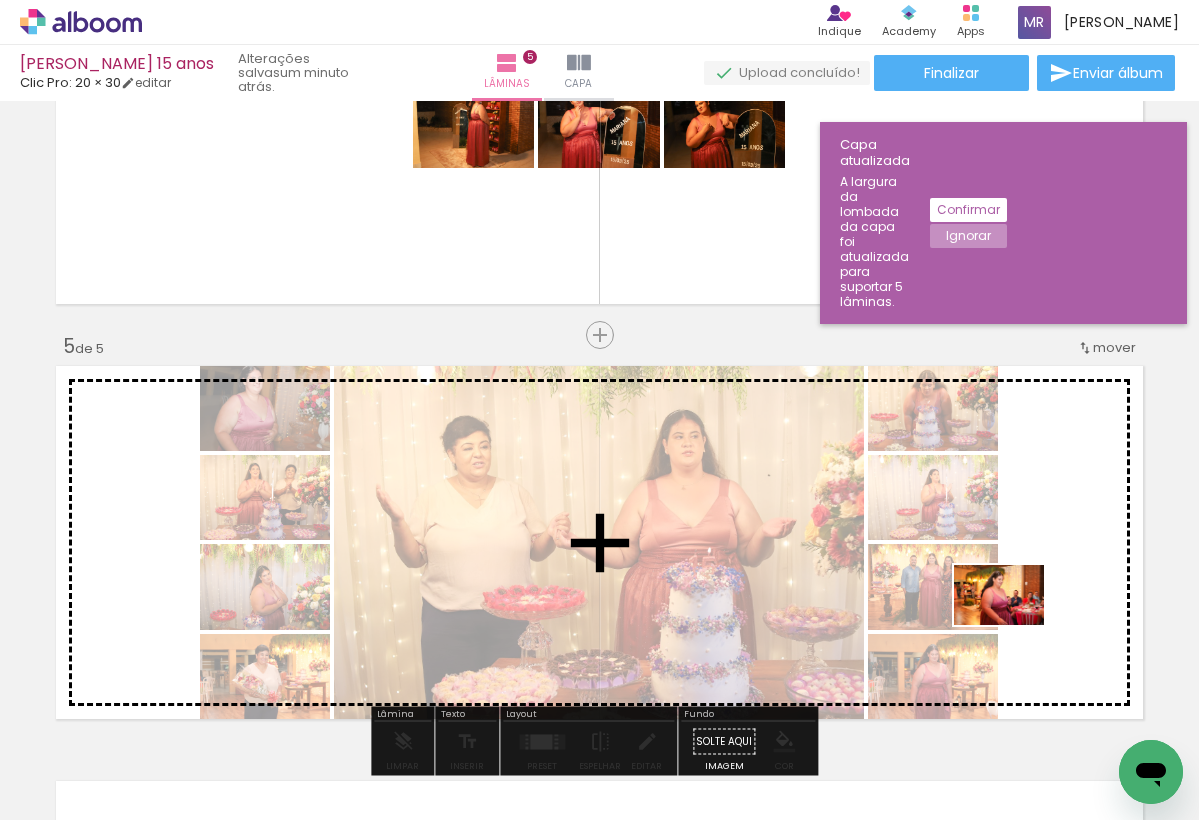 drag, startPoint x: 1014, startPoint y: 752, endPoint x: 1014, endPoint y: 625, distance: 127 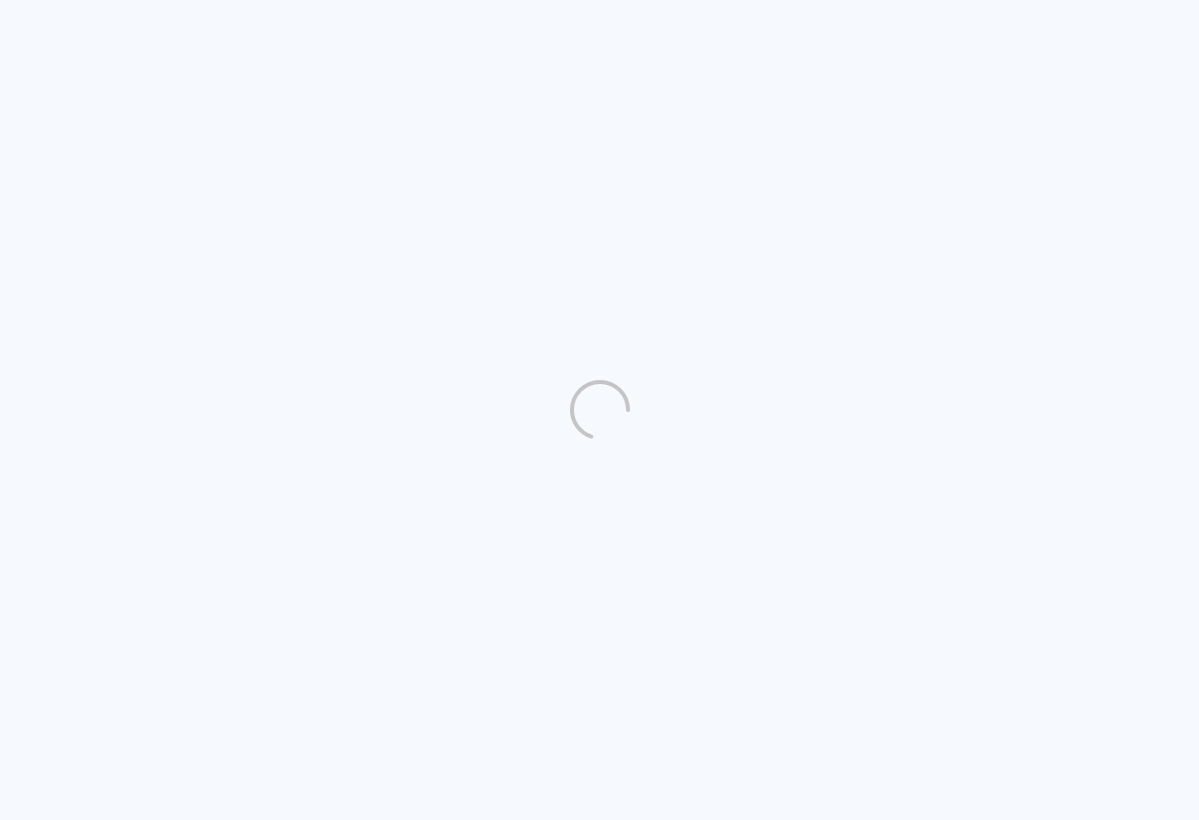scroll, scrollTop: 0, scrollLeft: 0, axis: both 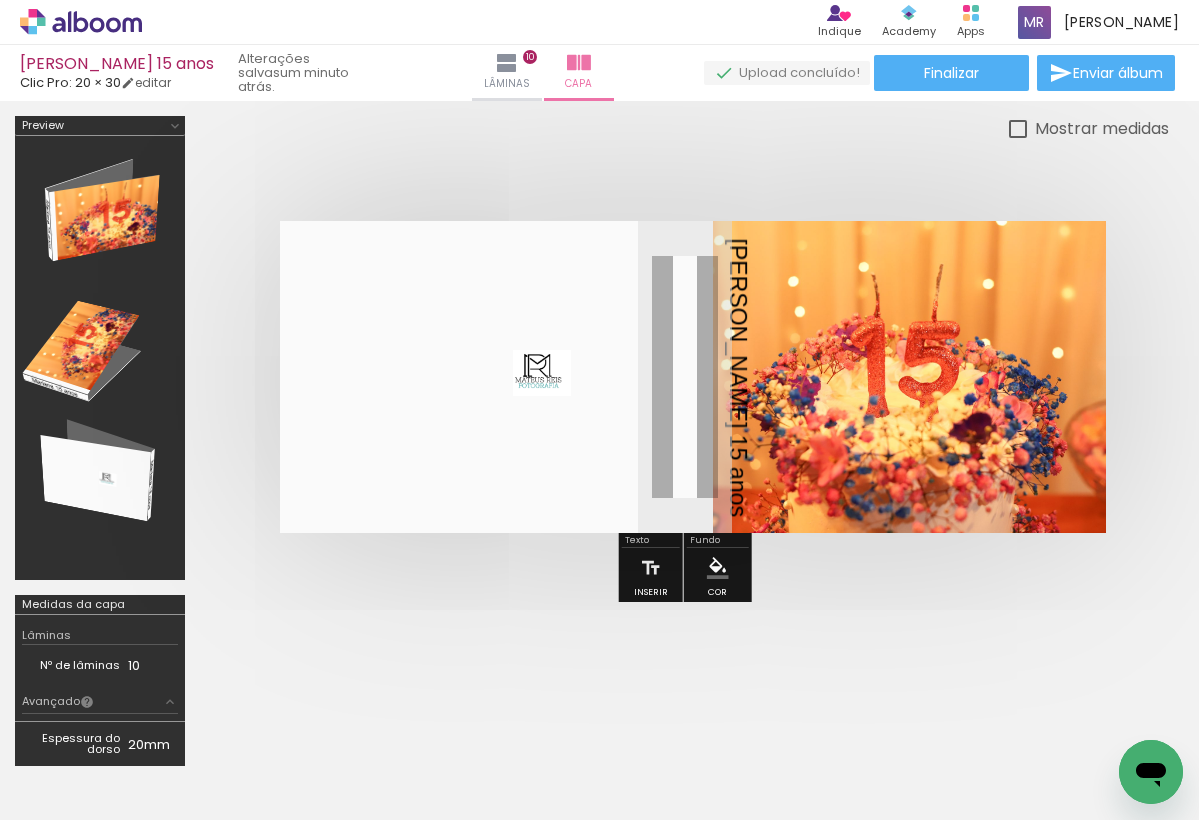 click at bounding box center (684, 377) 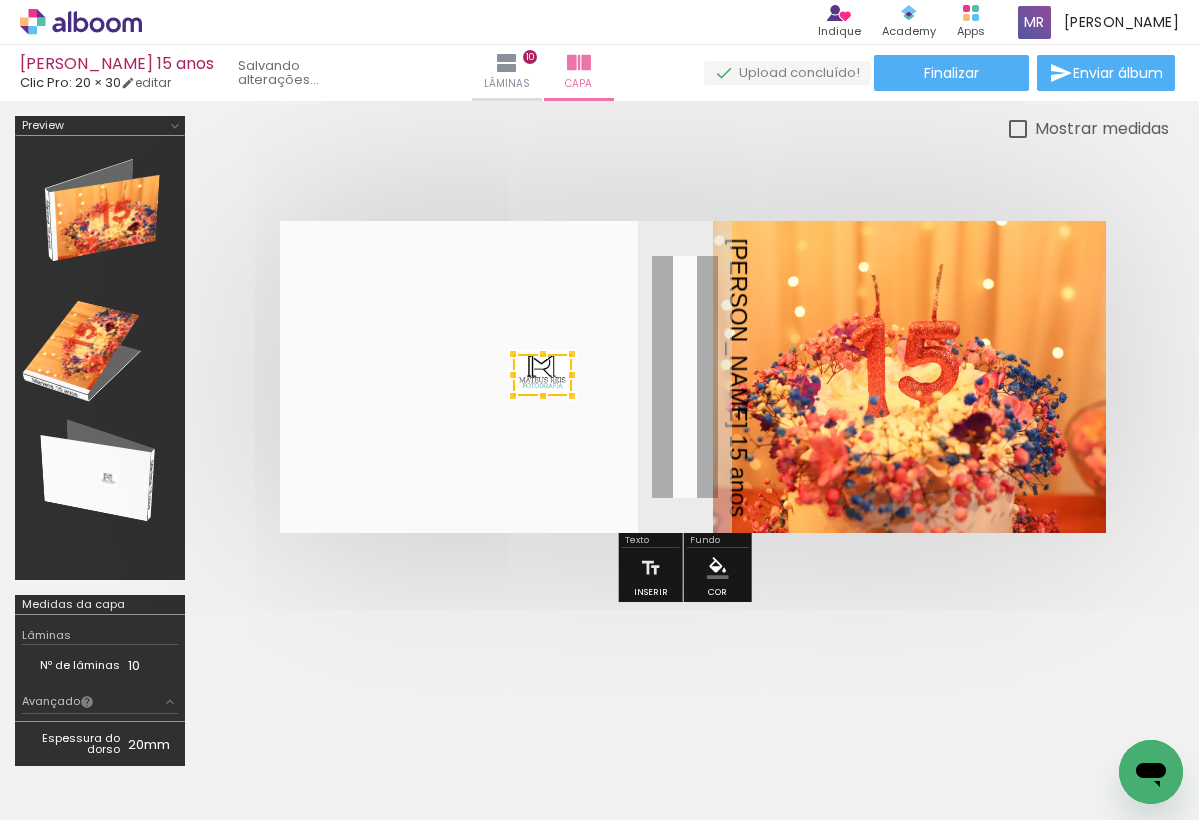 click at bounding box center (543, 354) 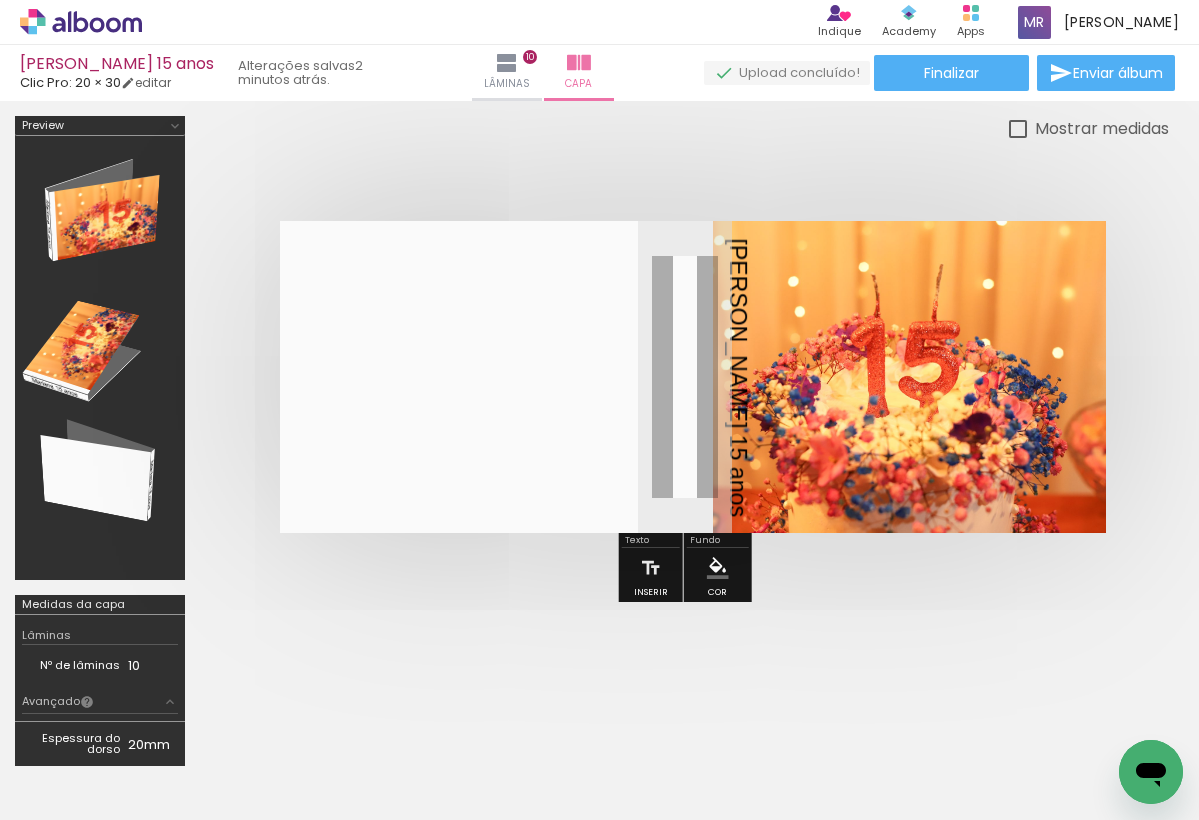 scroll, scrollTop: 0, scrollLeft: 4663, axis: horizontal 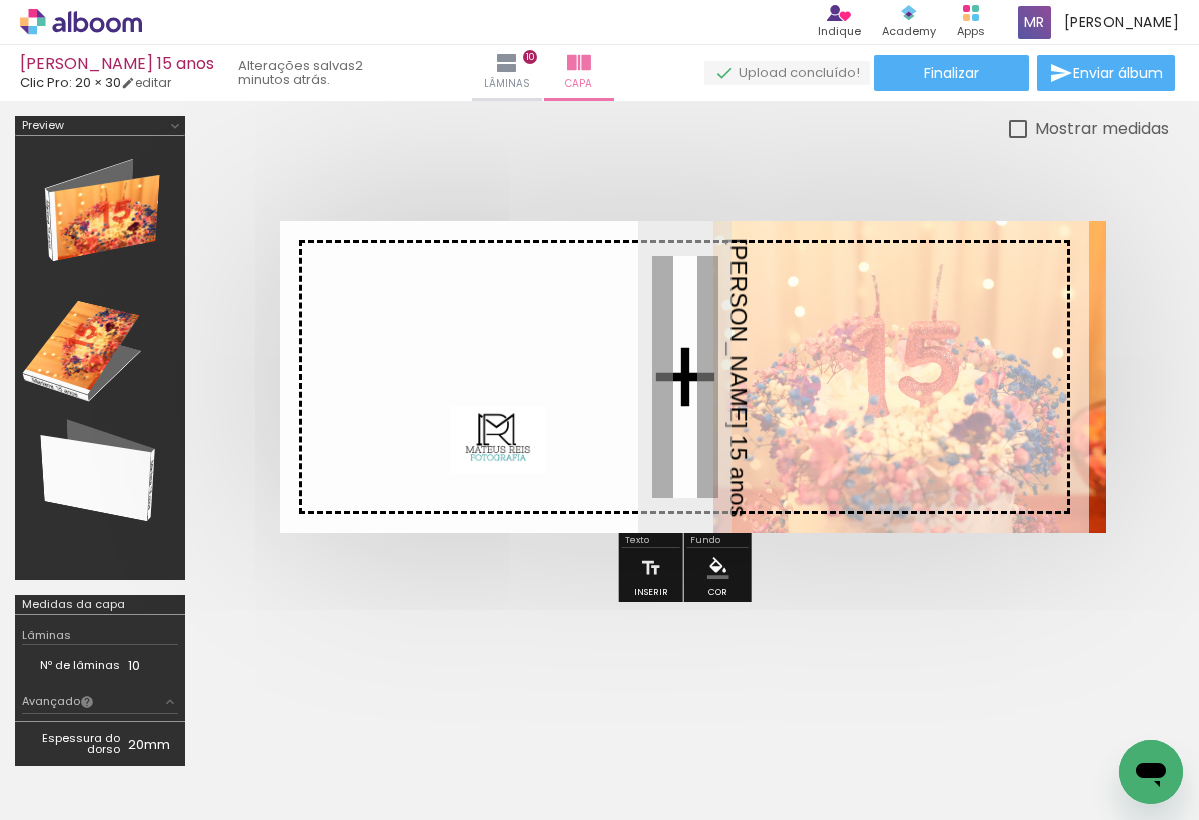 drag, startPoint x: 1131, startPoint y: 745, endPoint x: 513, endPoint y: 468, distance: 677.23926 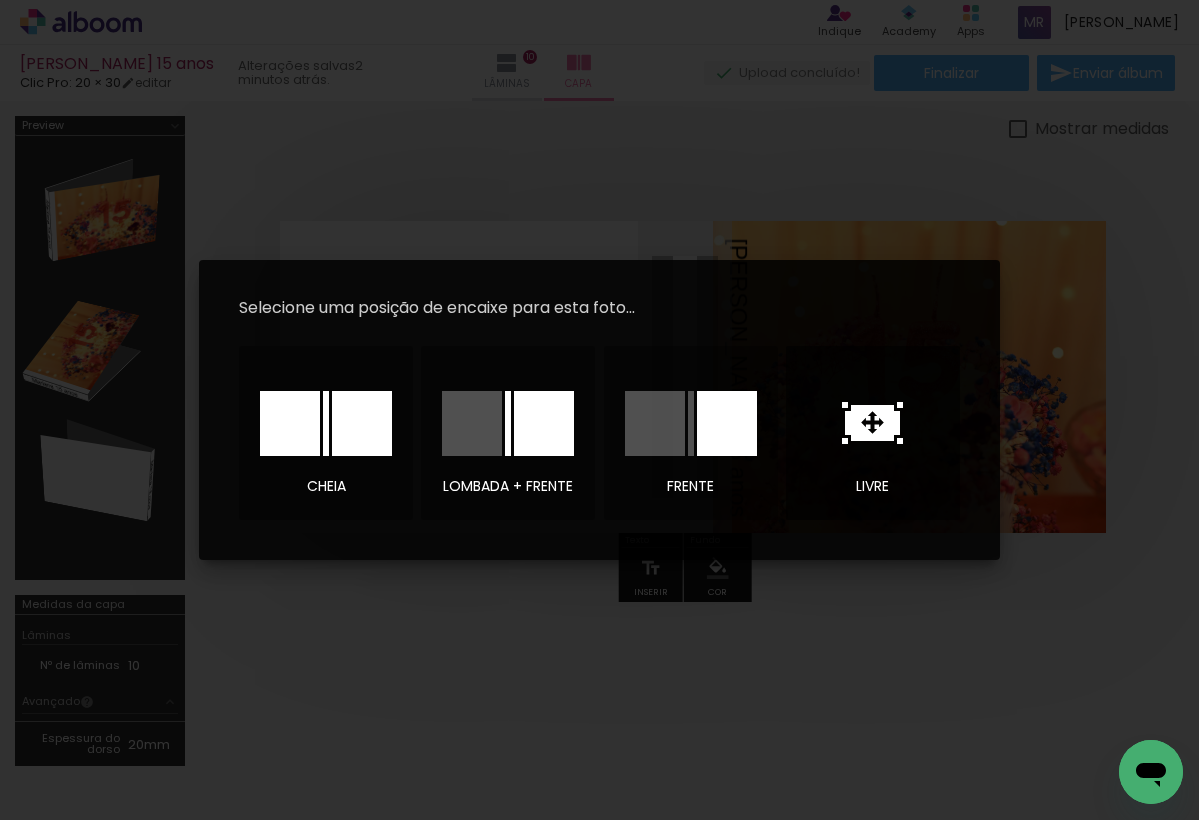 click 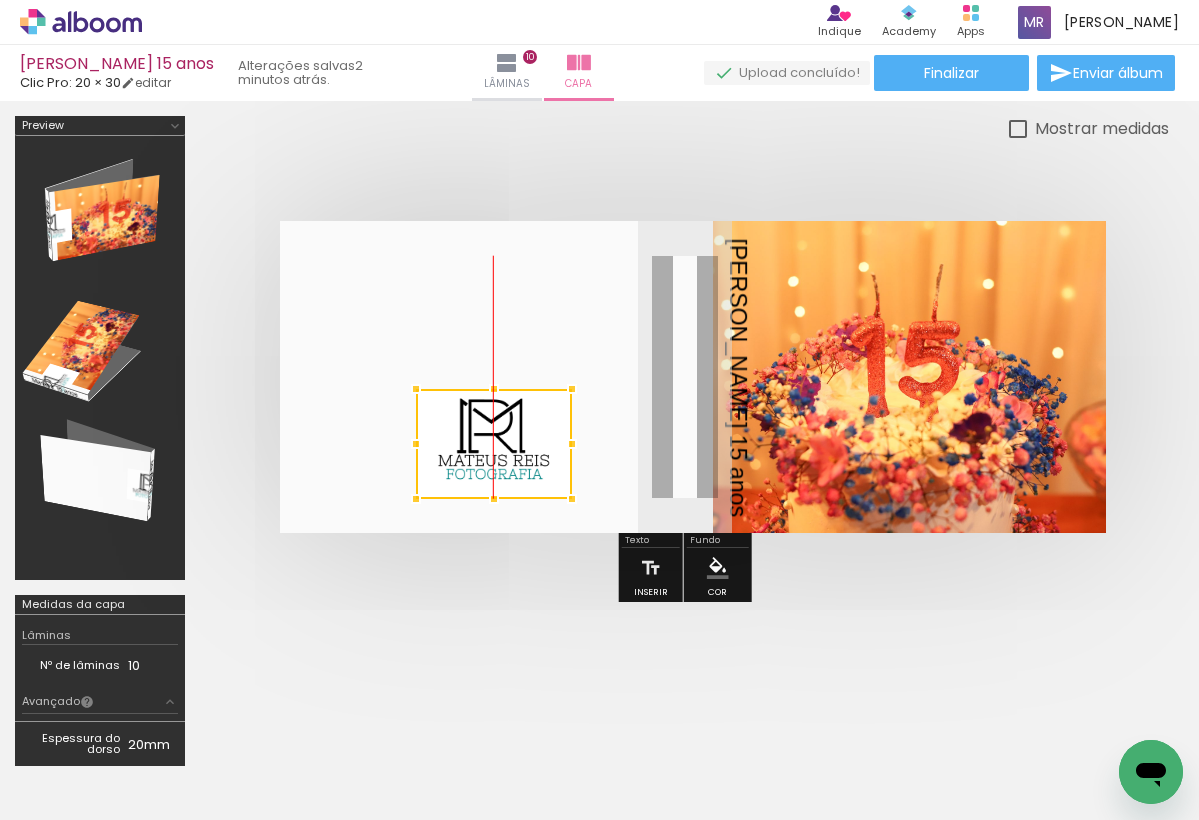 drag, startPoint x: 687, startPoint y: 372, endPoint x: 504, endPoint y: 432, distance: 192.58505 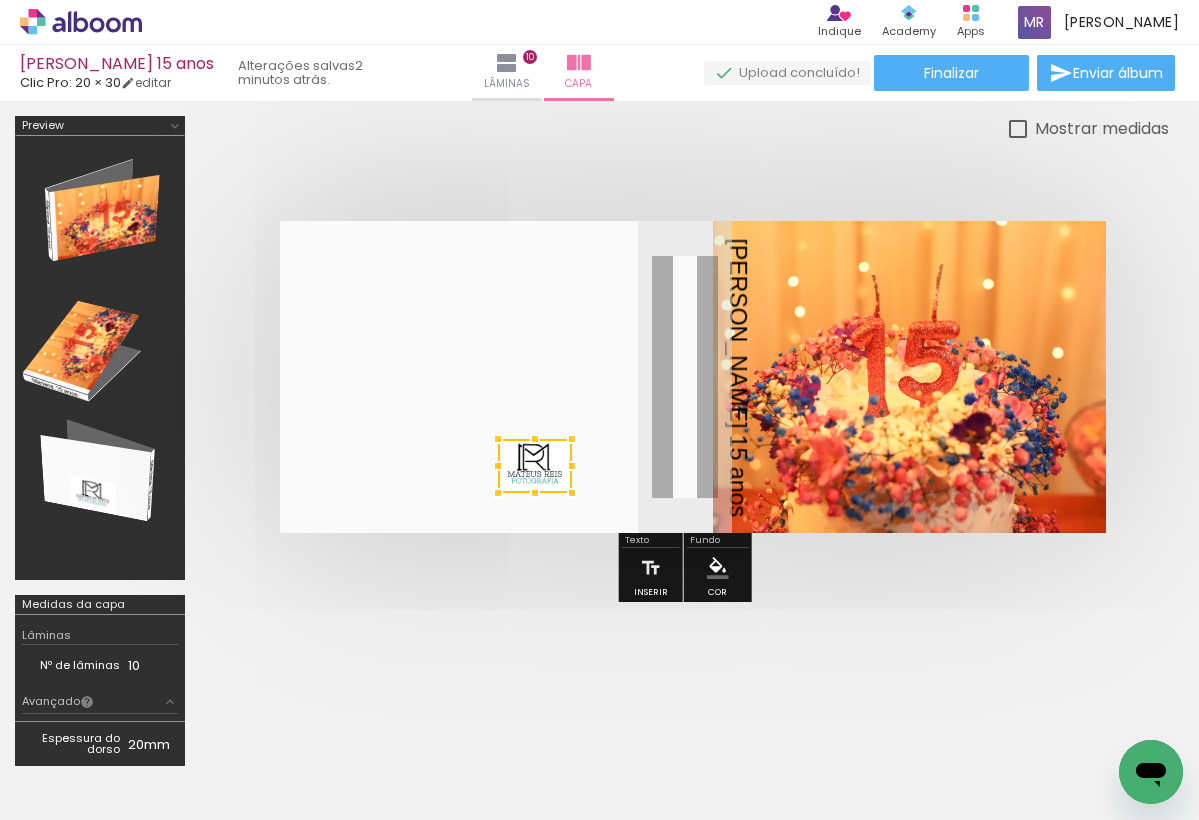 drag, startPoint x: 413, startPoint y: 383, endPoint x: 488, endPoint y: 438, distance: 93.00538 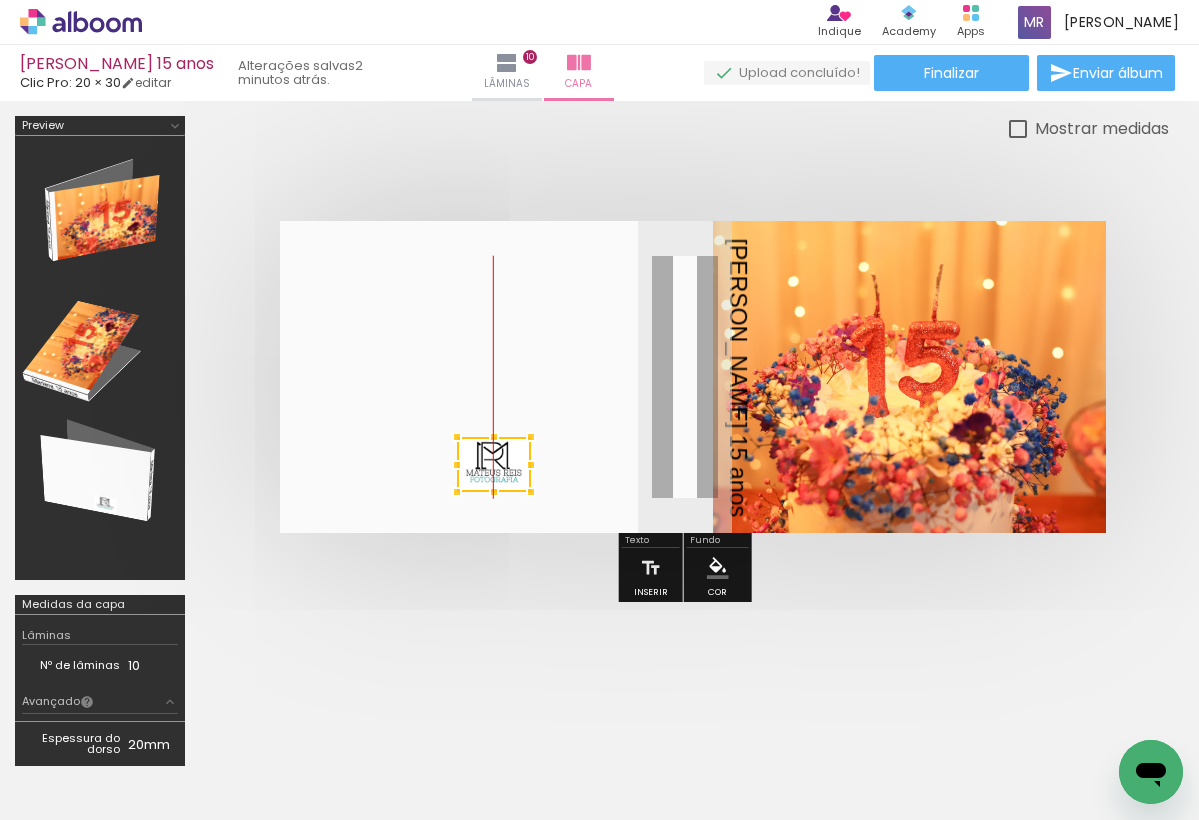 drag, startPoint x: 540, startPoint y: 463, endPoint x: 509, endPoint y: 460, distance: 31.144823 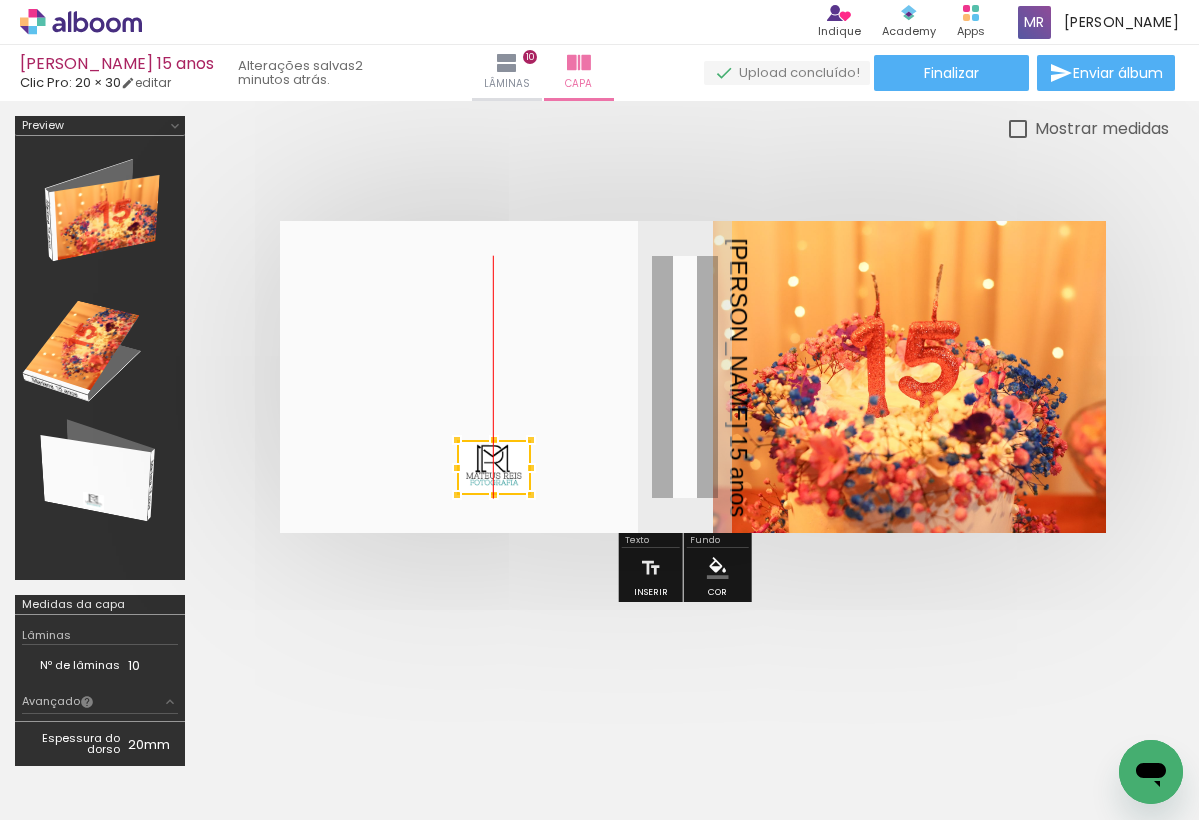 click at bounding box center [494, 467] 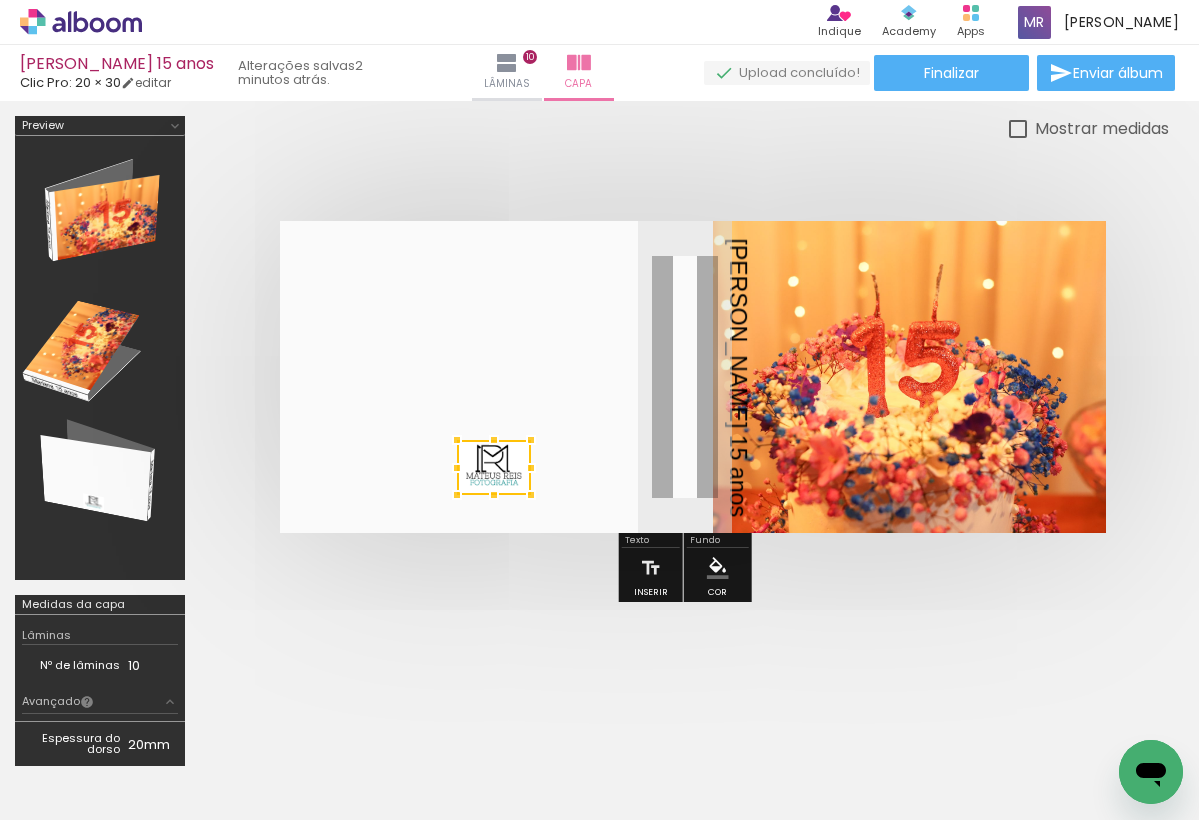 click at bounding box center (684, 377) 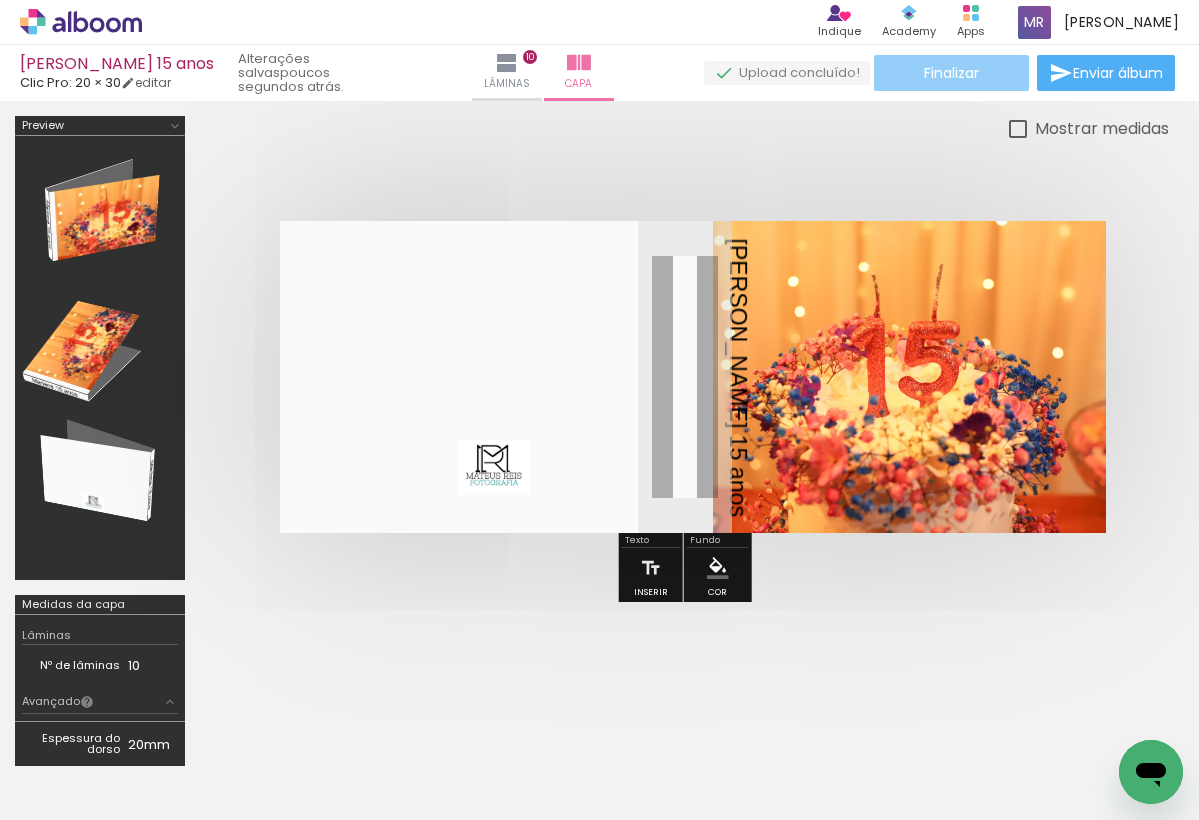 click on "Finalizar" 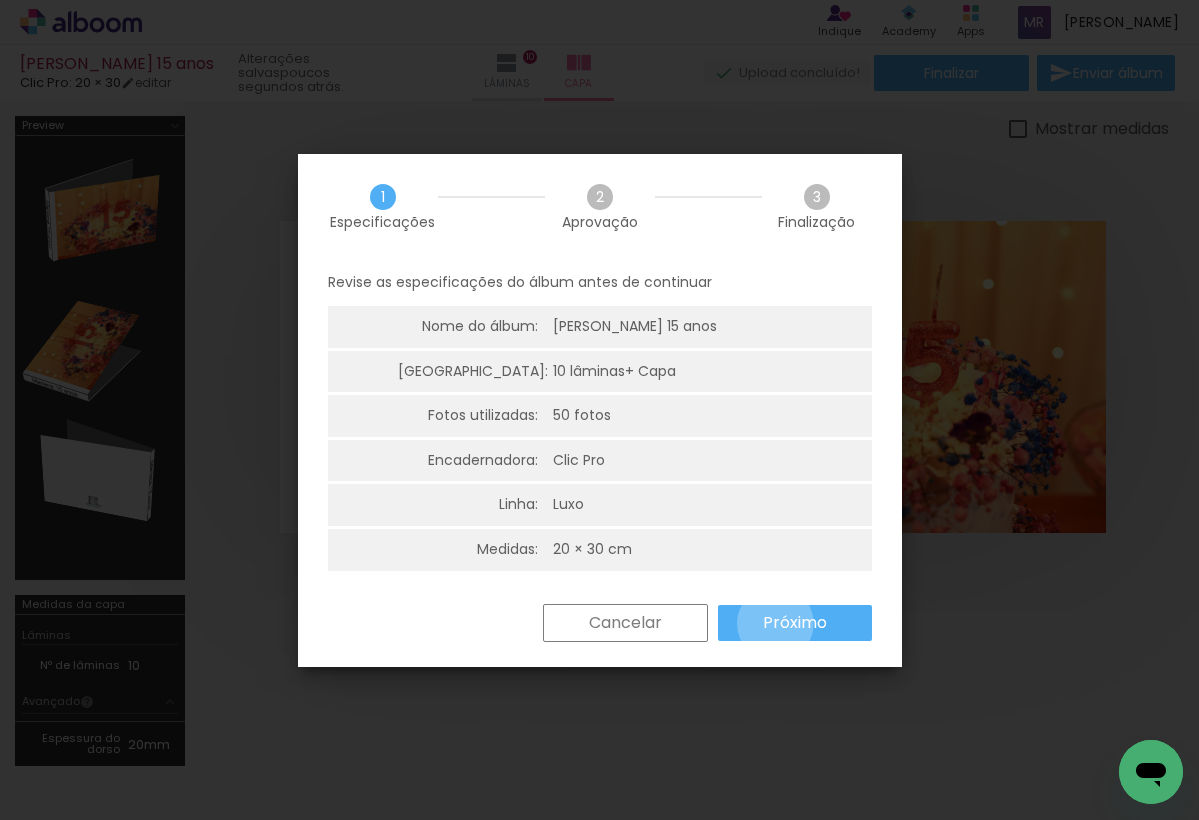 click on "Próximo" at bounding box center (0, 0) 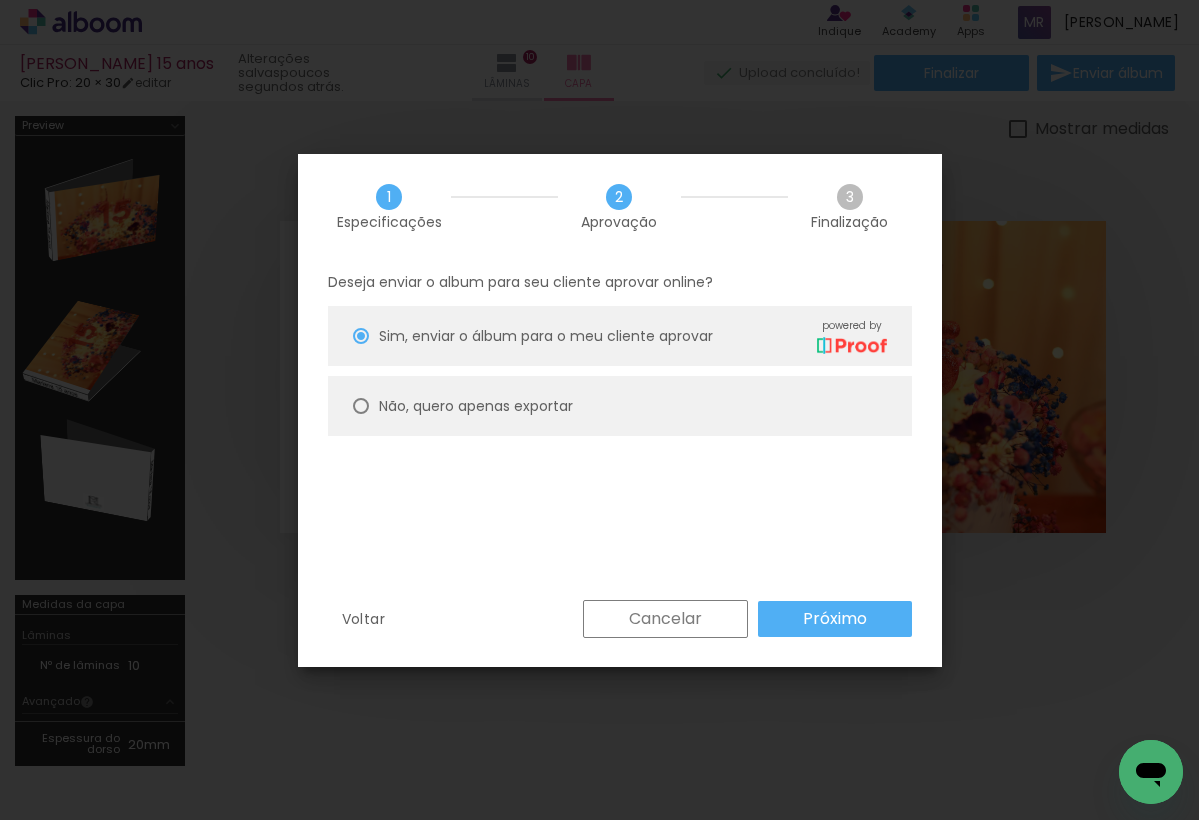 click on "Não, quero apenas exportar" at bounding box center [620, 406] 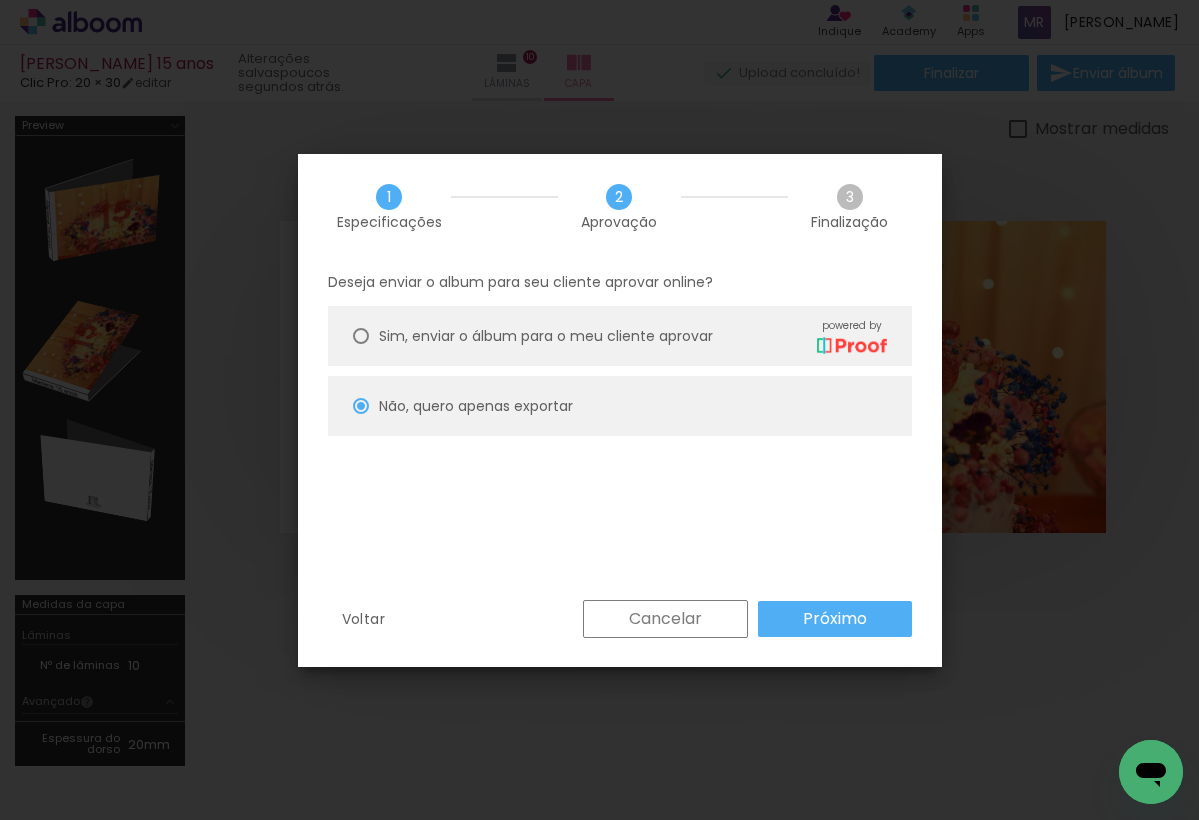 click on "Próximo" at bounding box center (0, 0) 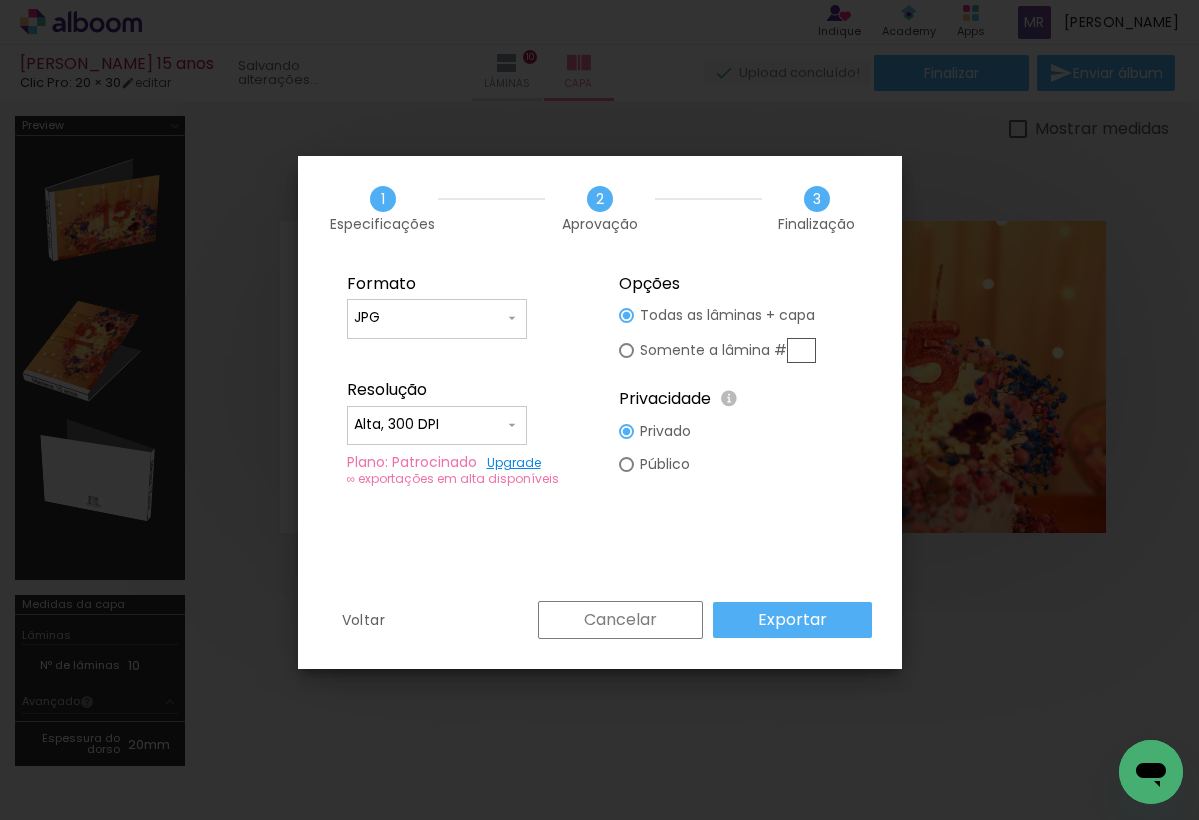 type on "Alta, 300 DPI" 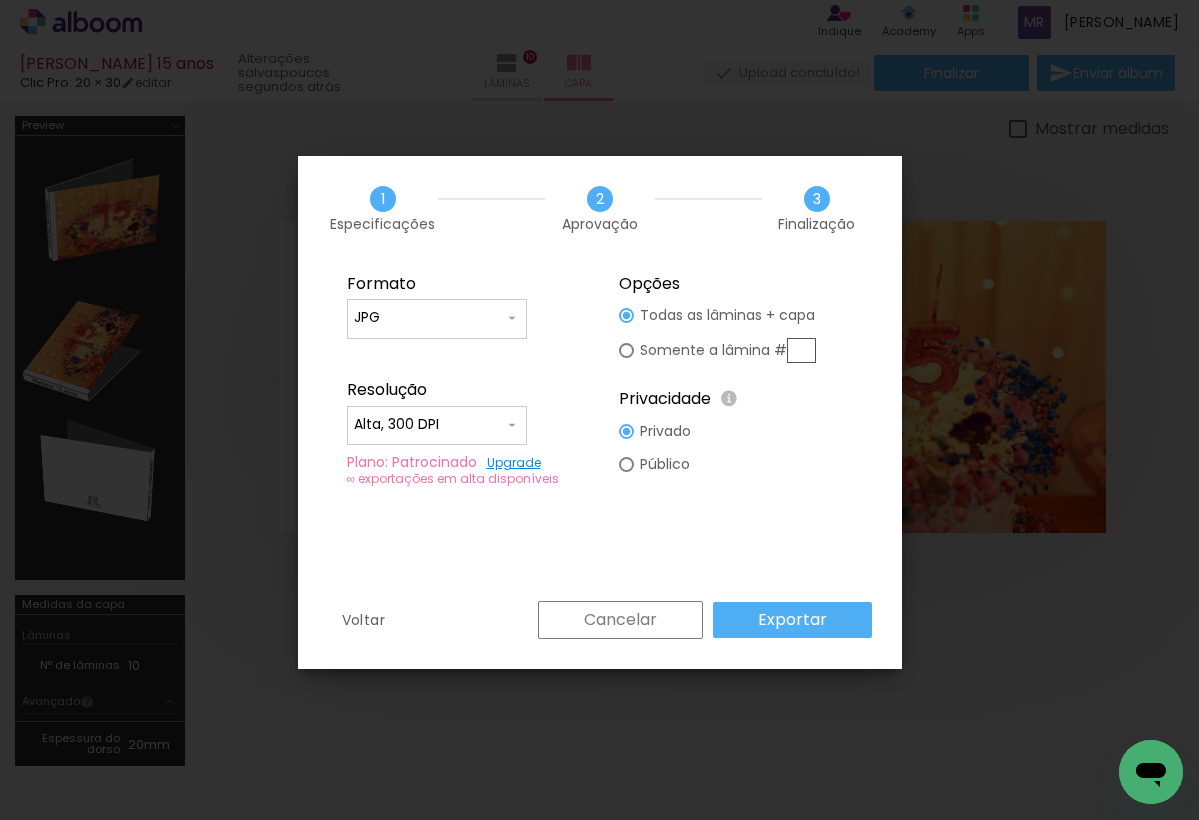 click on "JPG" at bounding box center (429, 318) 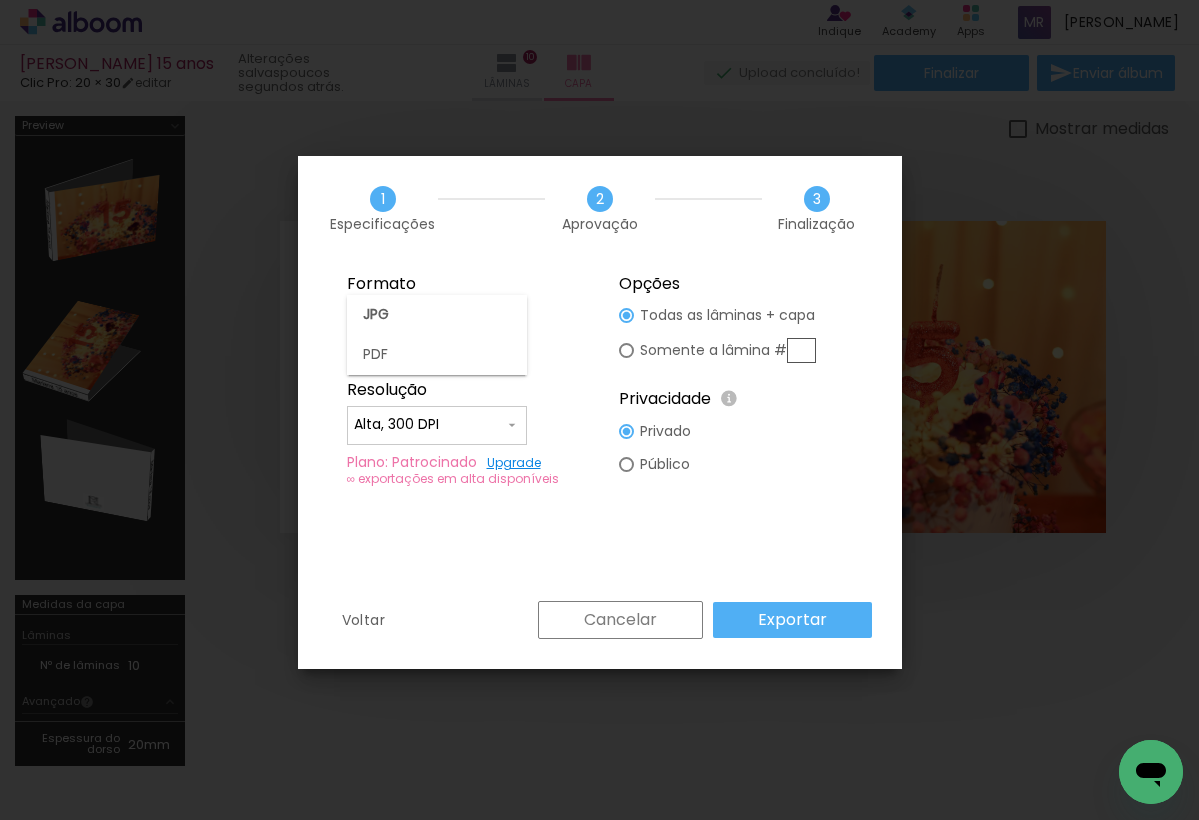 click on "Exportar" at bounding box center [0, 0] 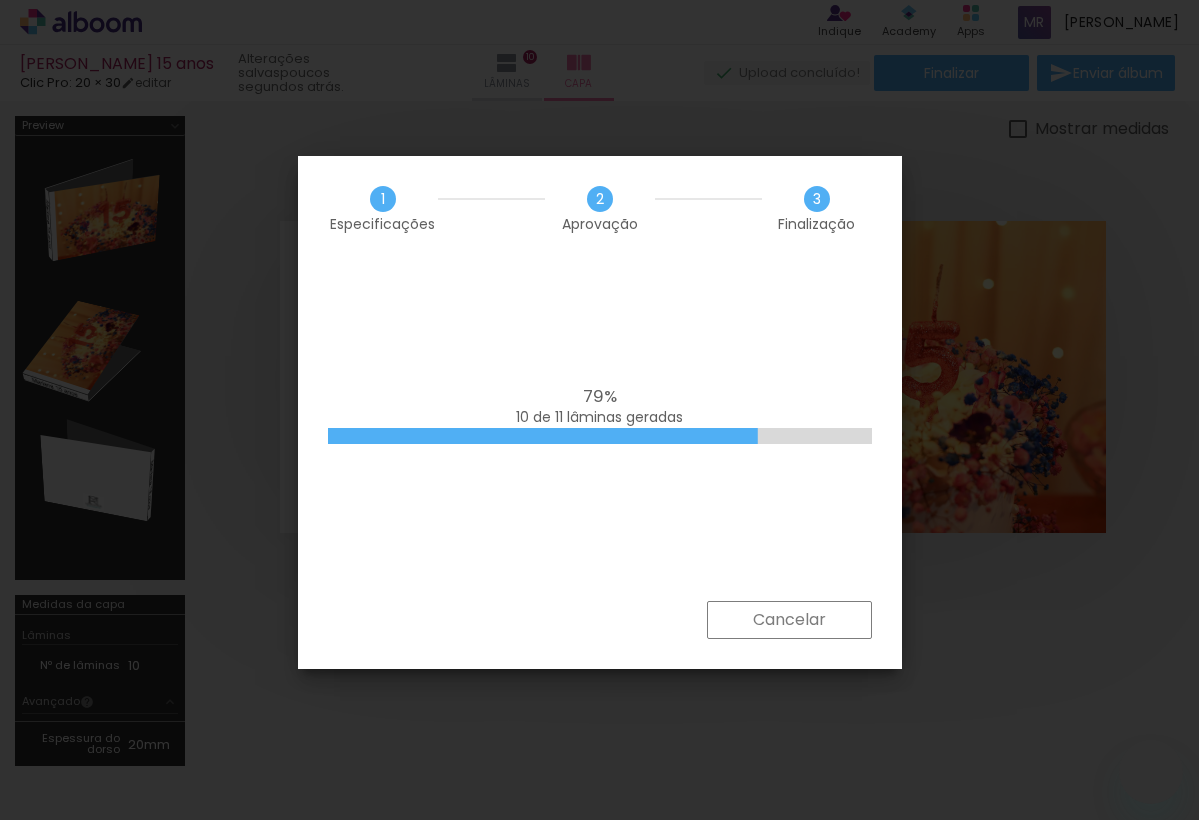 scroll, scrollTop: 0, scrollLeft: 0, axis: both 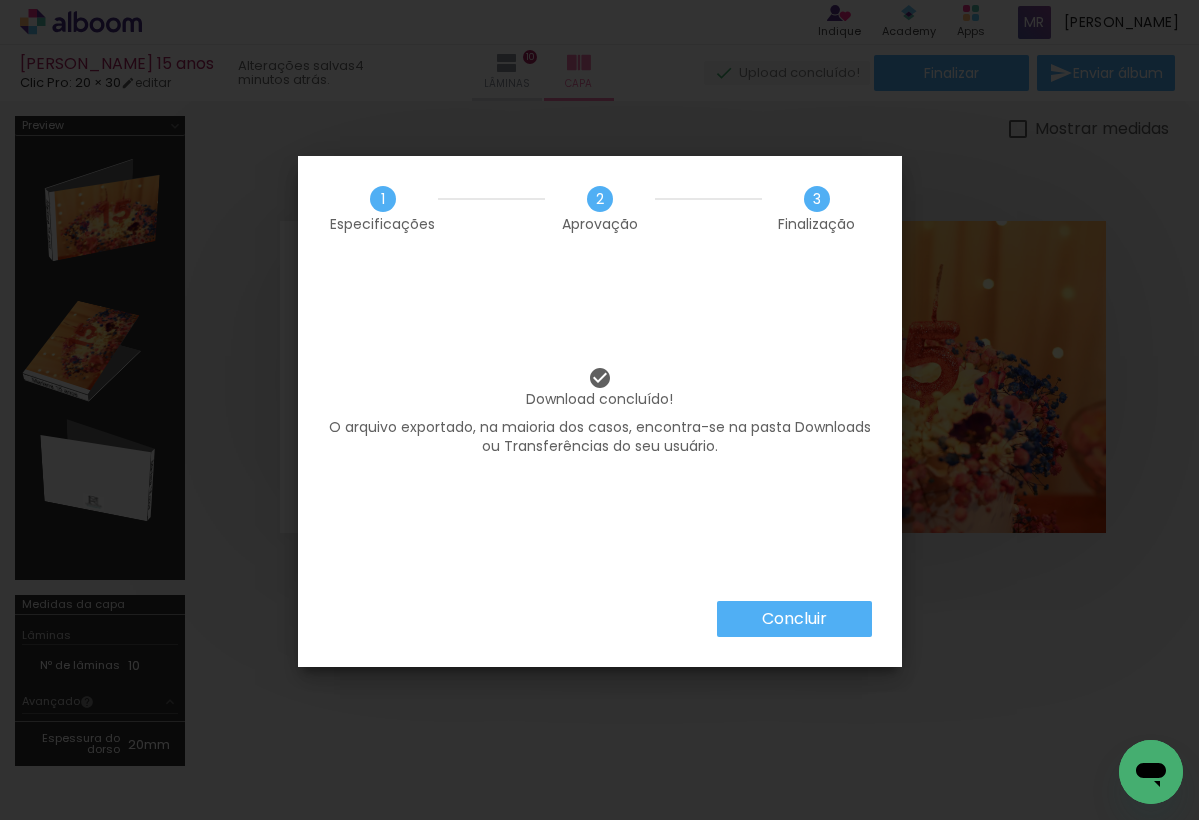 click on "Concluir" at bounding box center (0, 0) 